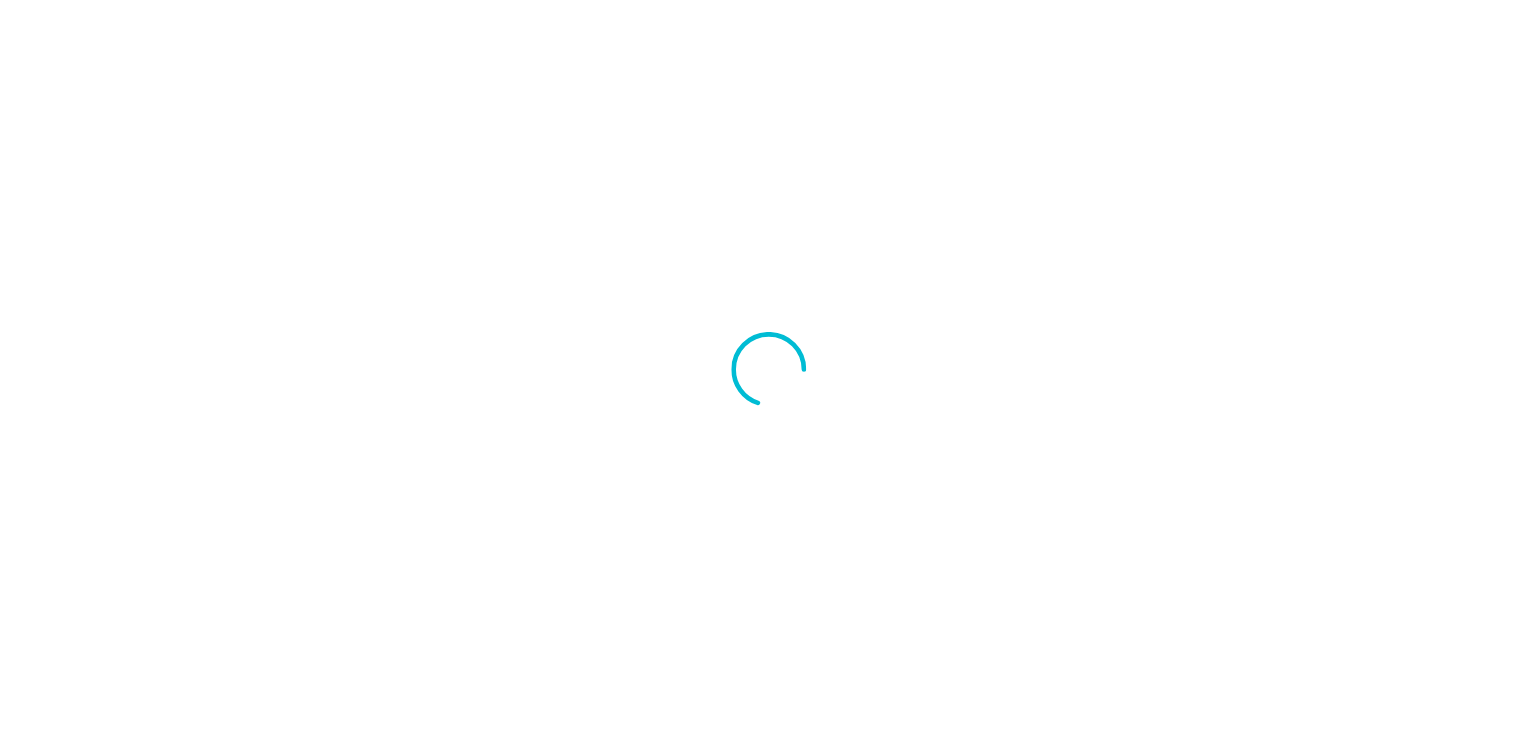 scroll, scrollTop: 0, scrollLeft: 0, axis: both 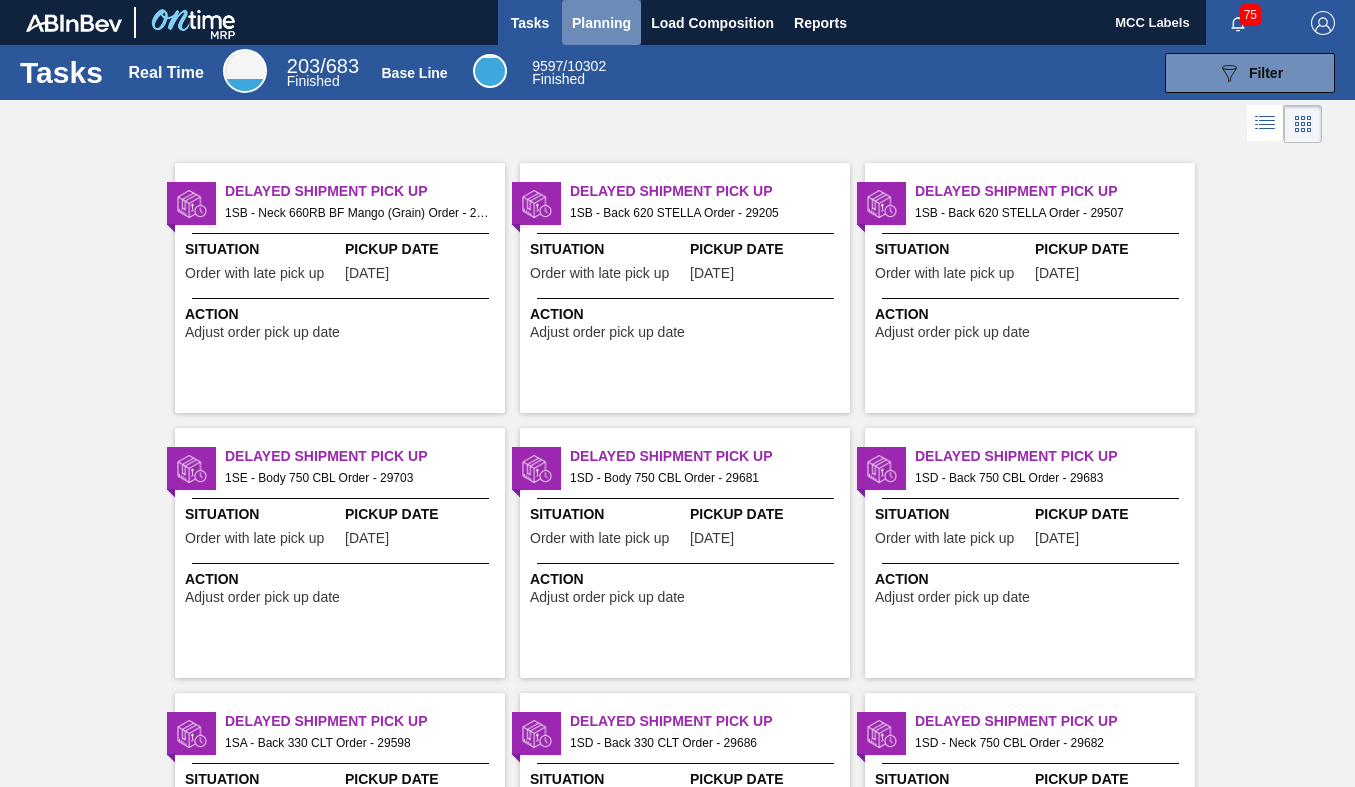 click on "Planning" at bounding box center (601, 23) 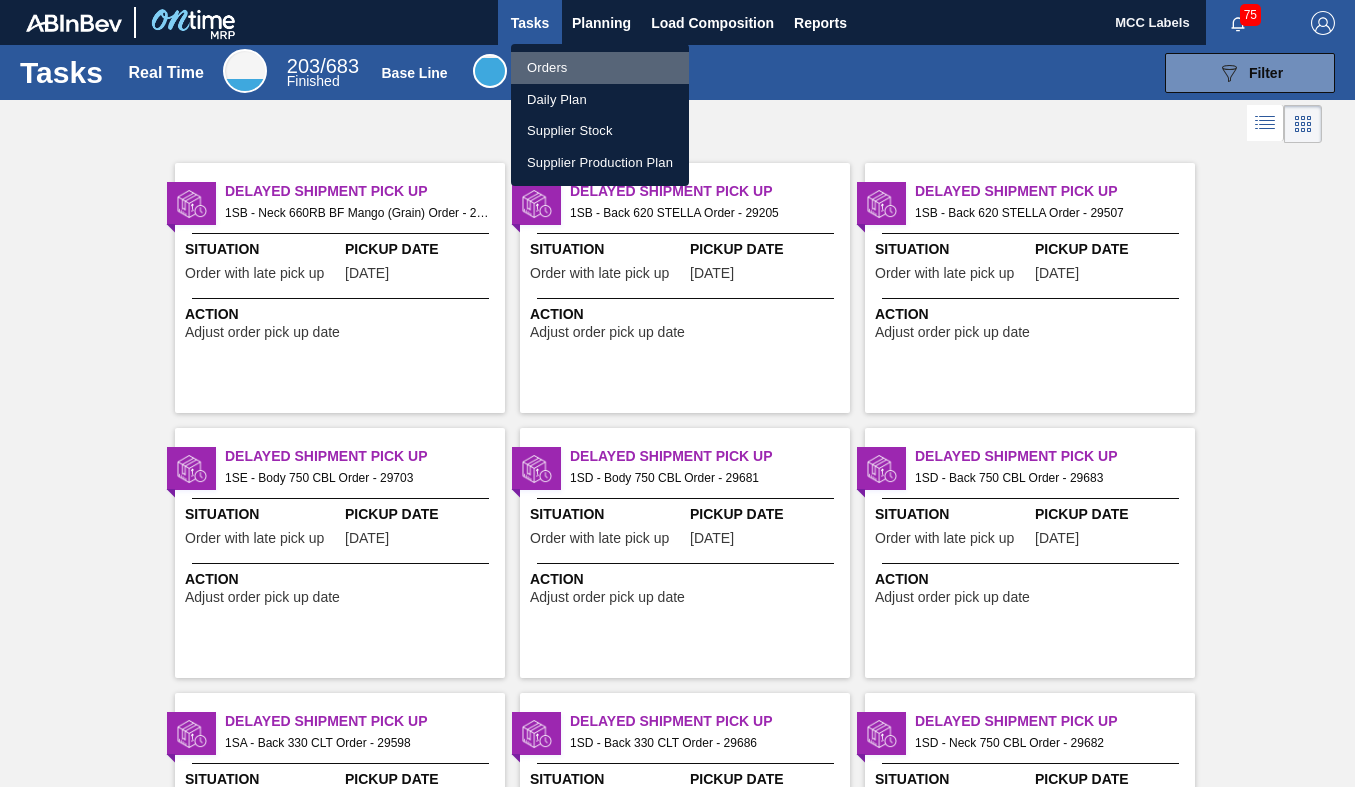 click on "Orders" at bounding box center (600, 68) 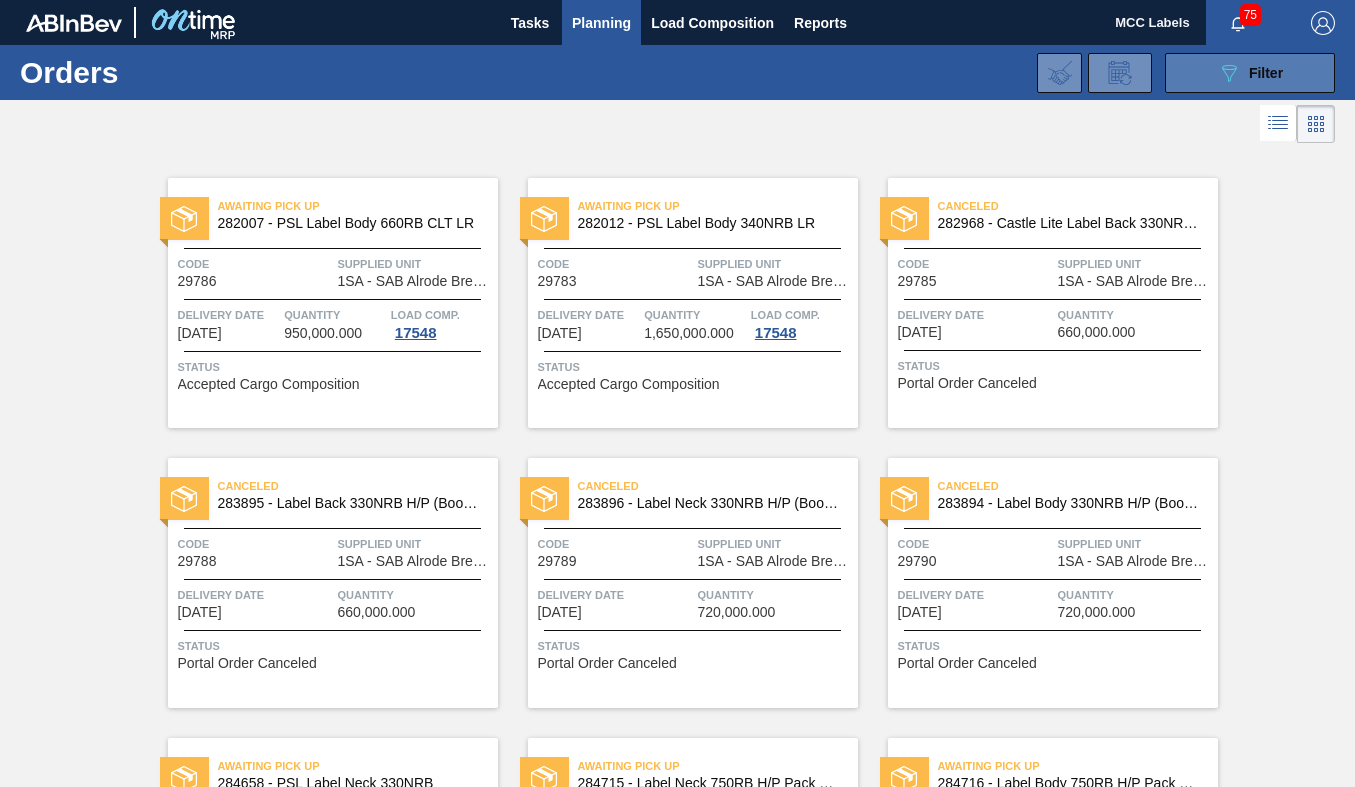 click on "089F7B8B-B2A5-4AFE-B5C0-19BA573D28AC Filter" at bounding box center [1250, 73] 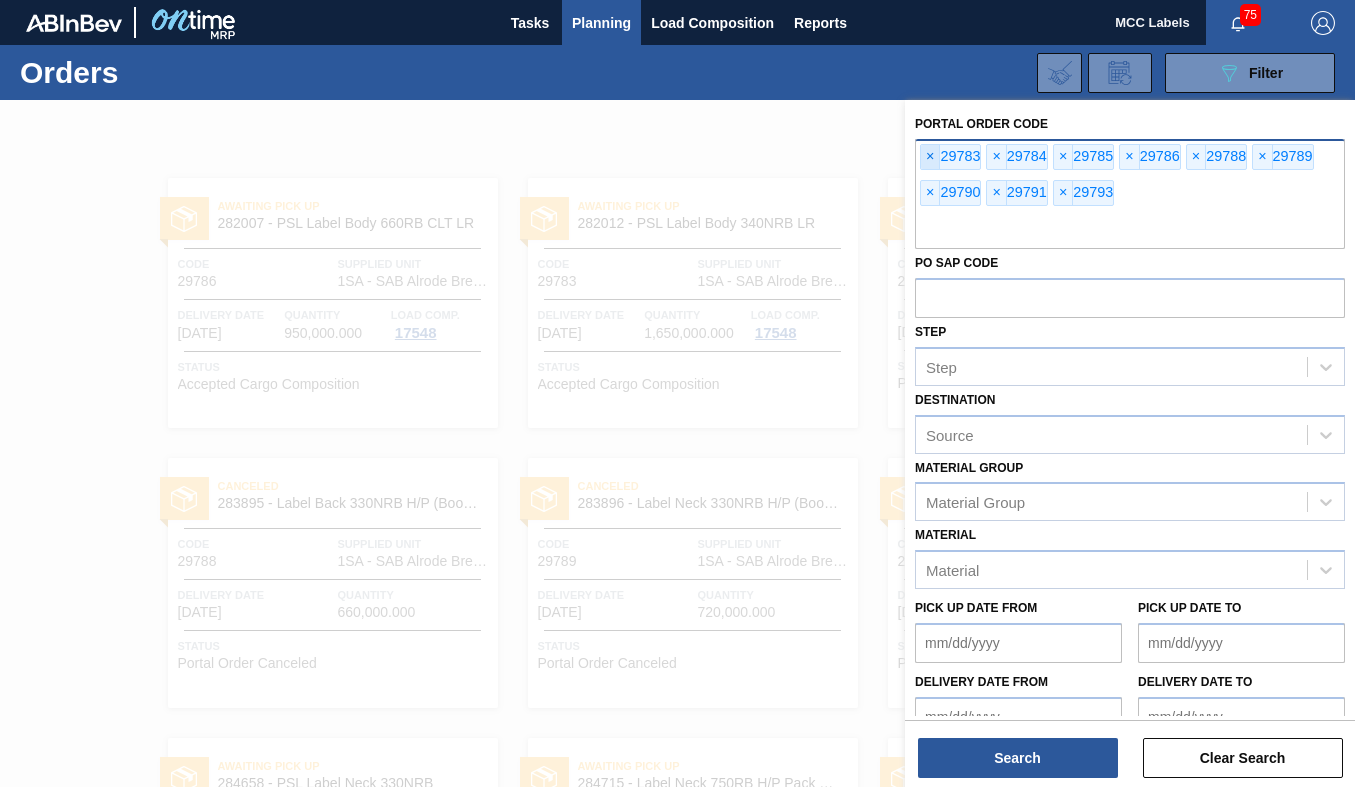 click on "×" at bounding box center (930, 157) 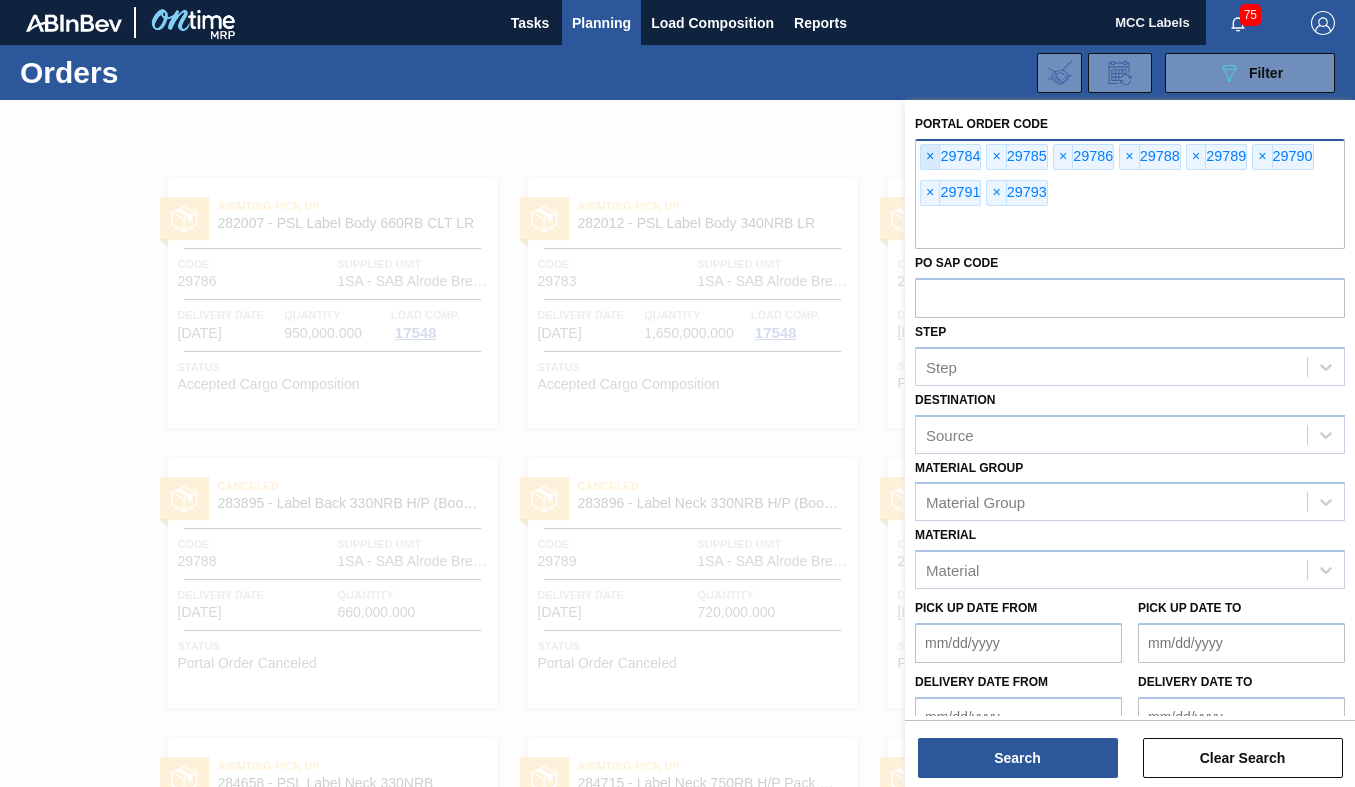 click on "×" at bounding box center (930, 157) 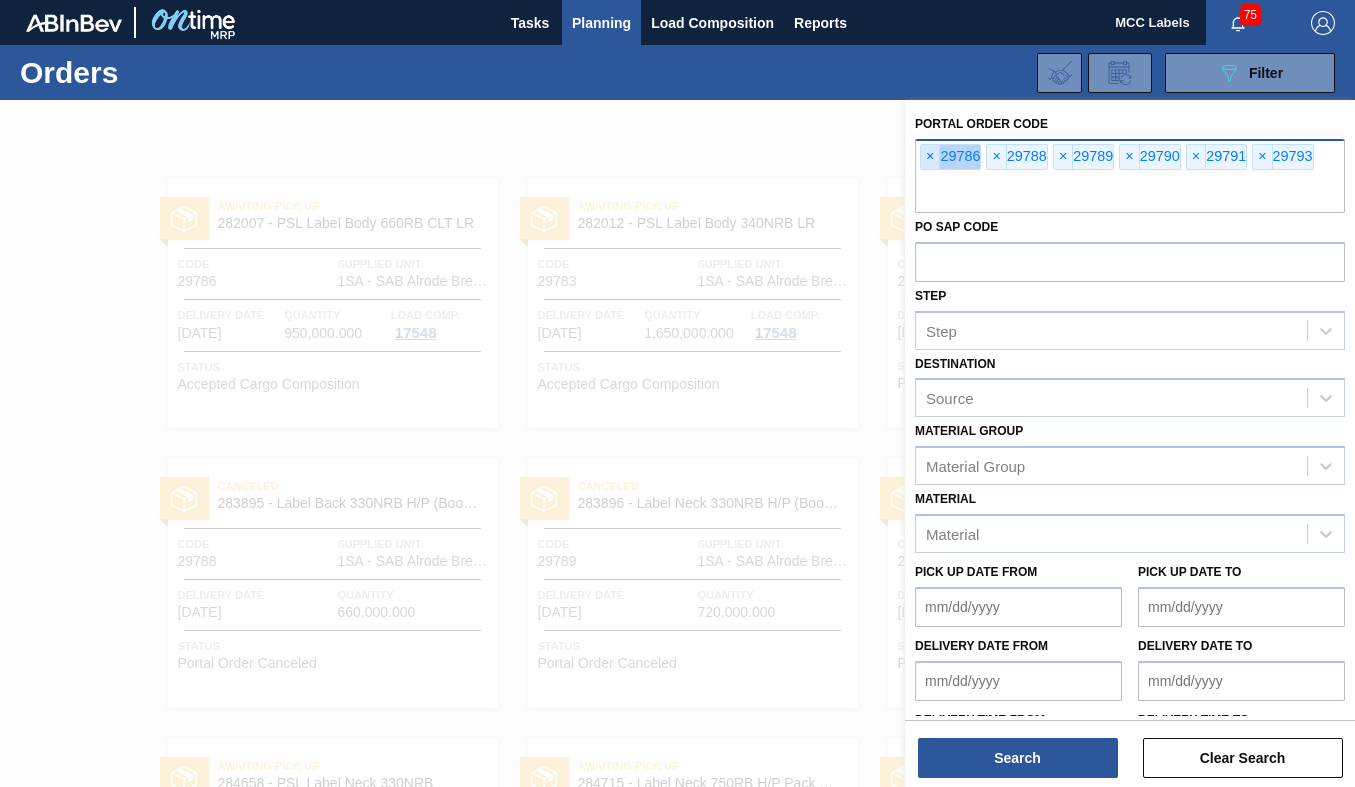 click on "×" at bounding box center [930, 157] 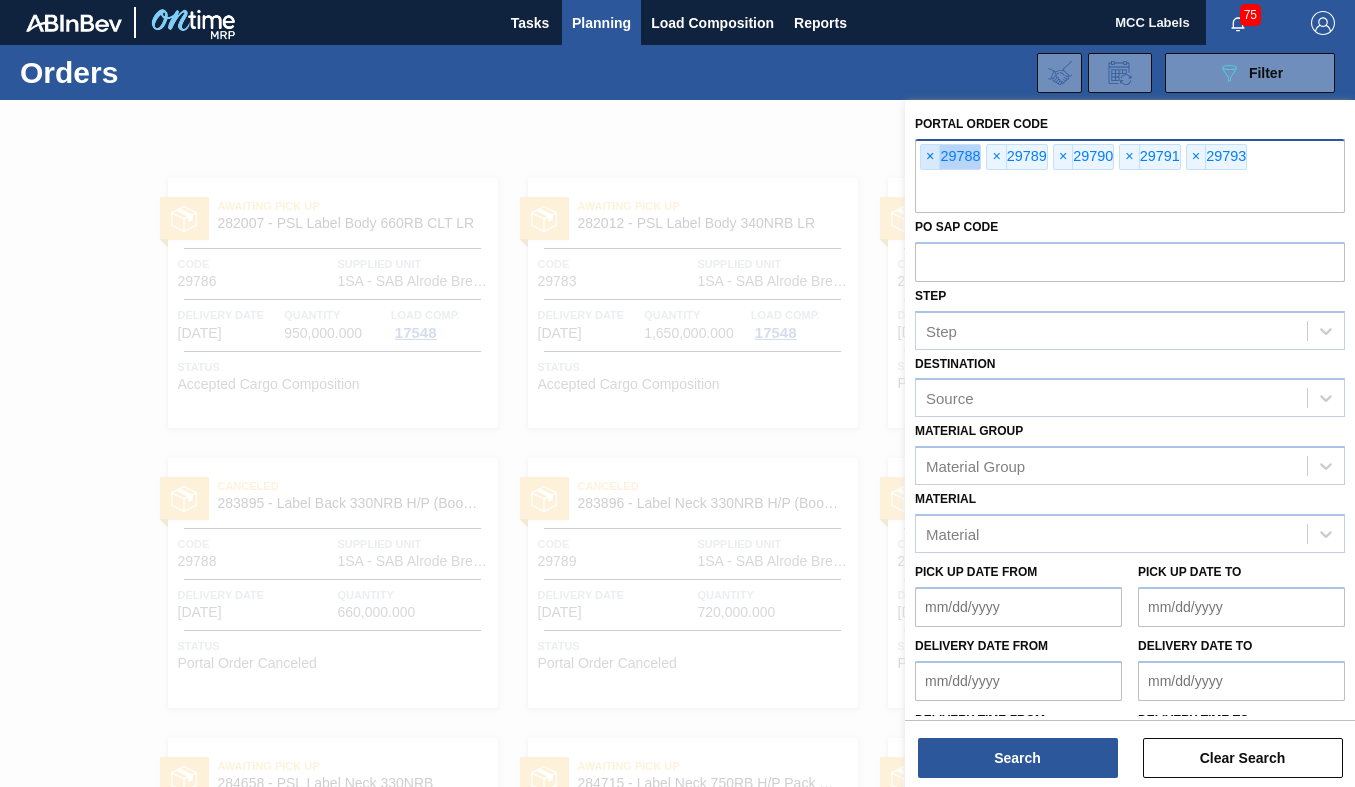 click on "×" at bounding box center (930, 157) 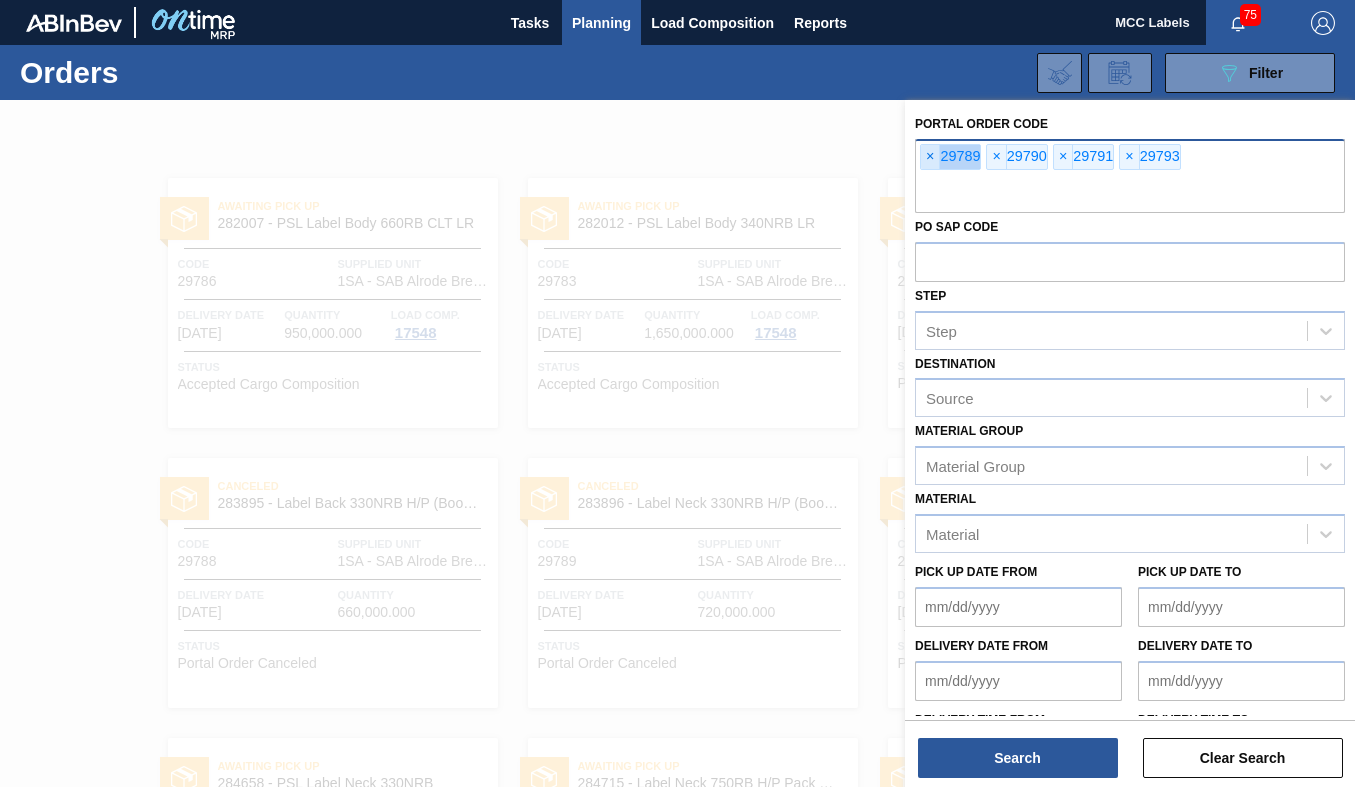 click on "×" at bounding box center (930, 157) 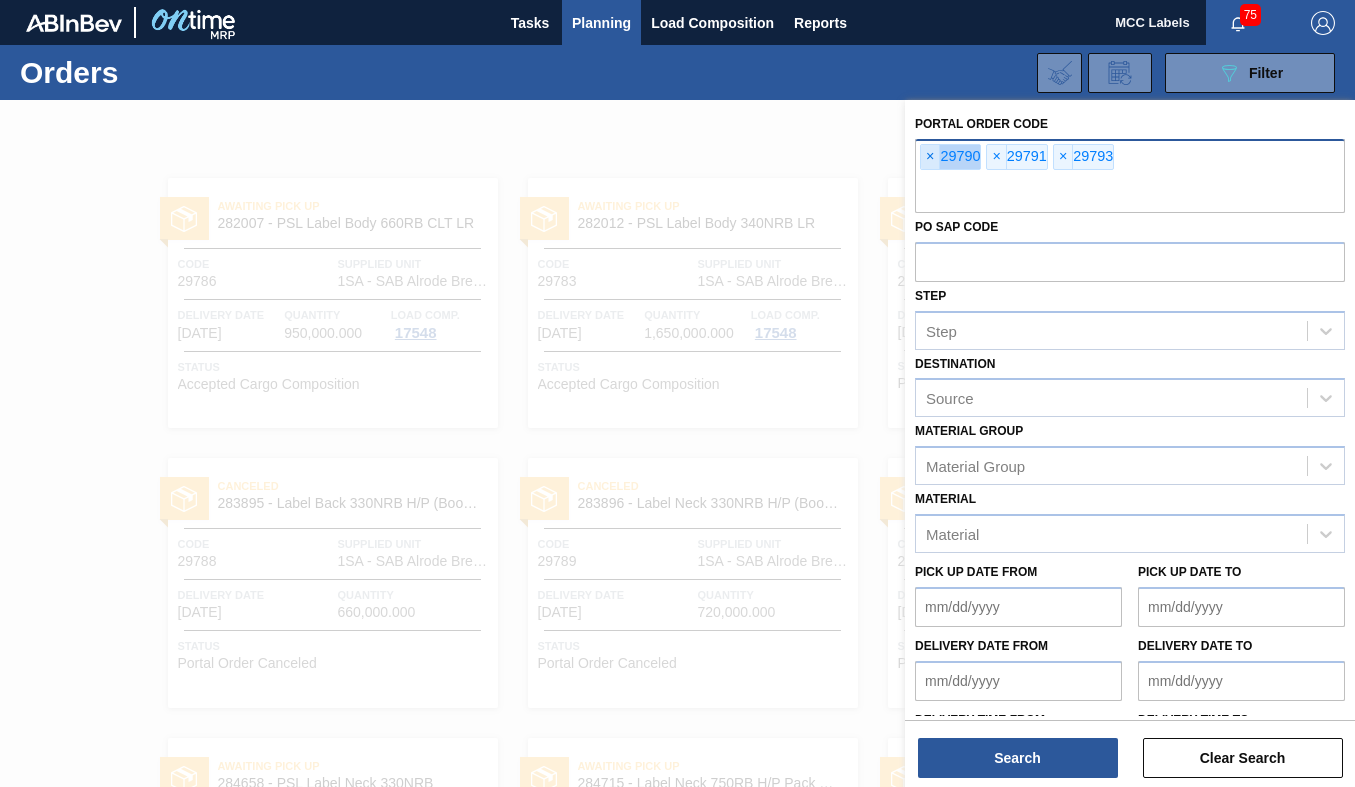 click on "×" at bounding box center [930, 157] 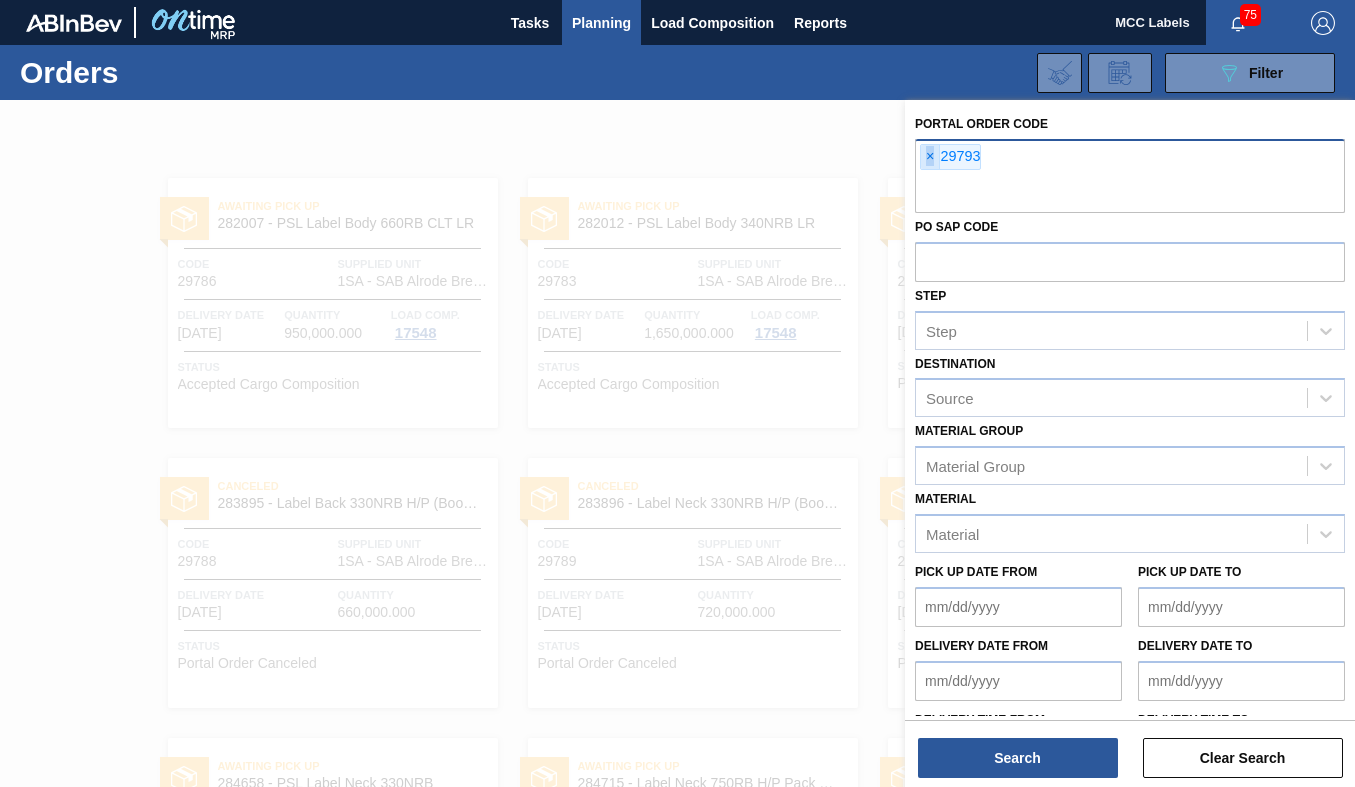 click on "×" at bounding box center (930, 157) 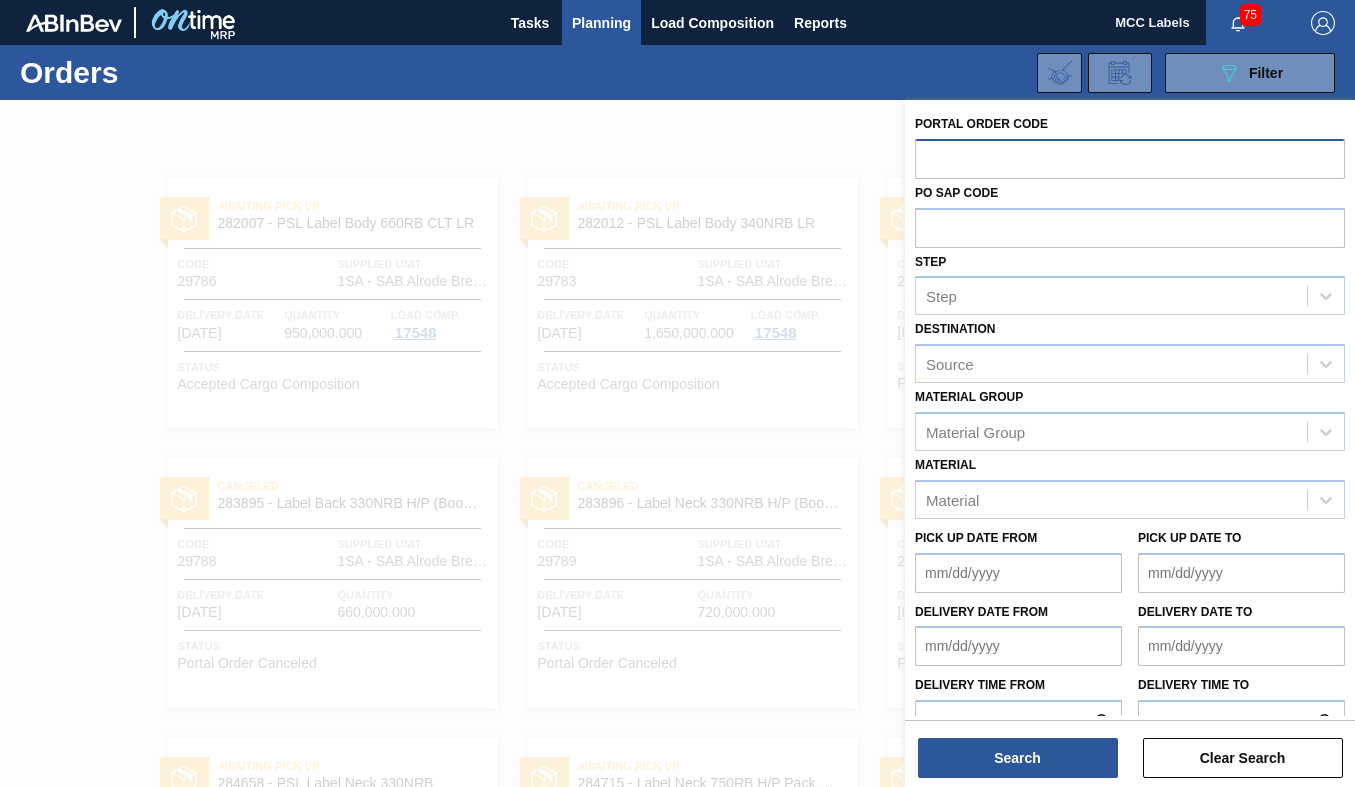 click at bounding box center (1130, 158) 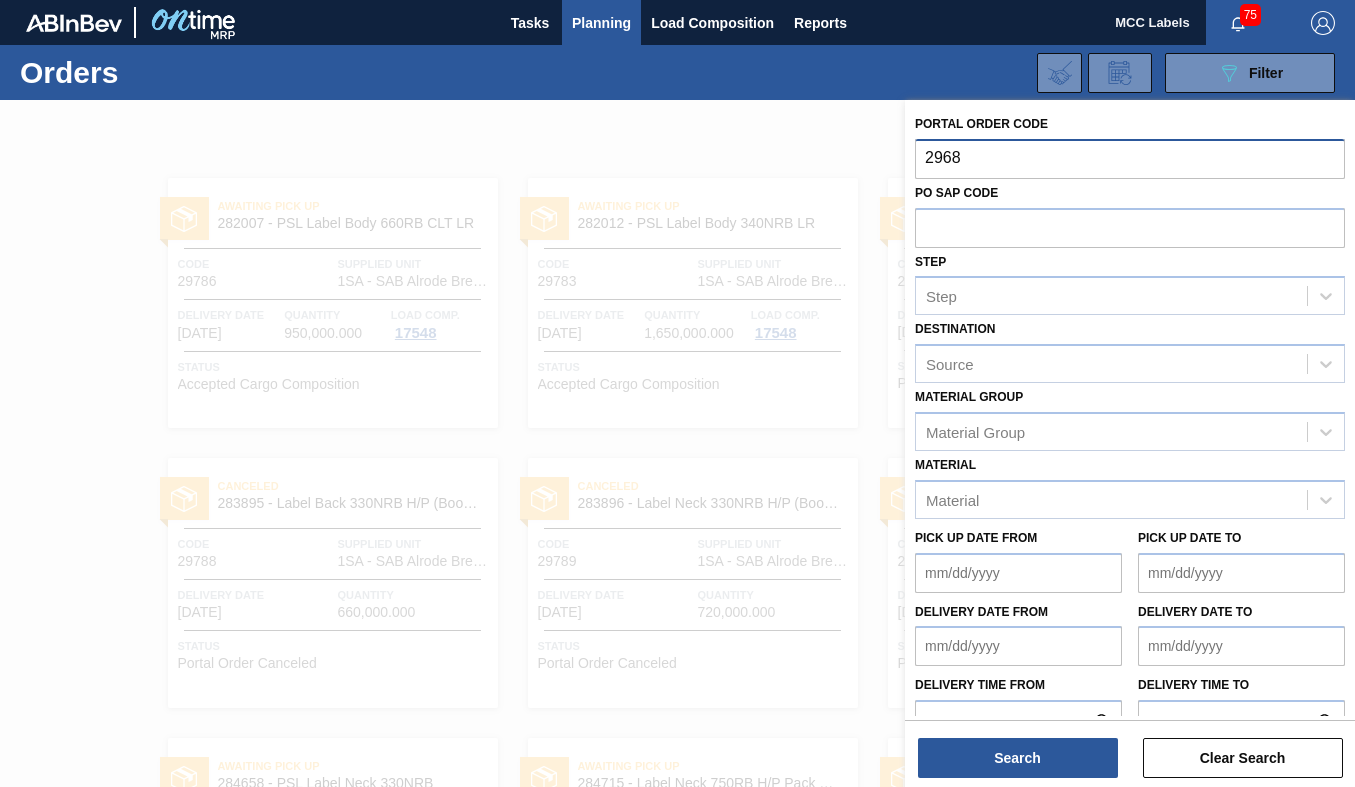 type on "29681" 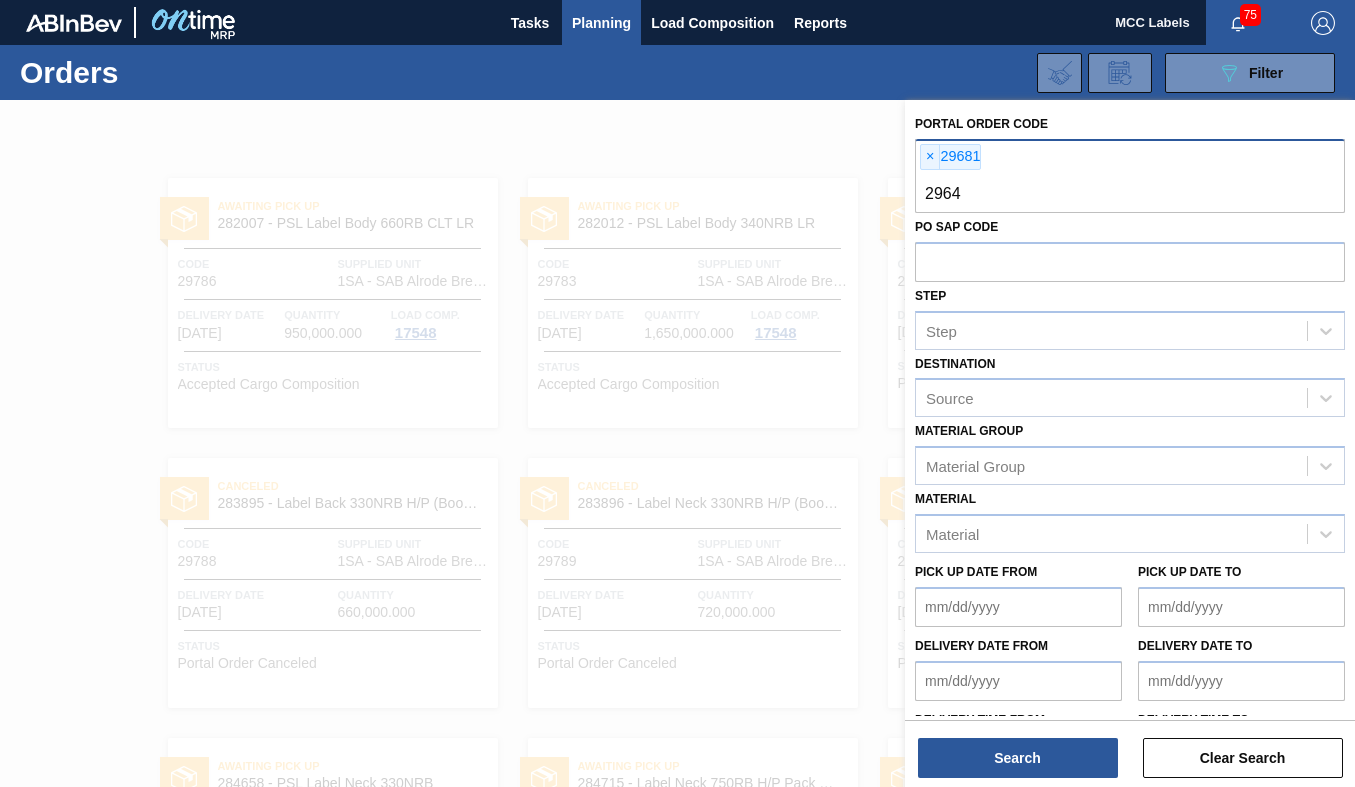 type on "29647" 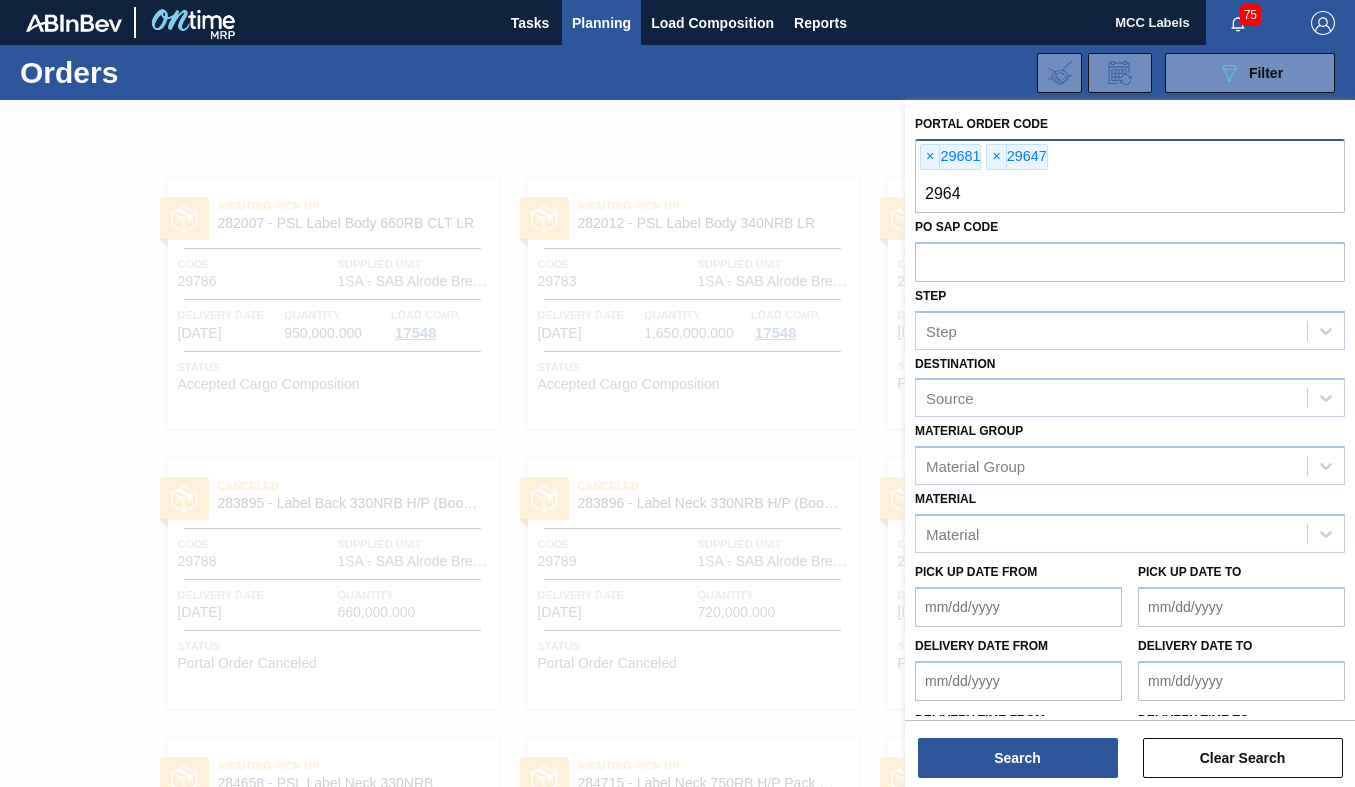 type on "29648" 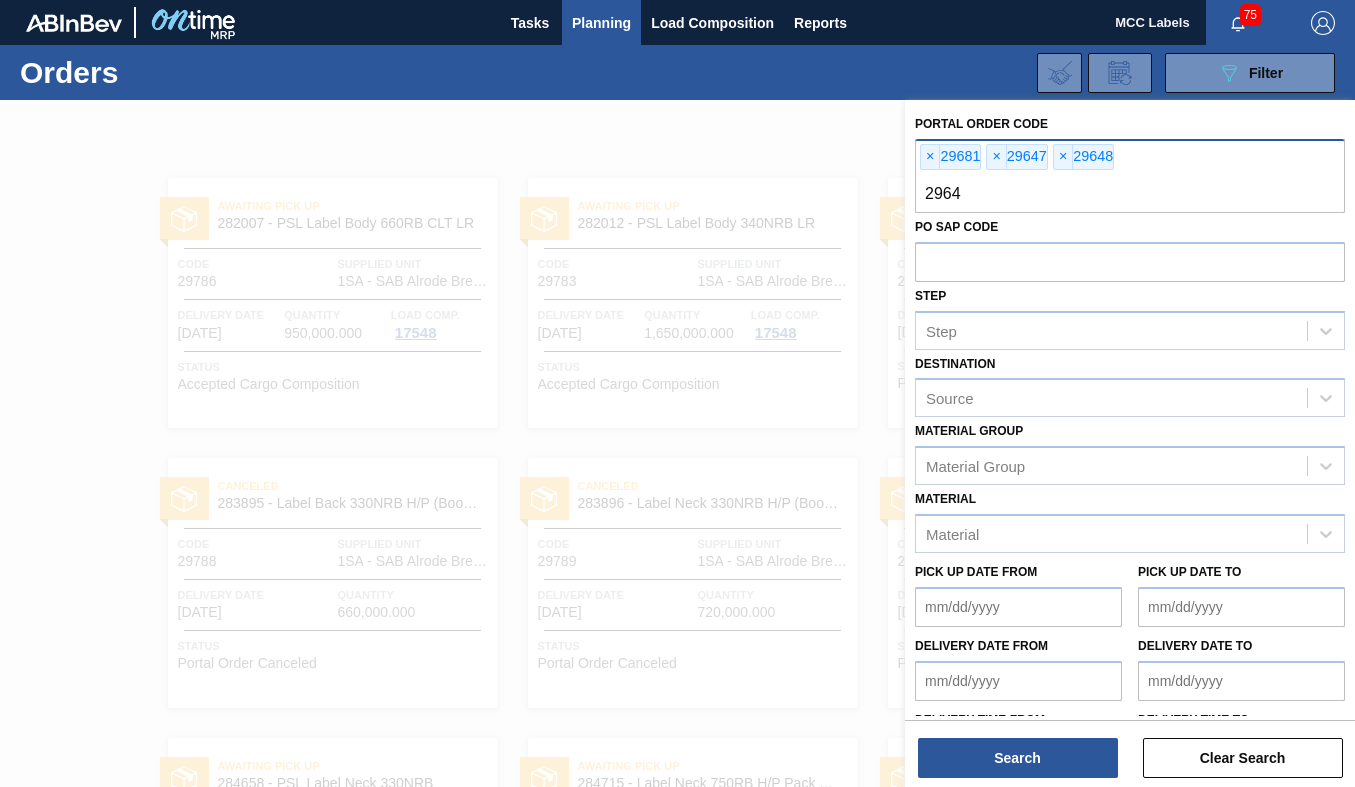 type on "29649" 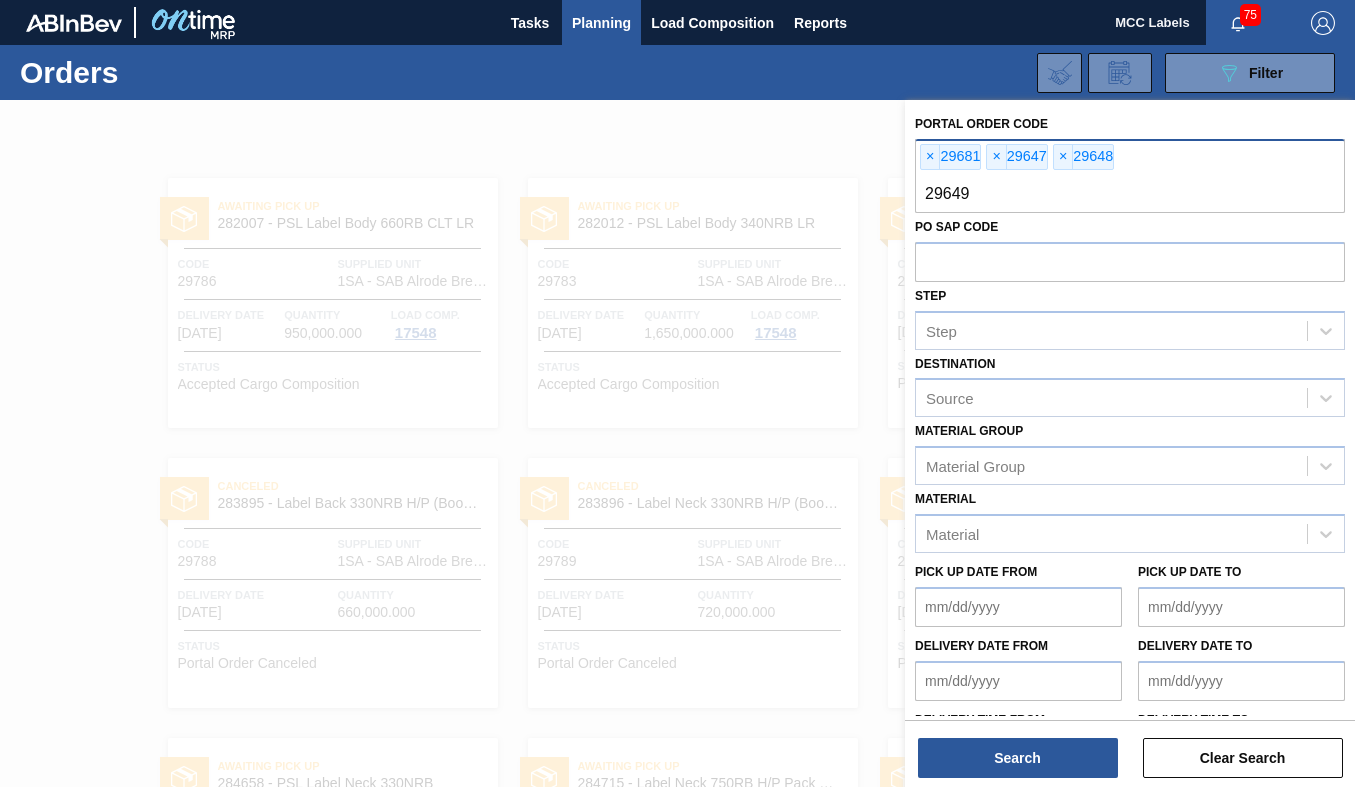 type 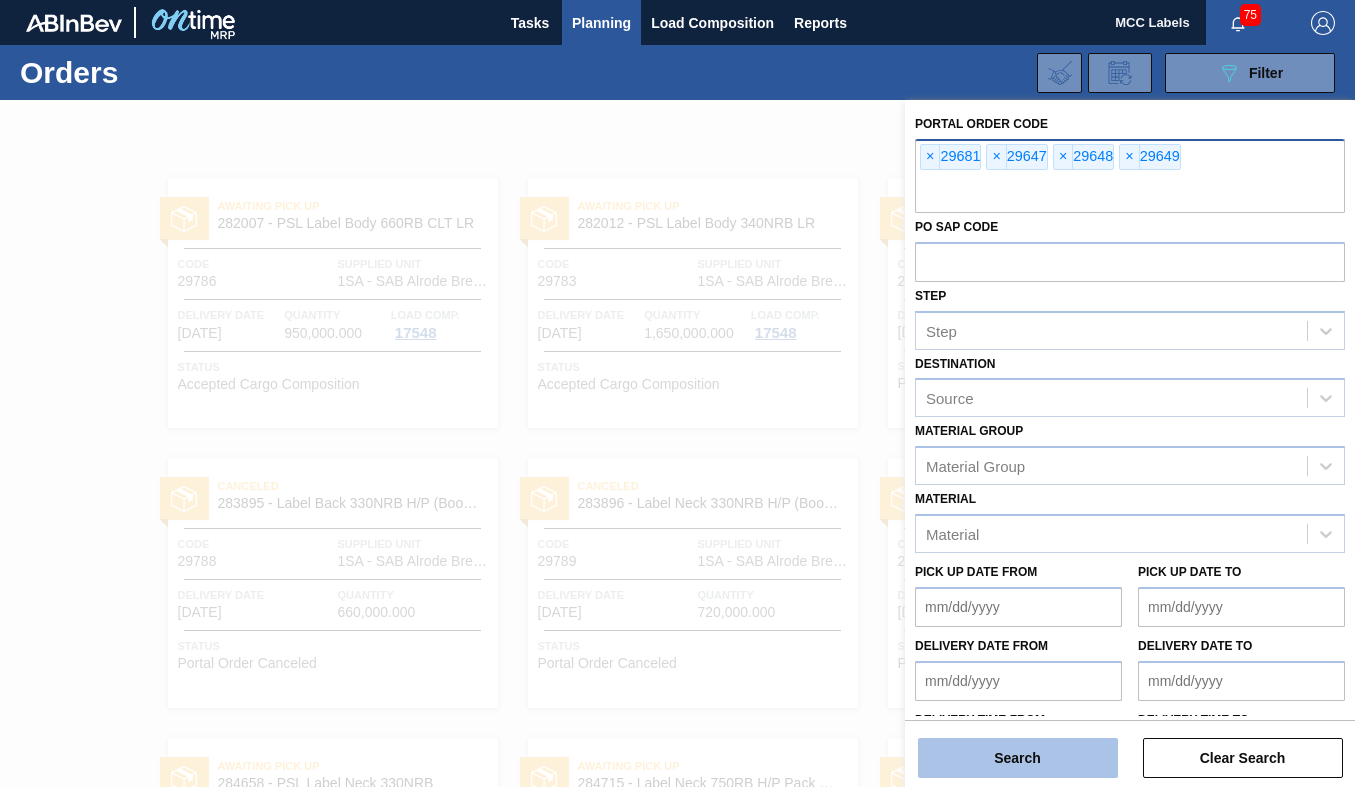 click on "Search" at bounding box center [1018, 758] 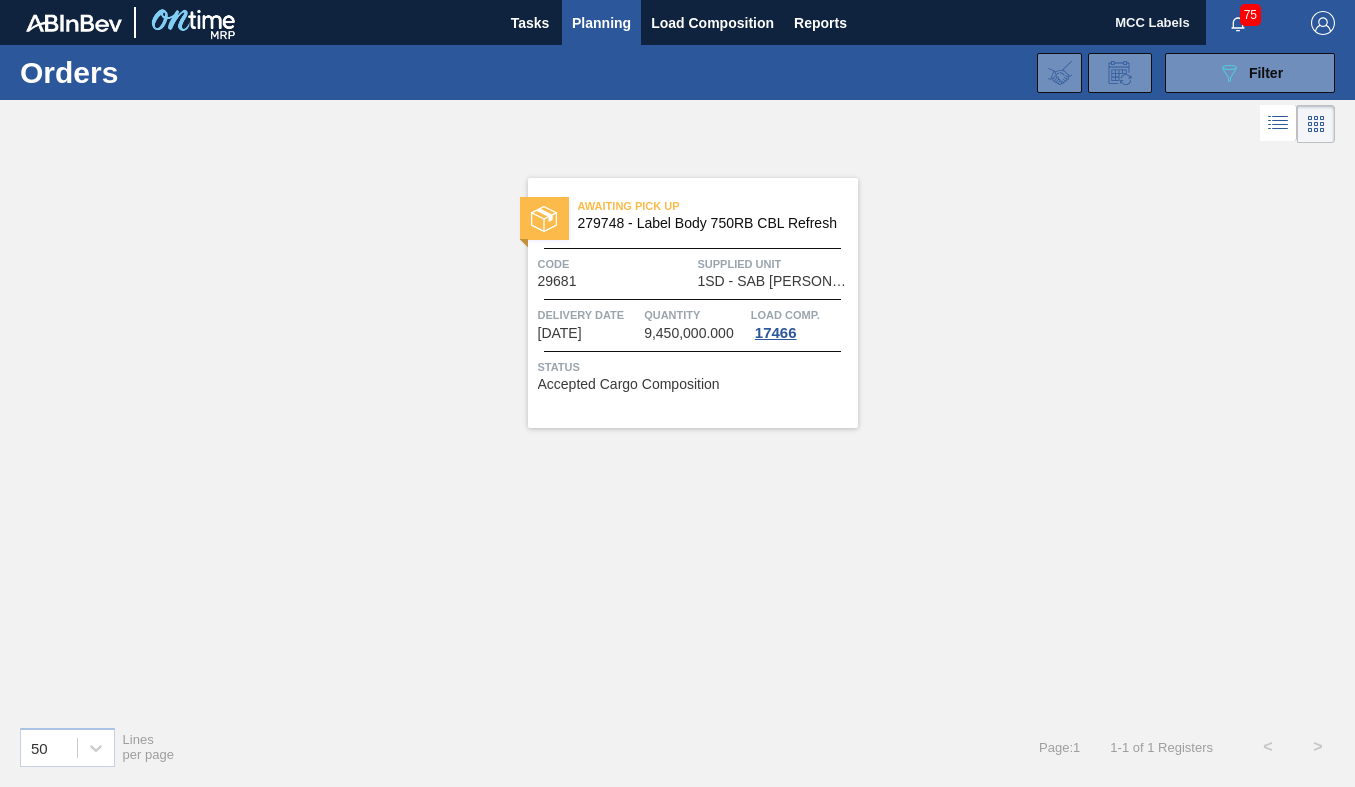 click on "Awaiting Pick Up 279748 - Label Body 750RB CBL Refresh Code 29681 Supplied Unit 1SD - SAB Rosslyn Brewery Delivery Date 07/04/2025 Quantity 9,450,000.000 Load Comp. 17466 Status Accepted Cargo Composition" at bounding box center (693, 303) 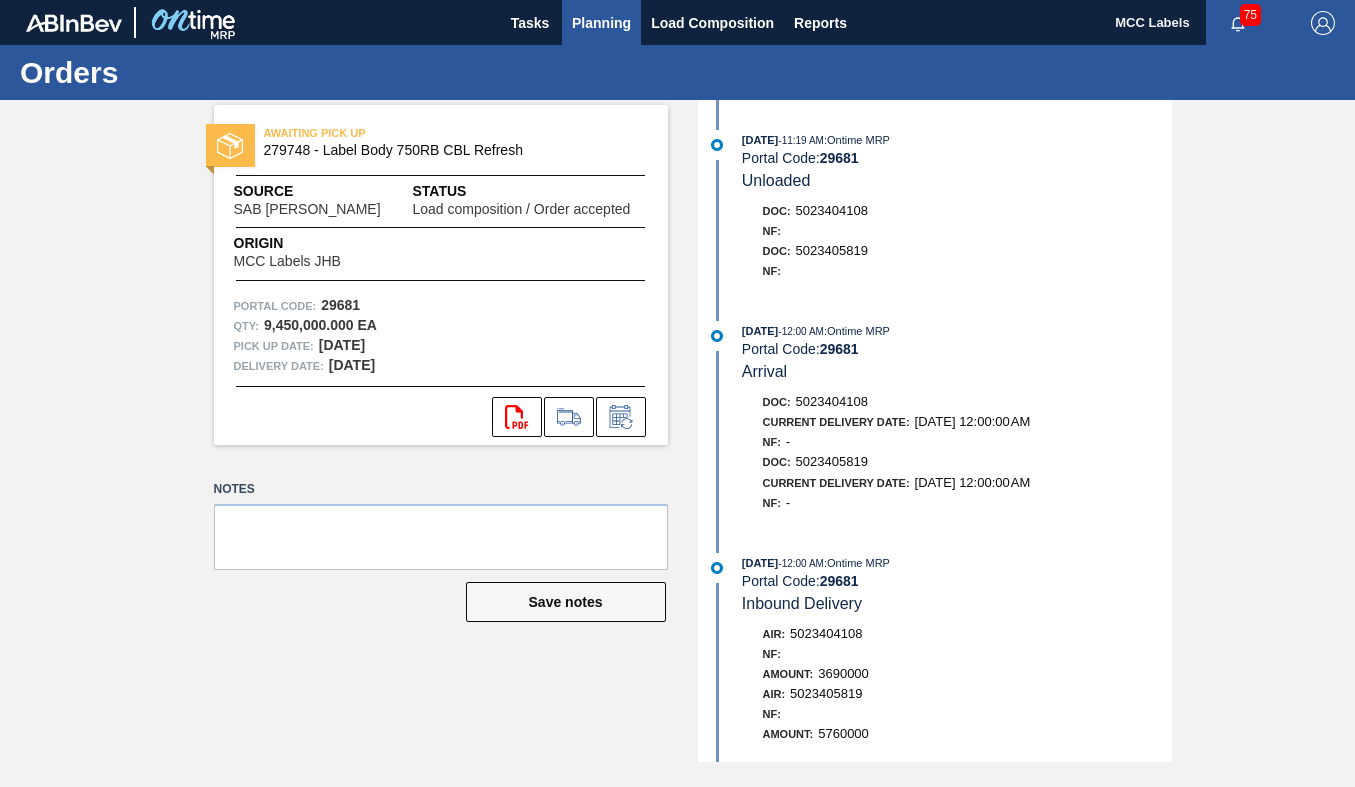 click on "Planning" at bounding box center [601, 23] 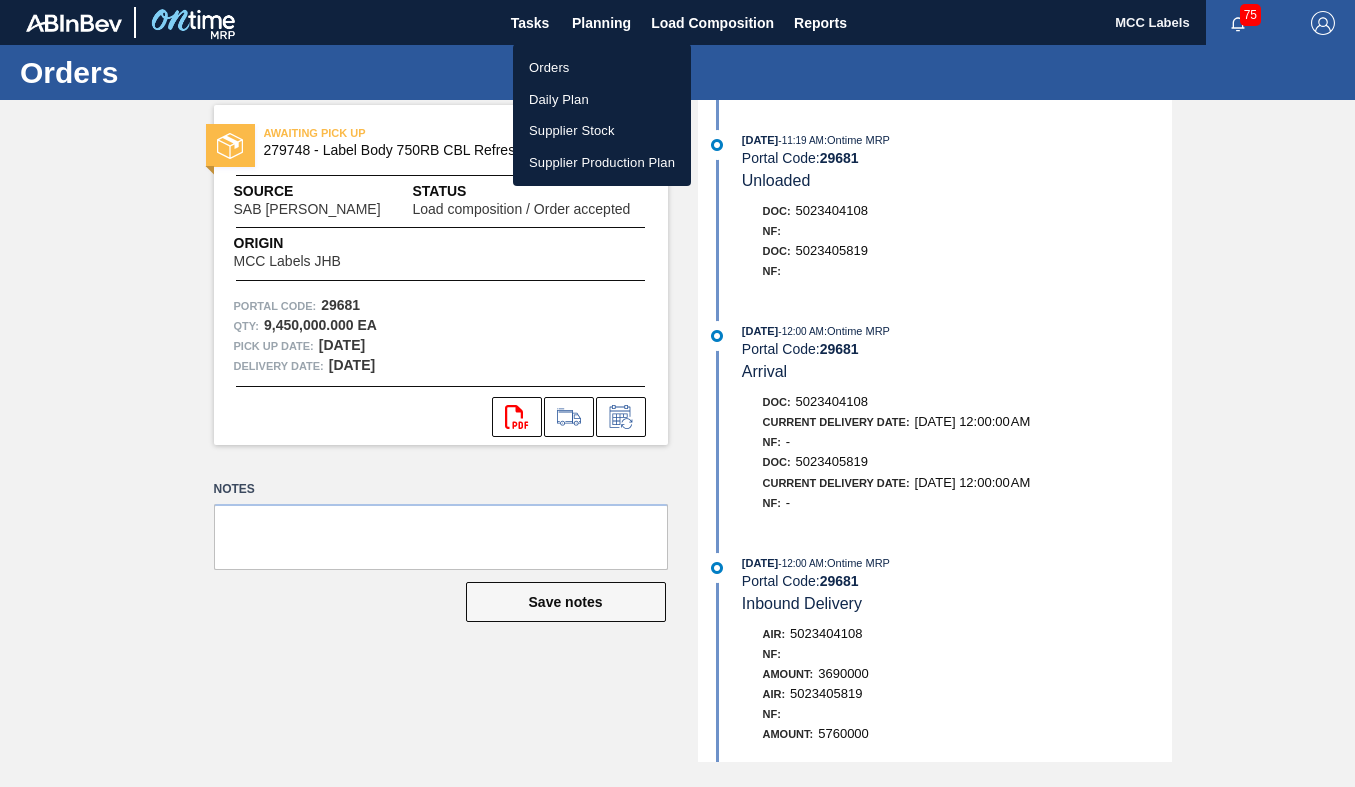 click on "Orders" at bounding box center [602, 68] 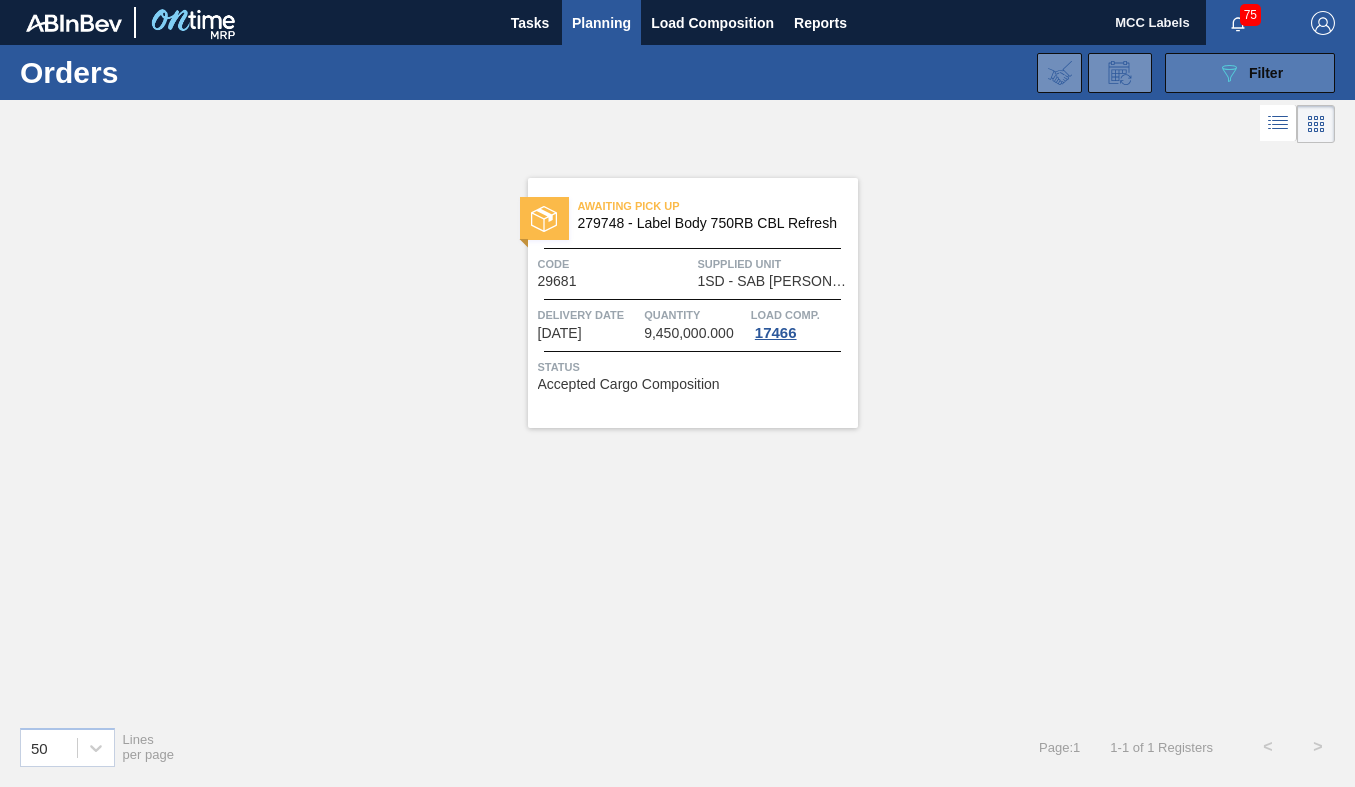 click on "089F7B8B-B2A5-4AFE-B5C0-19BA573D28AC Filter" at bounding box center [1250, 73] 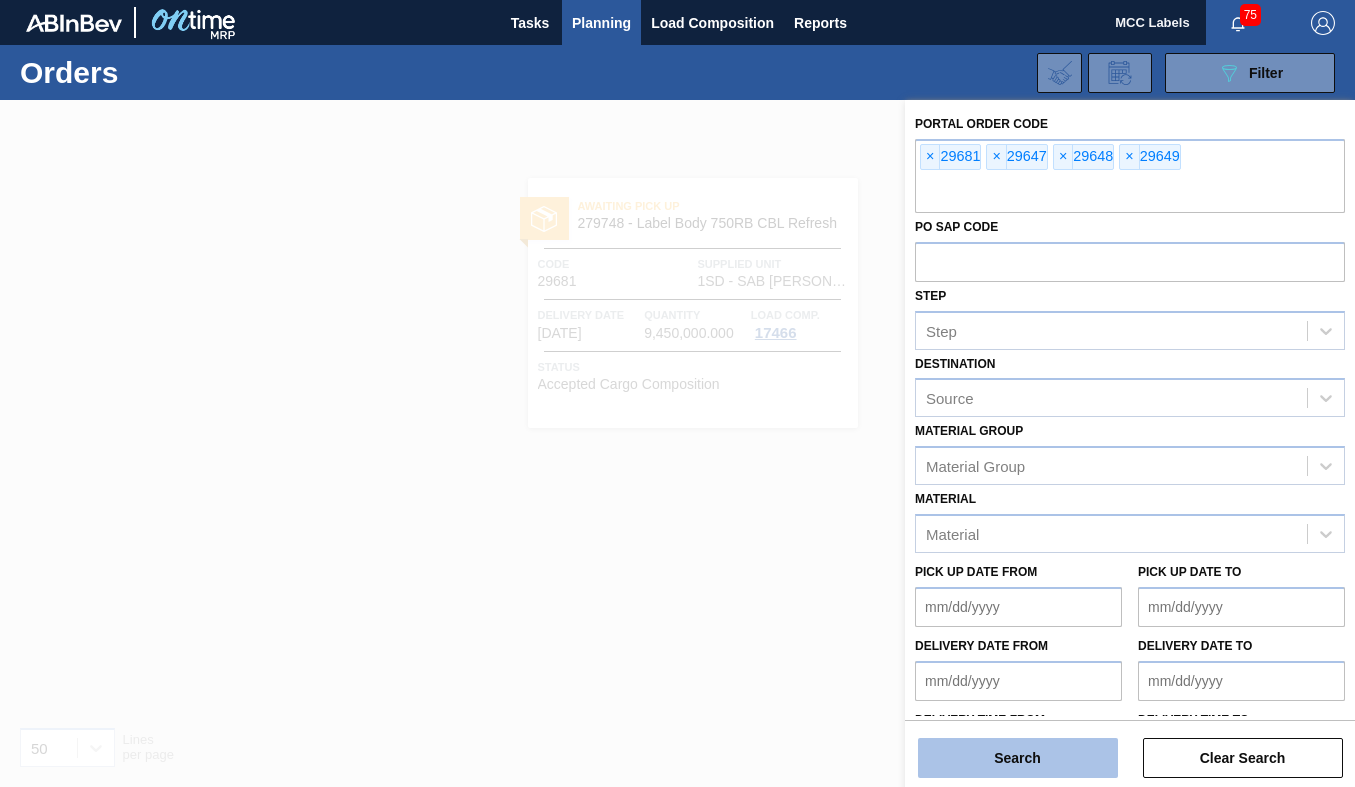 click on "Search" at bounding box center [1018, 758] 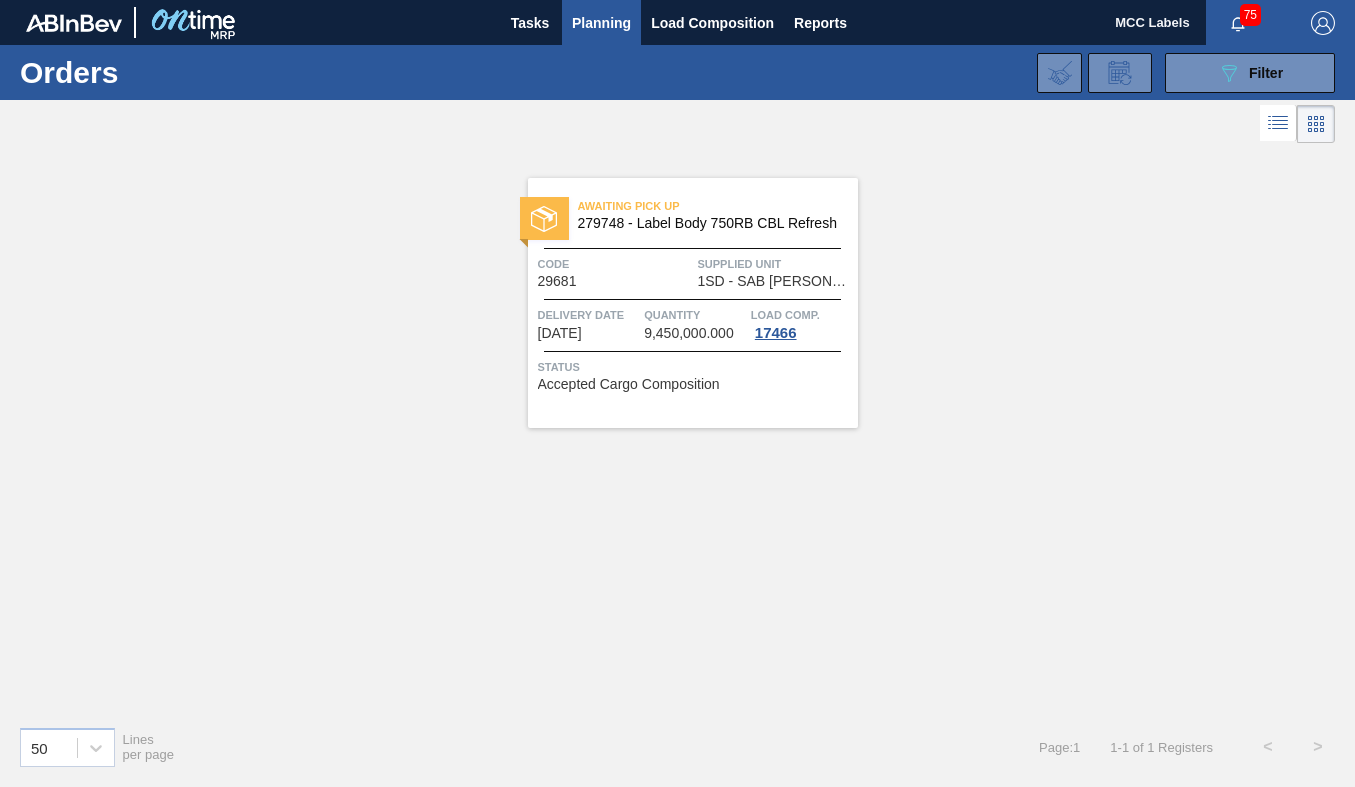 drag, startPoint x: 599, startPoint y: 22, endPoint x: 538, endPoint y: 55, distance: 69.354164 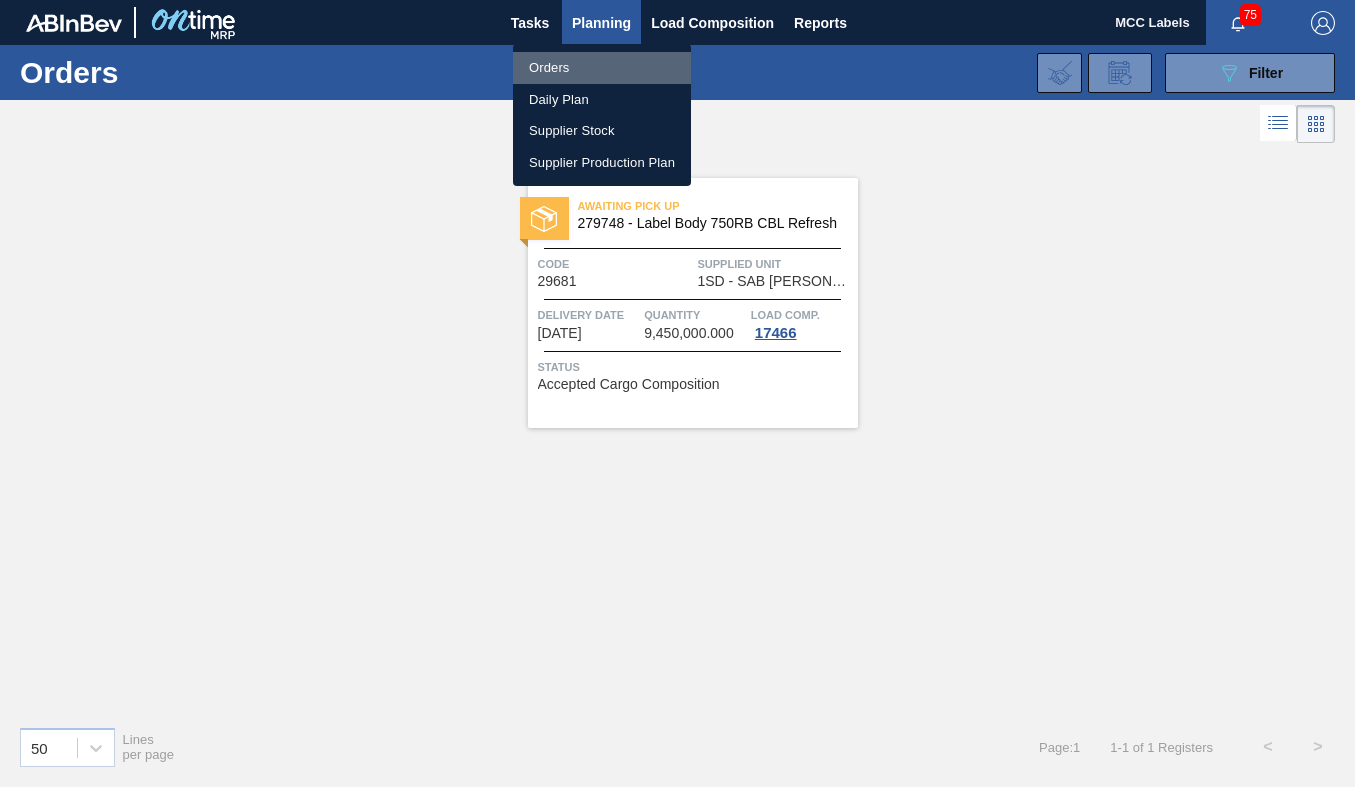 click on "Orders" at bounding box center [602, 68] 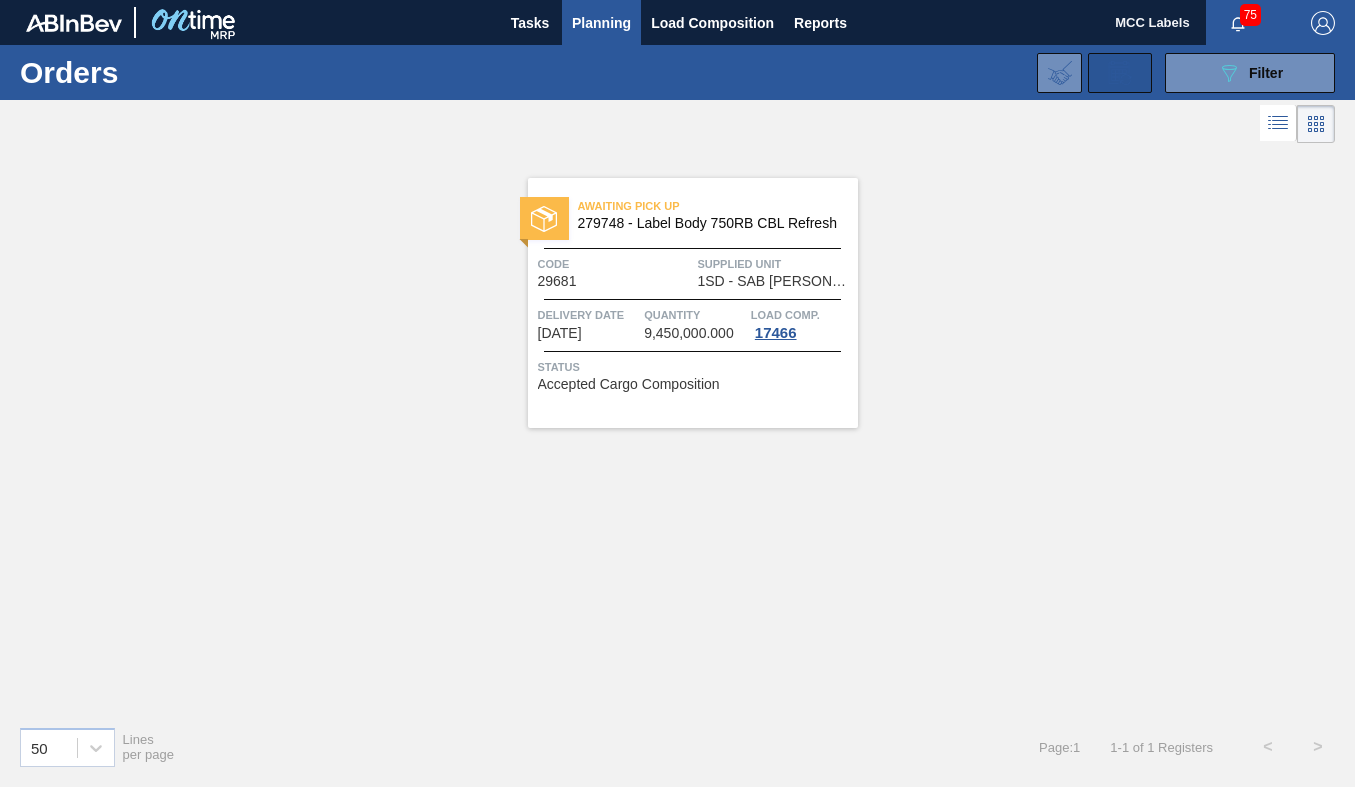 drag, startPoint x: 1209, startPoint y: 68, endPoint x: 1109, endPoint y: 87, distance: 101.788994 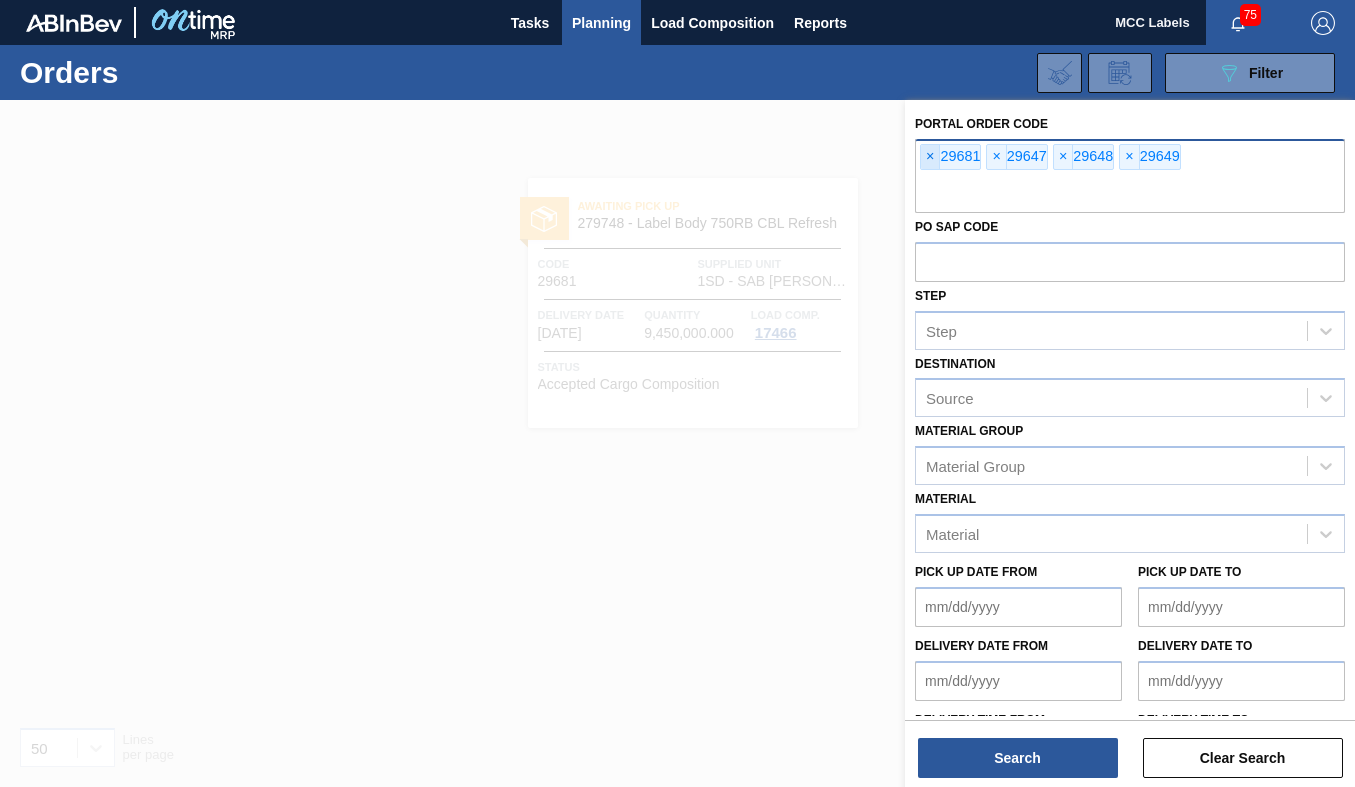 click on "×" at bounding box center (930, 157) 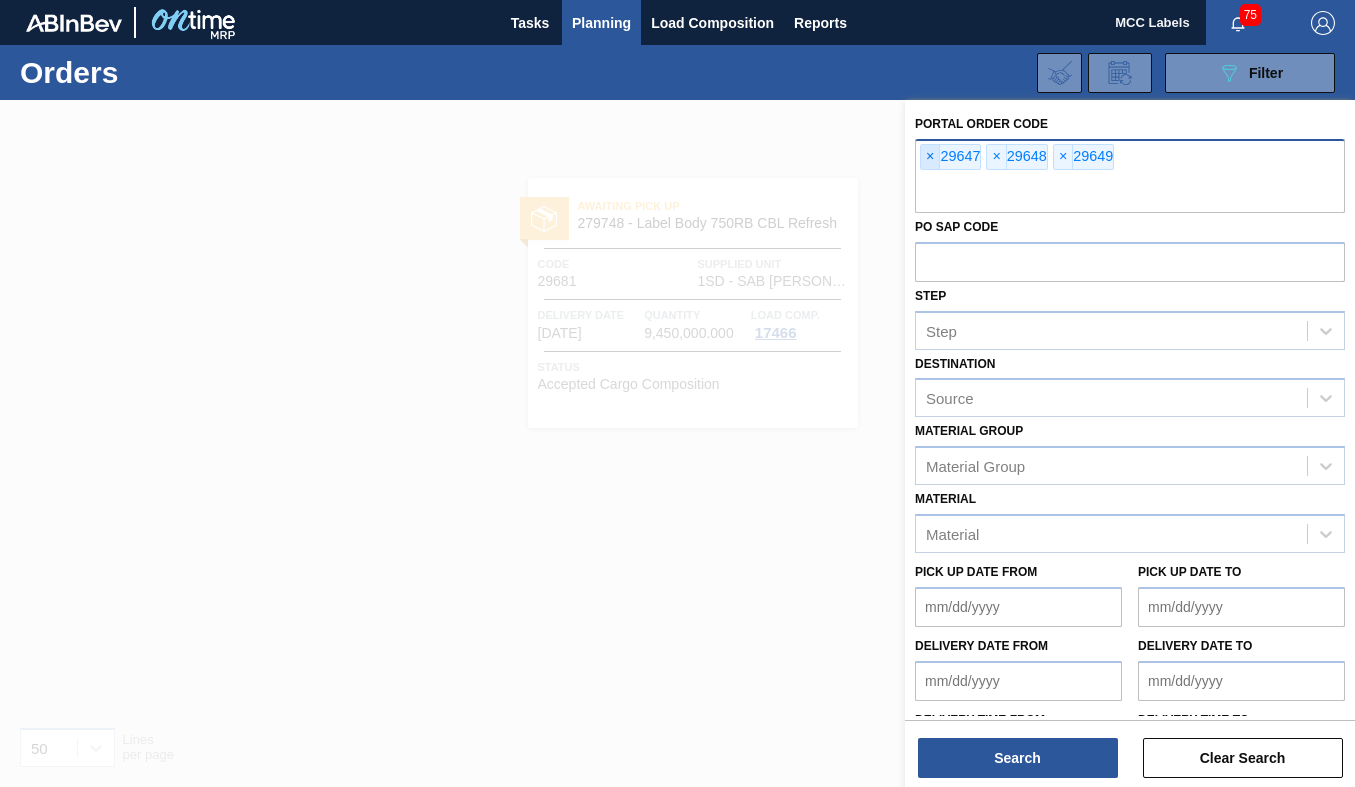 click on "×" at bounding box center [930, 157] 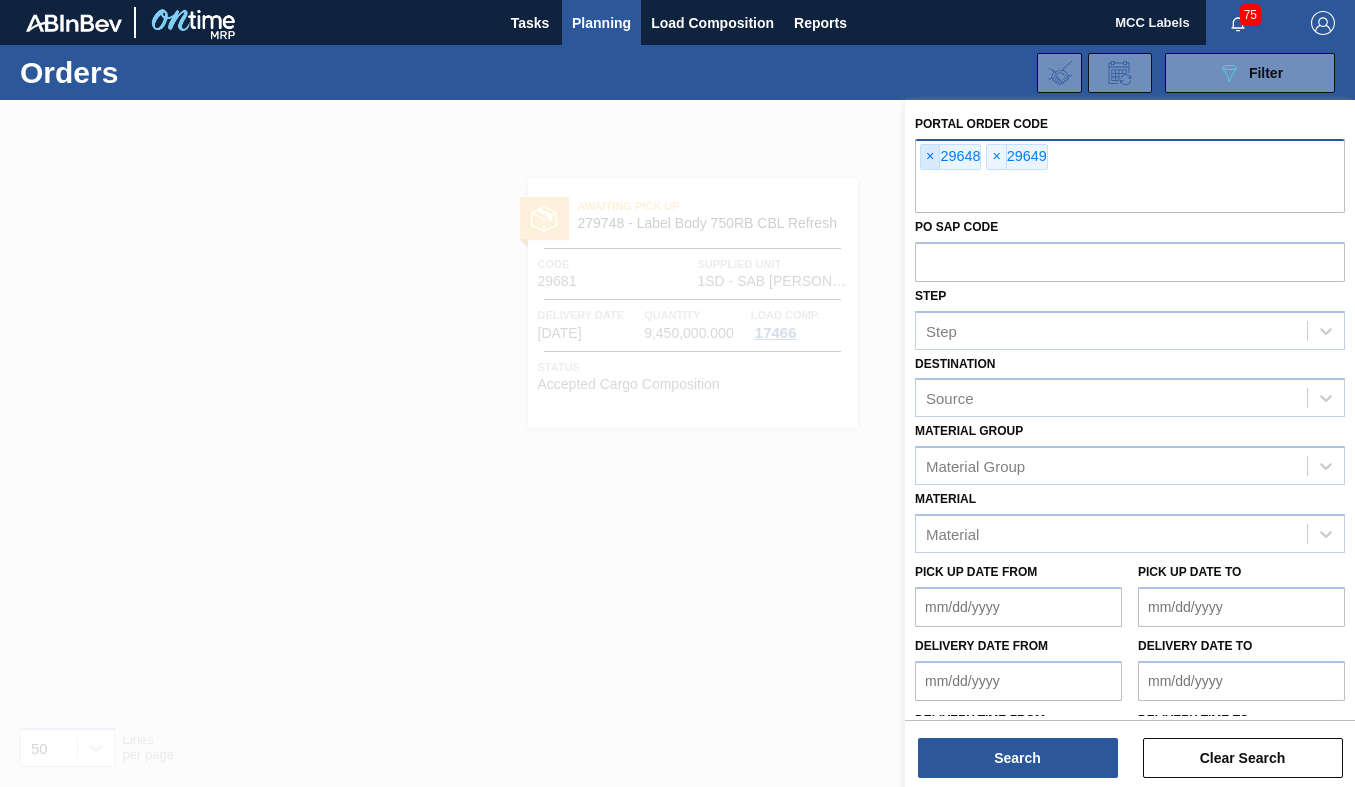 click on "×" at bounding box center (930, 157) 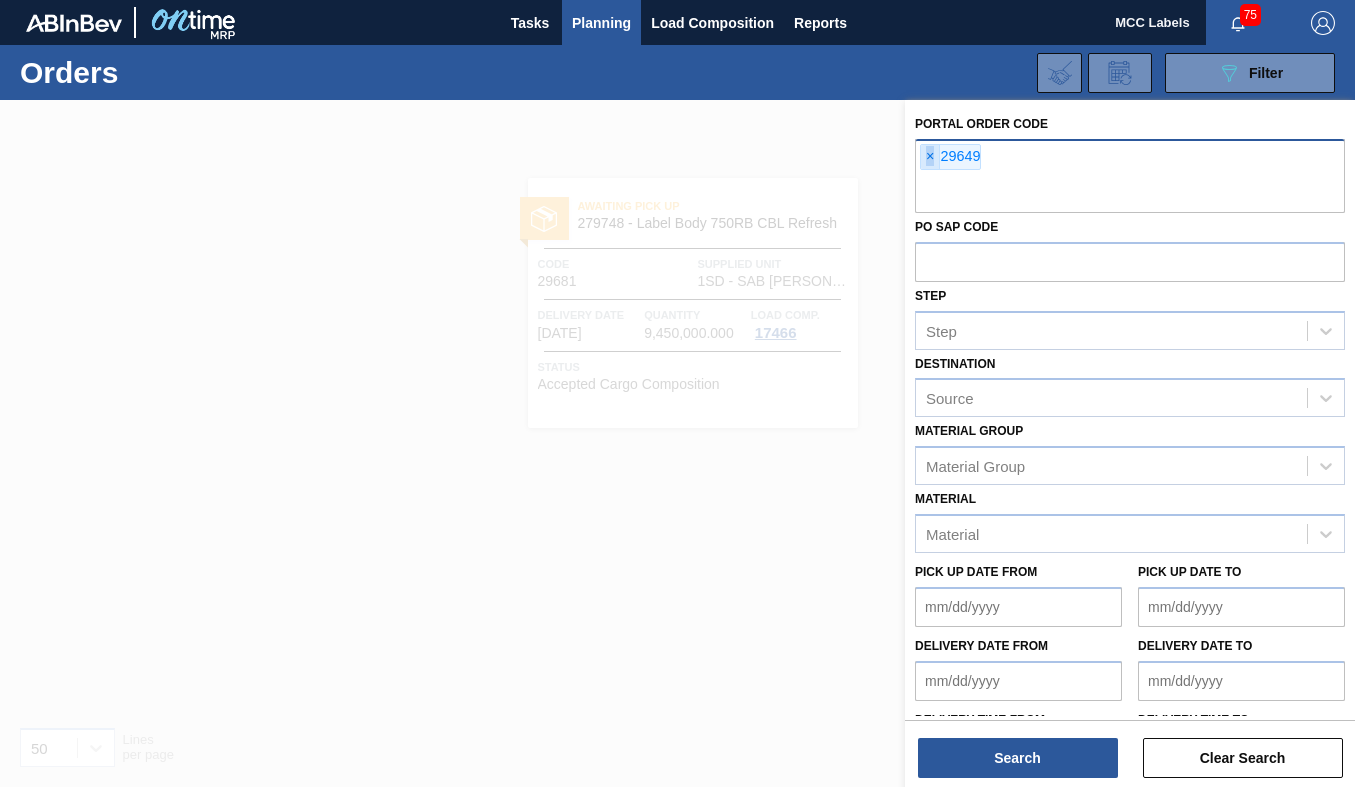 click on "×" at bounding box center [930, 157] 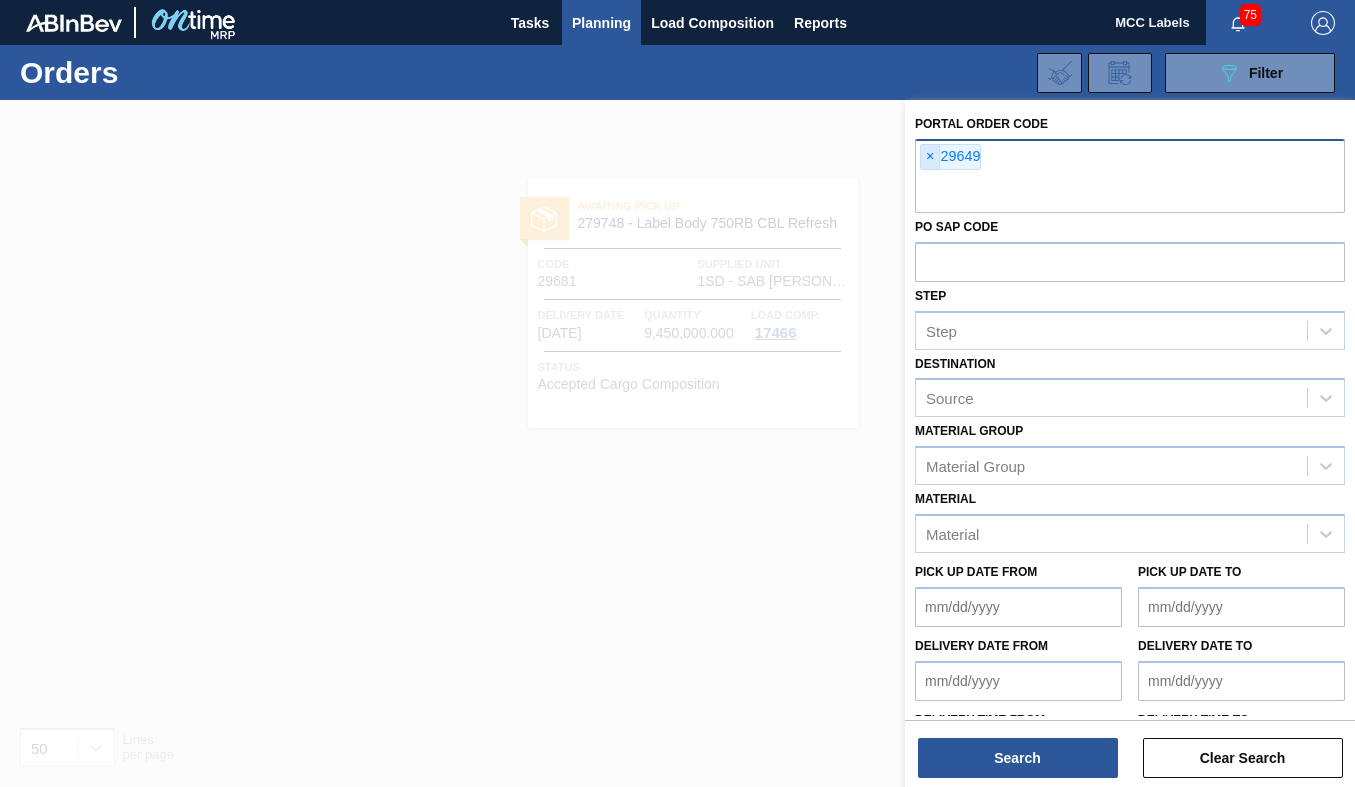 click at bounding box center [1130, 194] 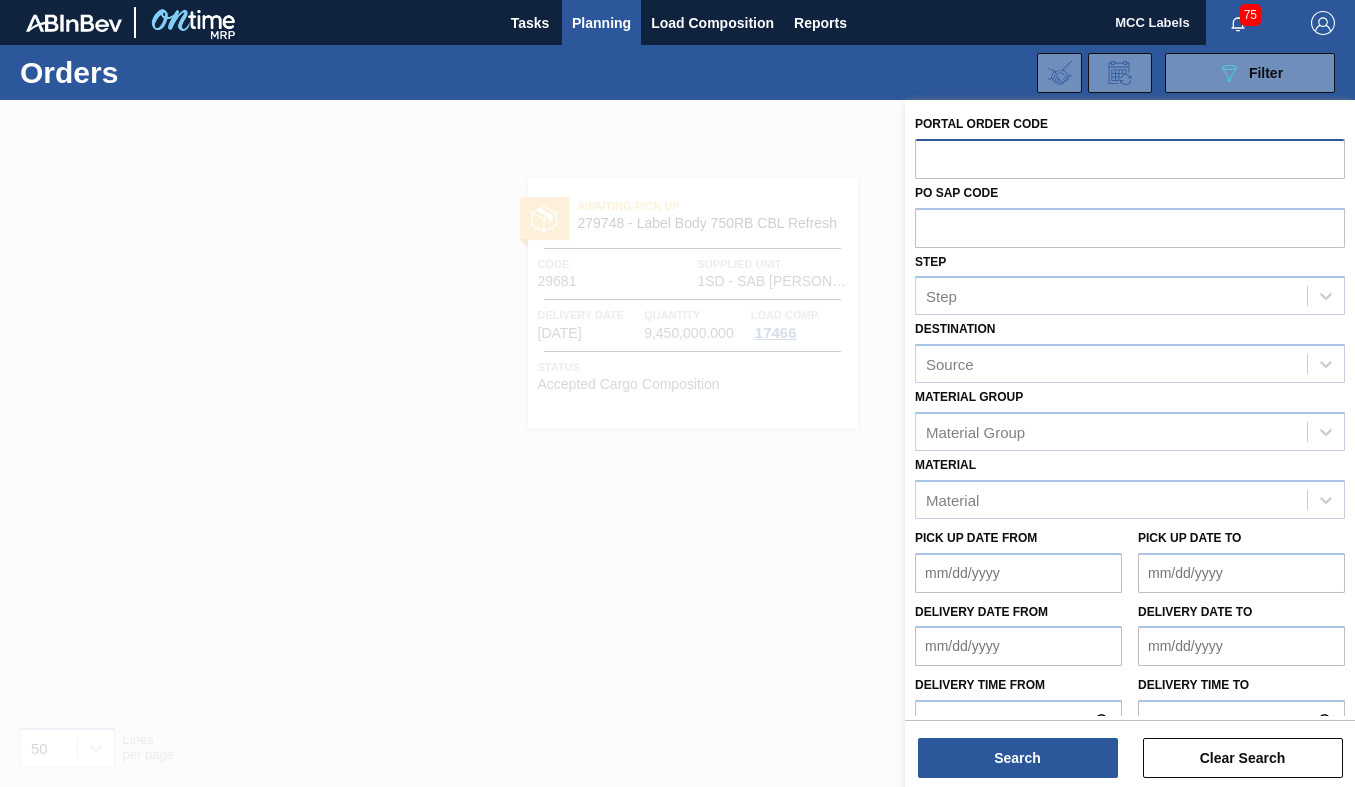 click at bounding box center [1130, 158] 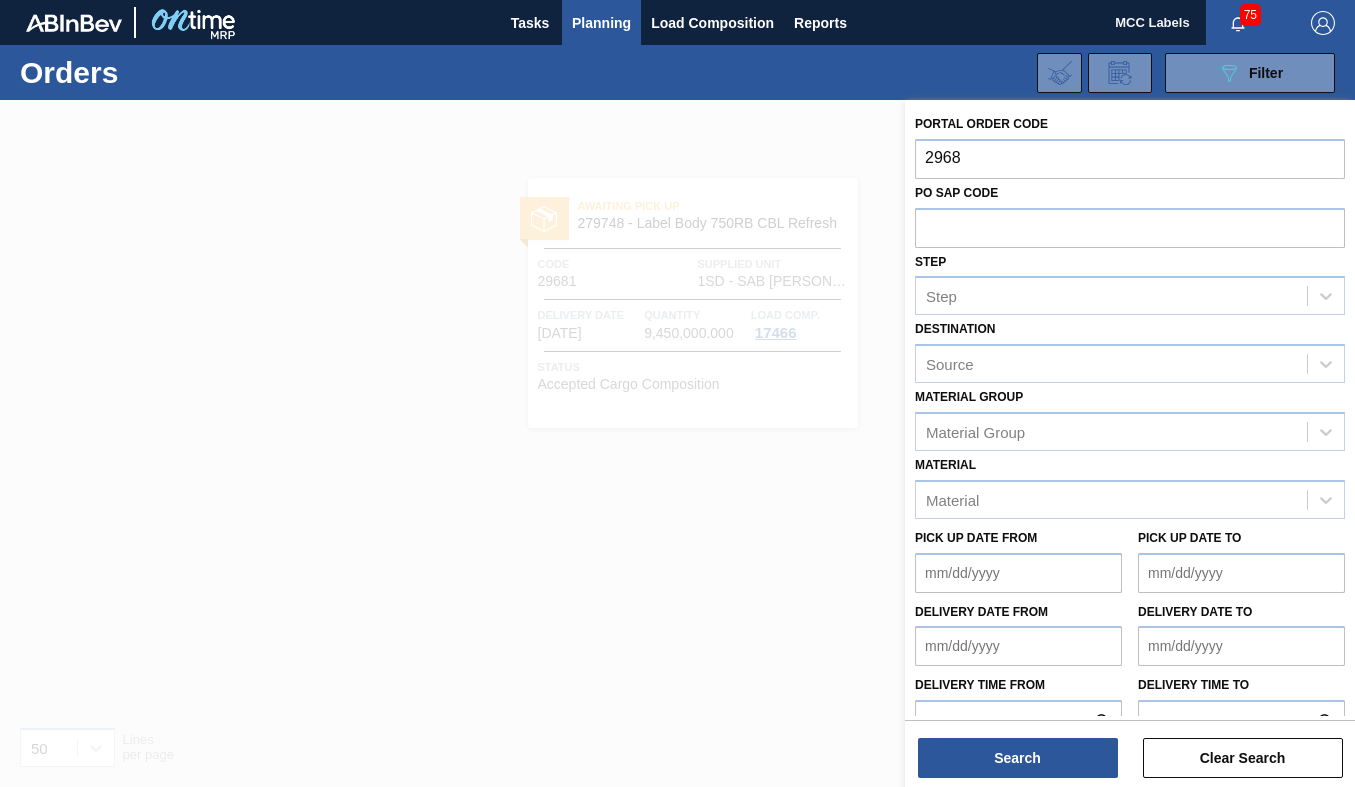 type on "29681" 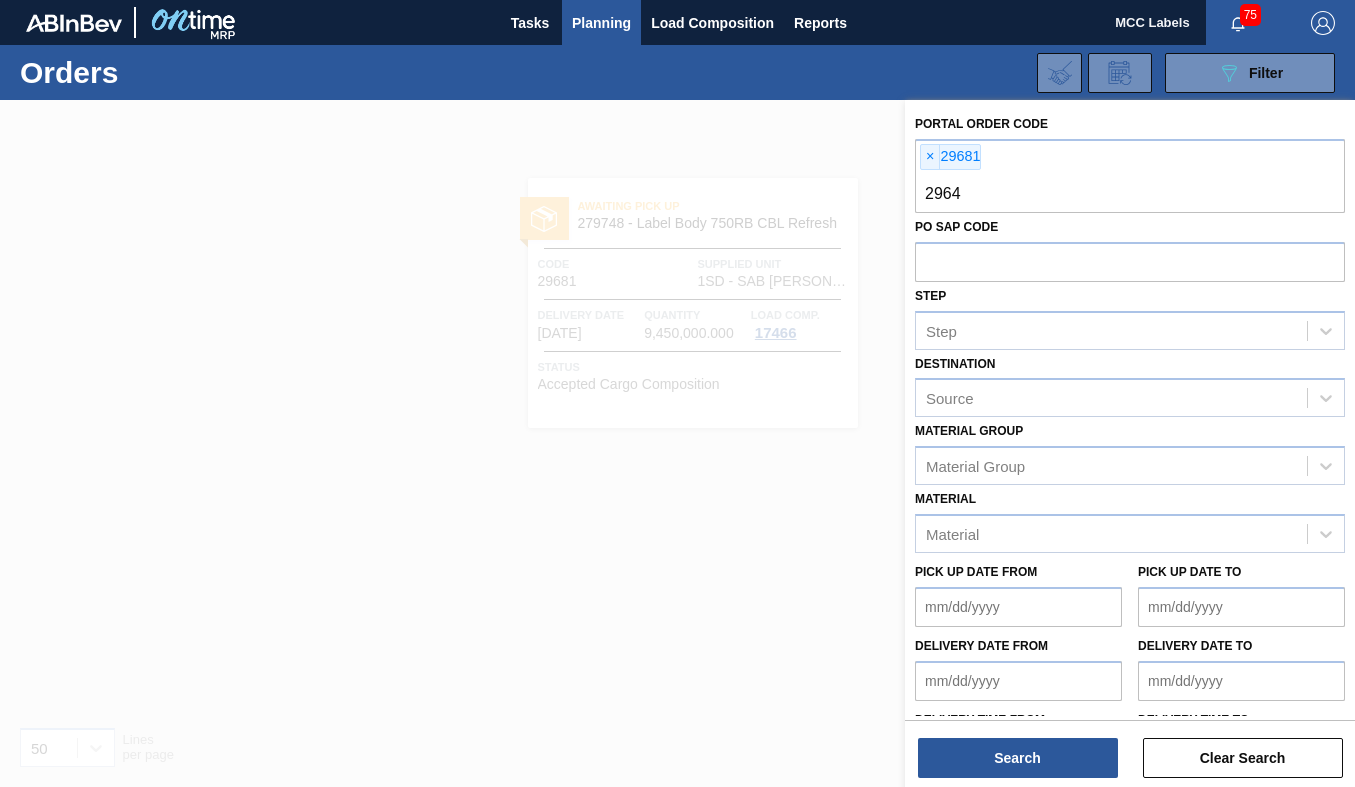 type on "29647" 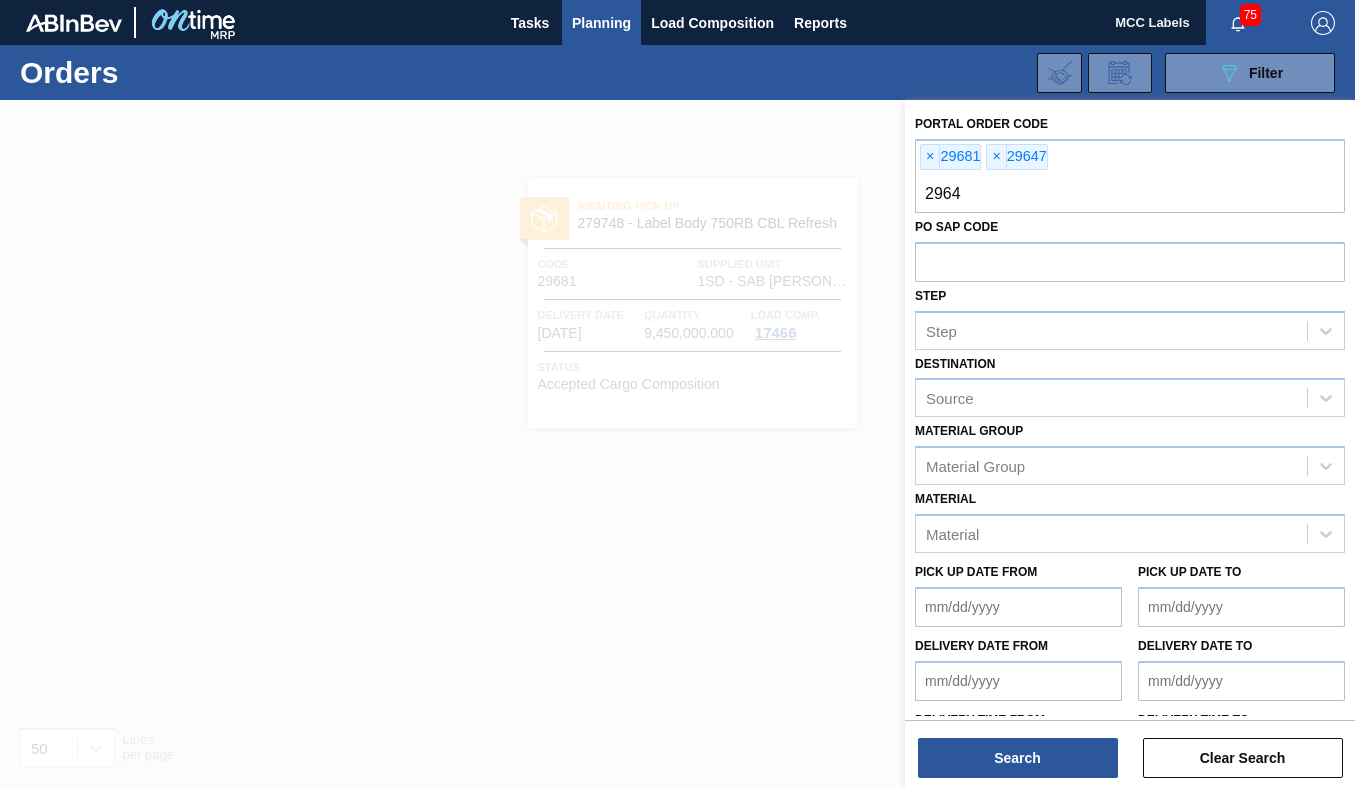 type on "29648" 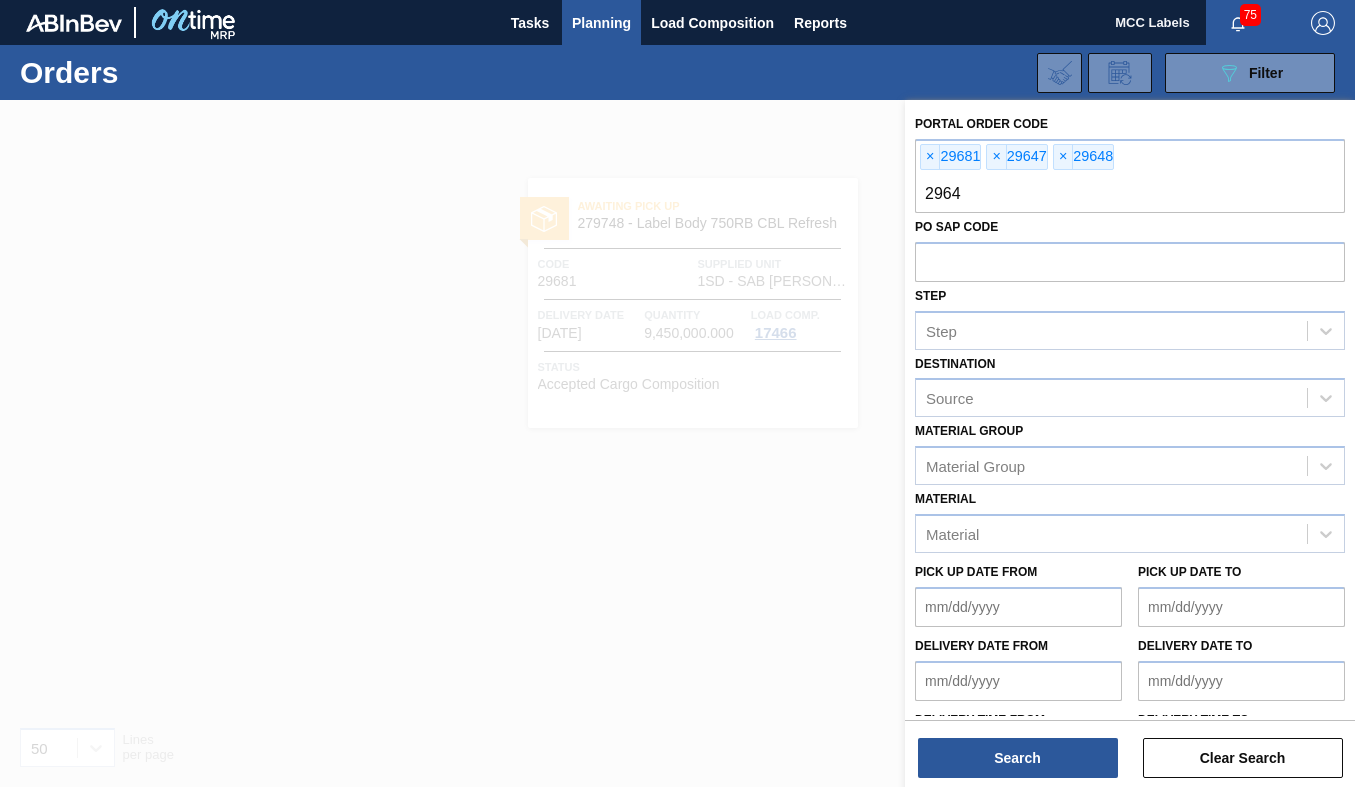 type on "29649" 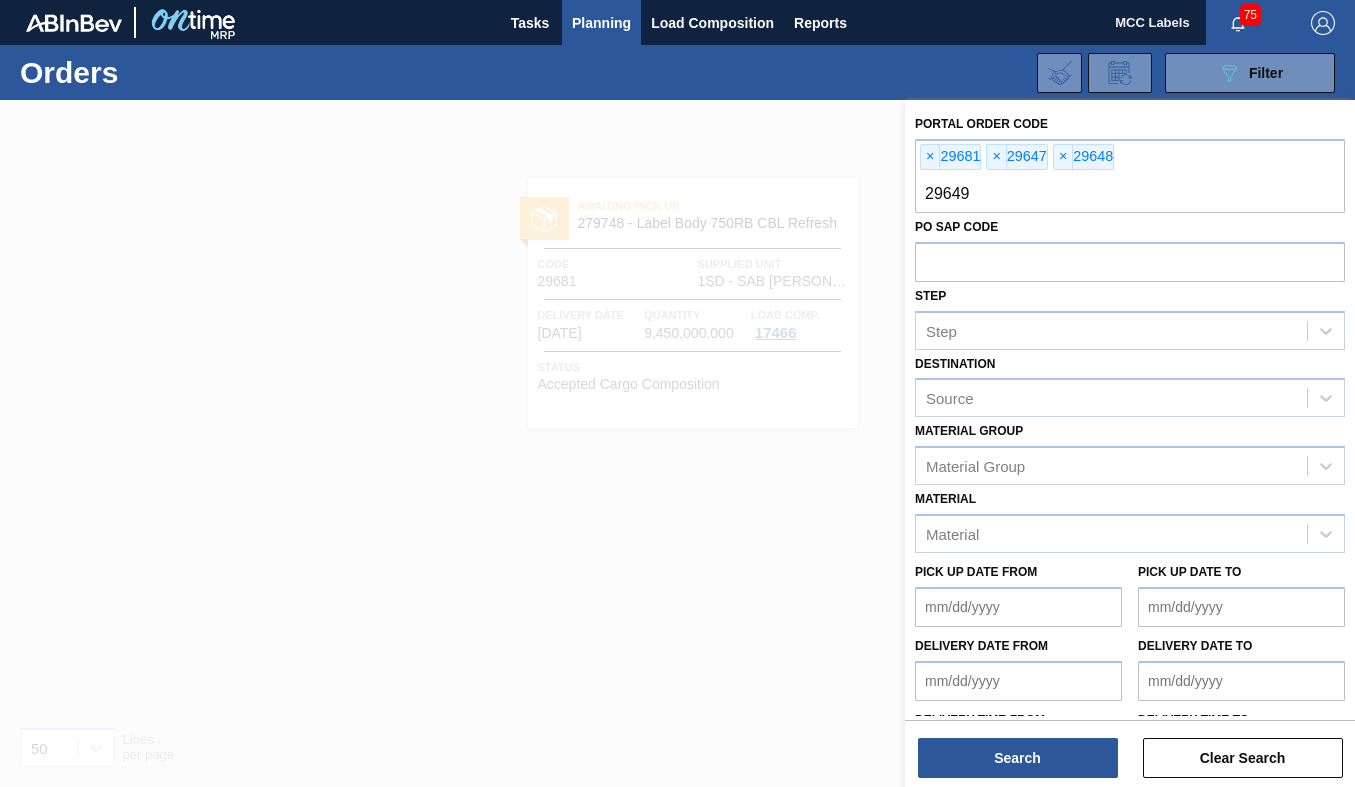 type 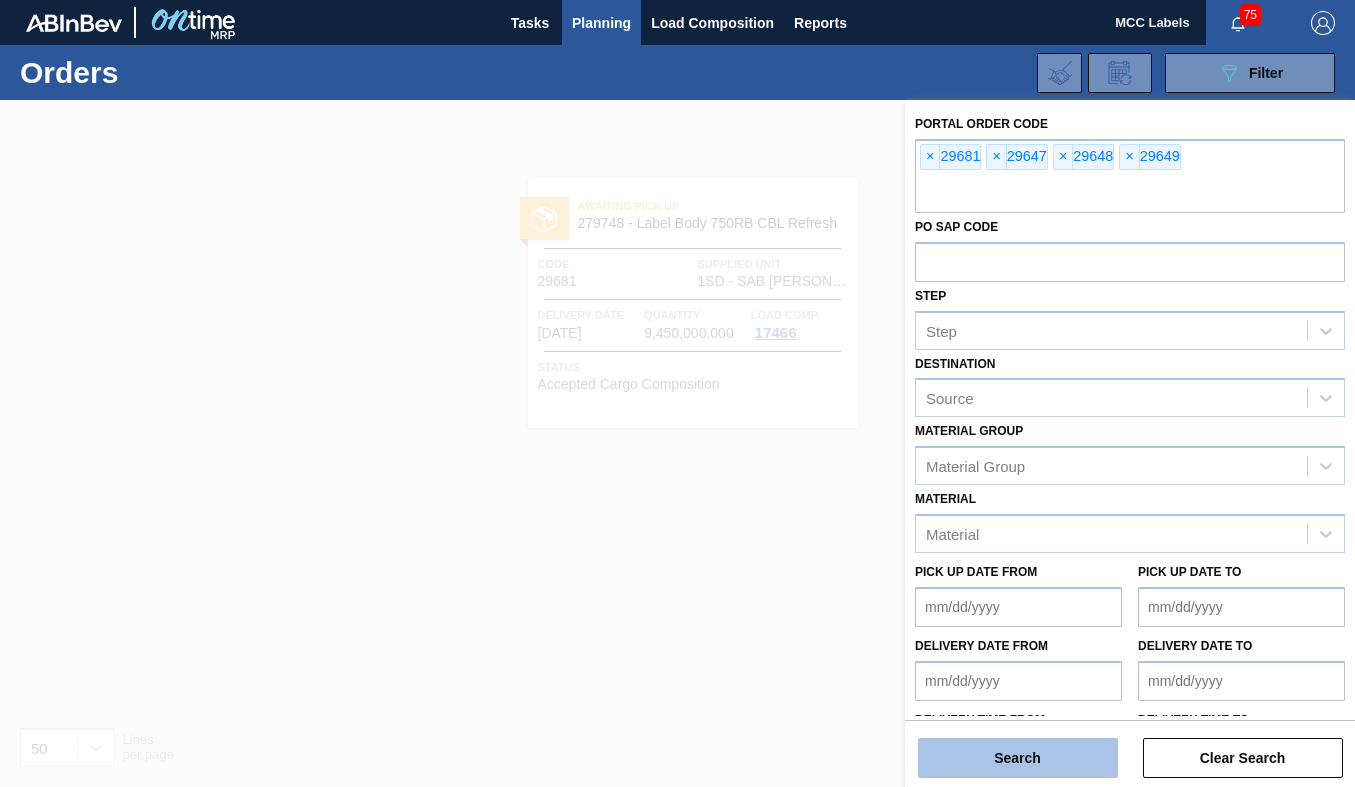 click on "Search" at bounding box center (1018, 758) 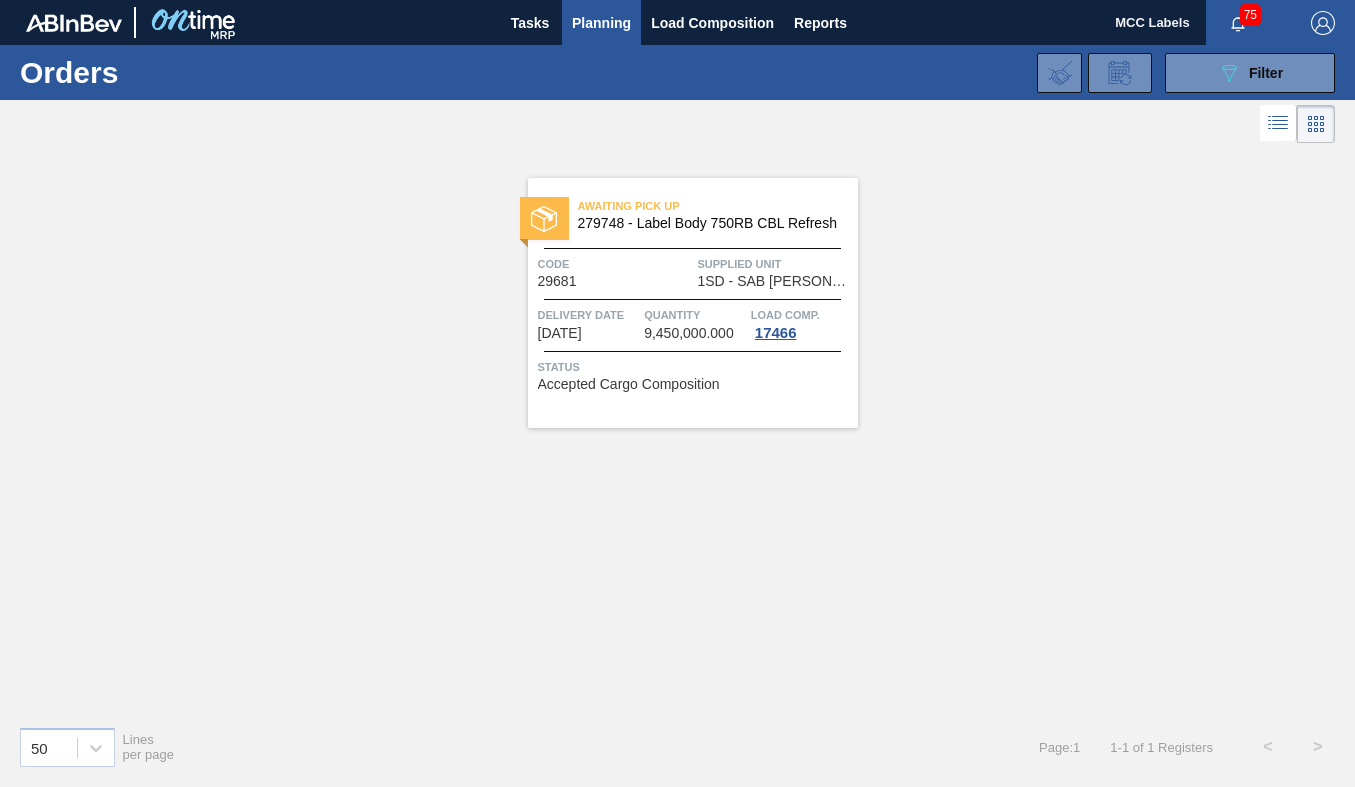 click on "Code" at bounding box center (615, 264) 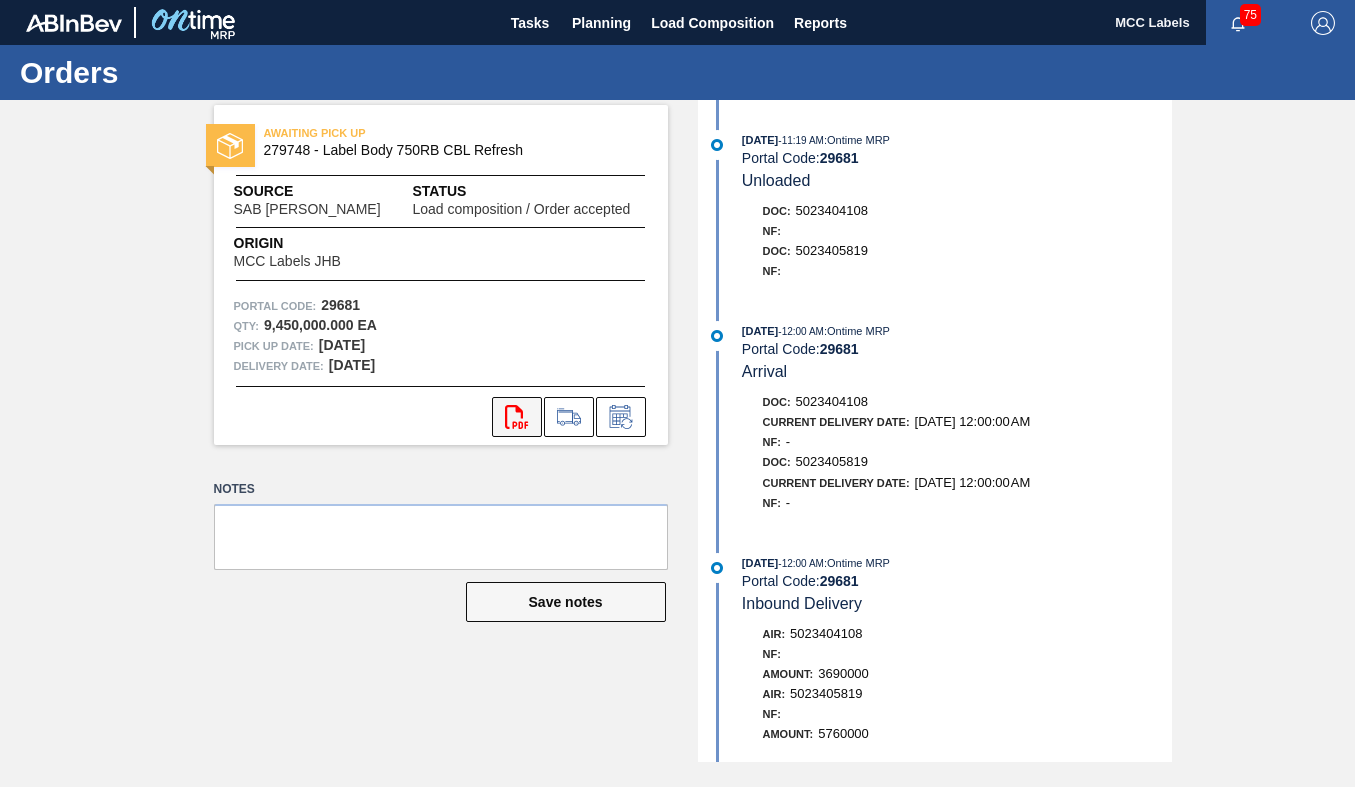 click on "svg{fill:#ff0000}" 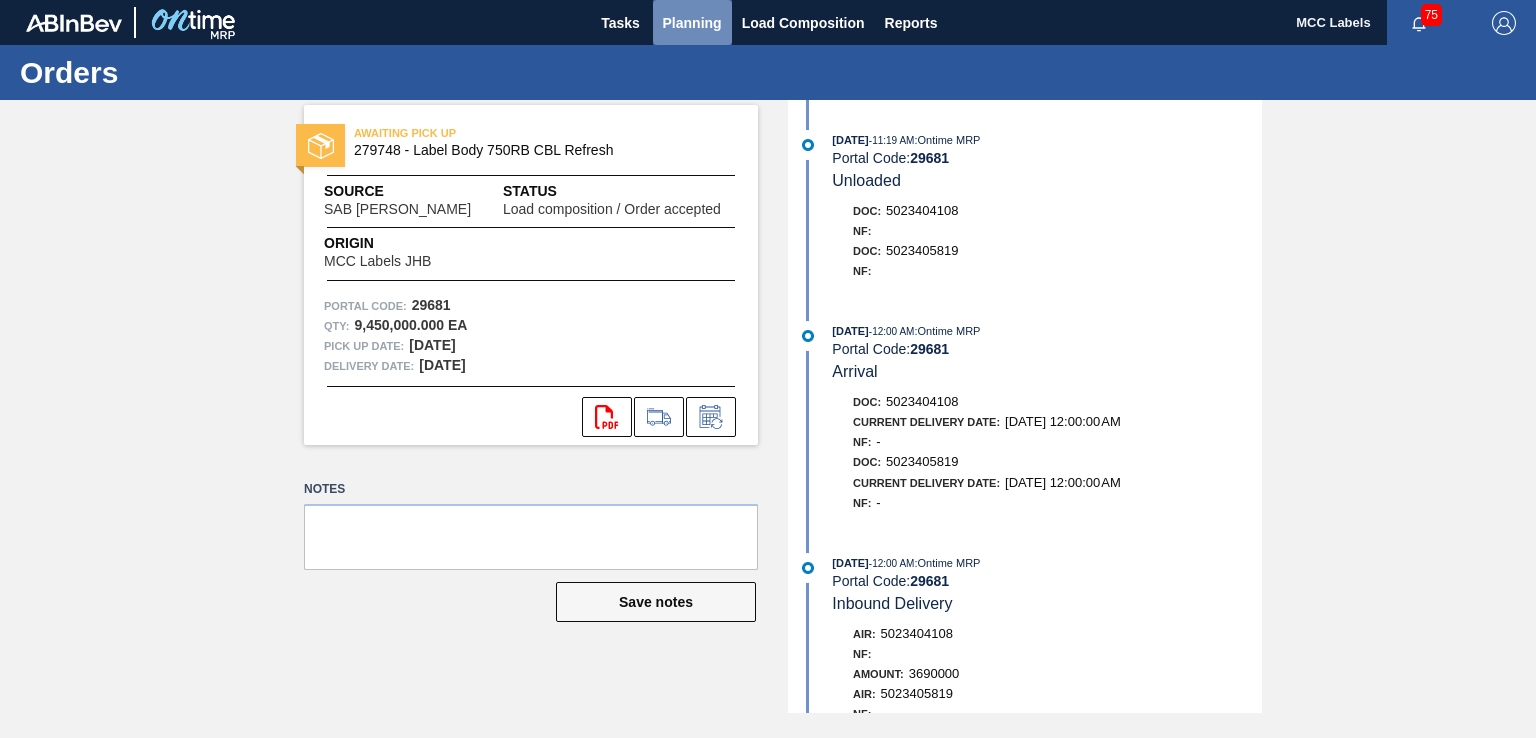 click on "Planning" at bounding box center [692, 23] 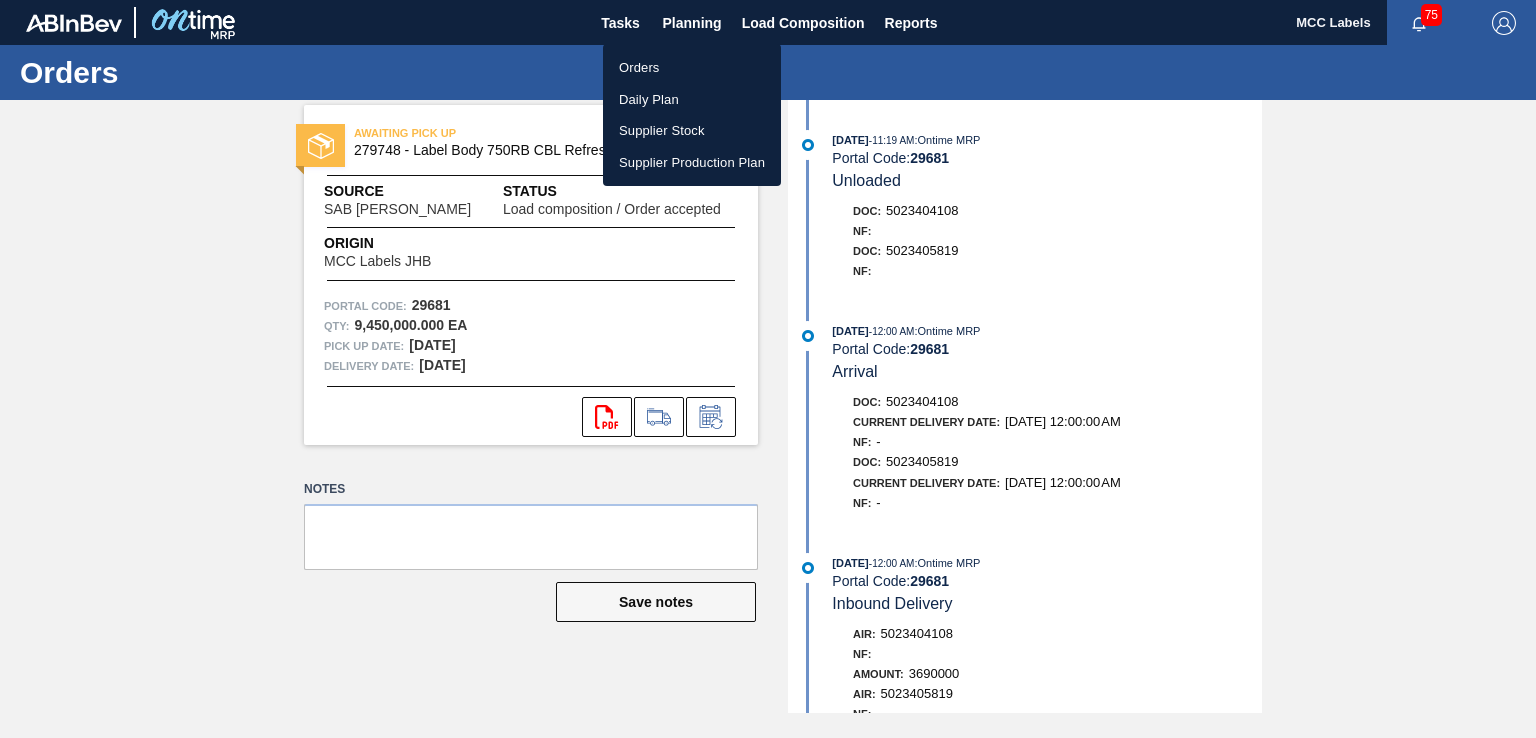 click on "Orders" at bounding box center [692, 68] 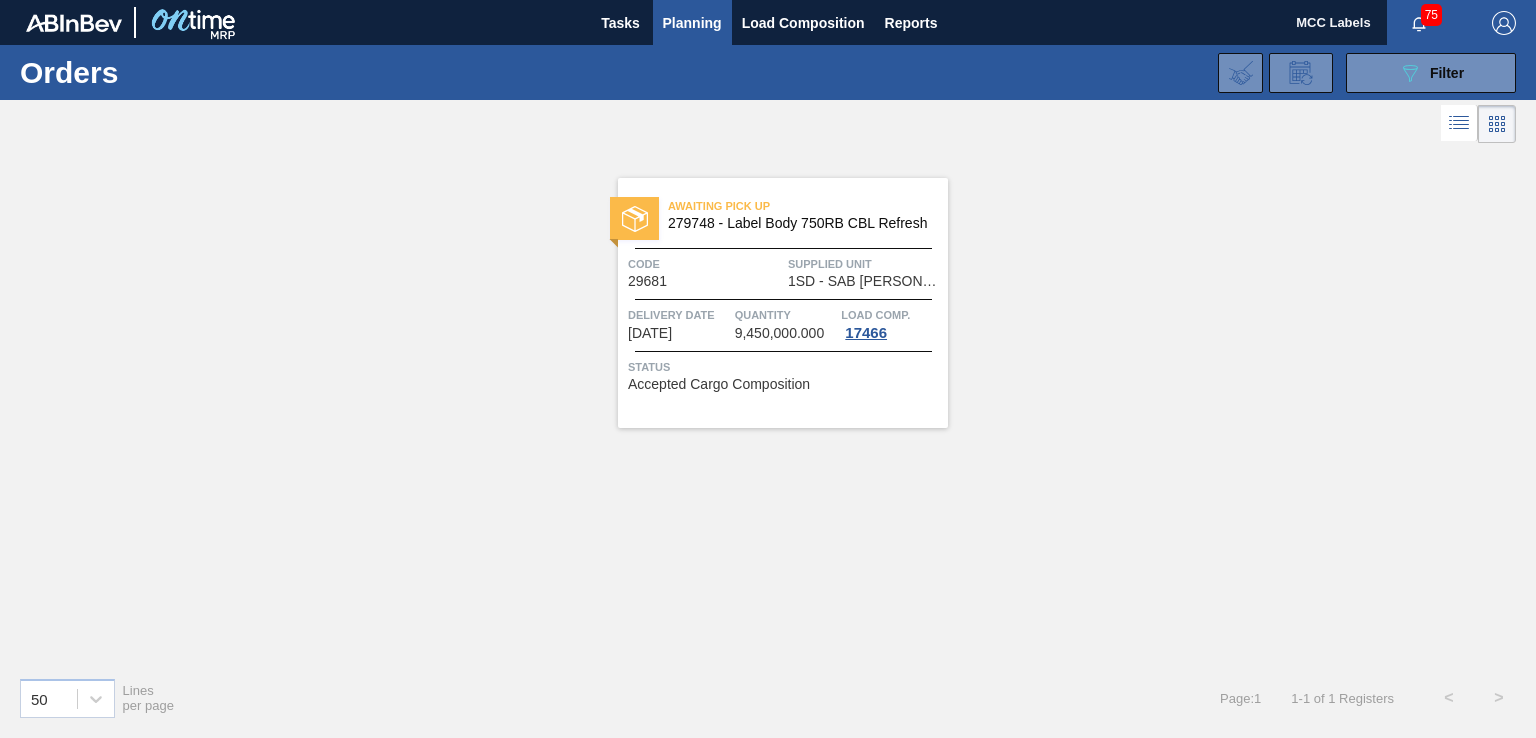 click on "Quantity" at bounding box center [786, 315] 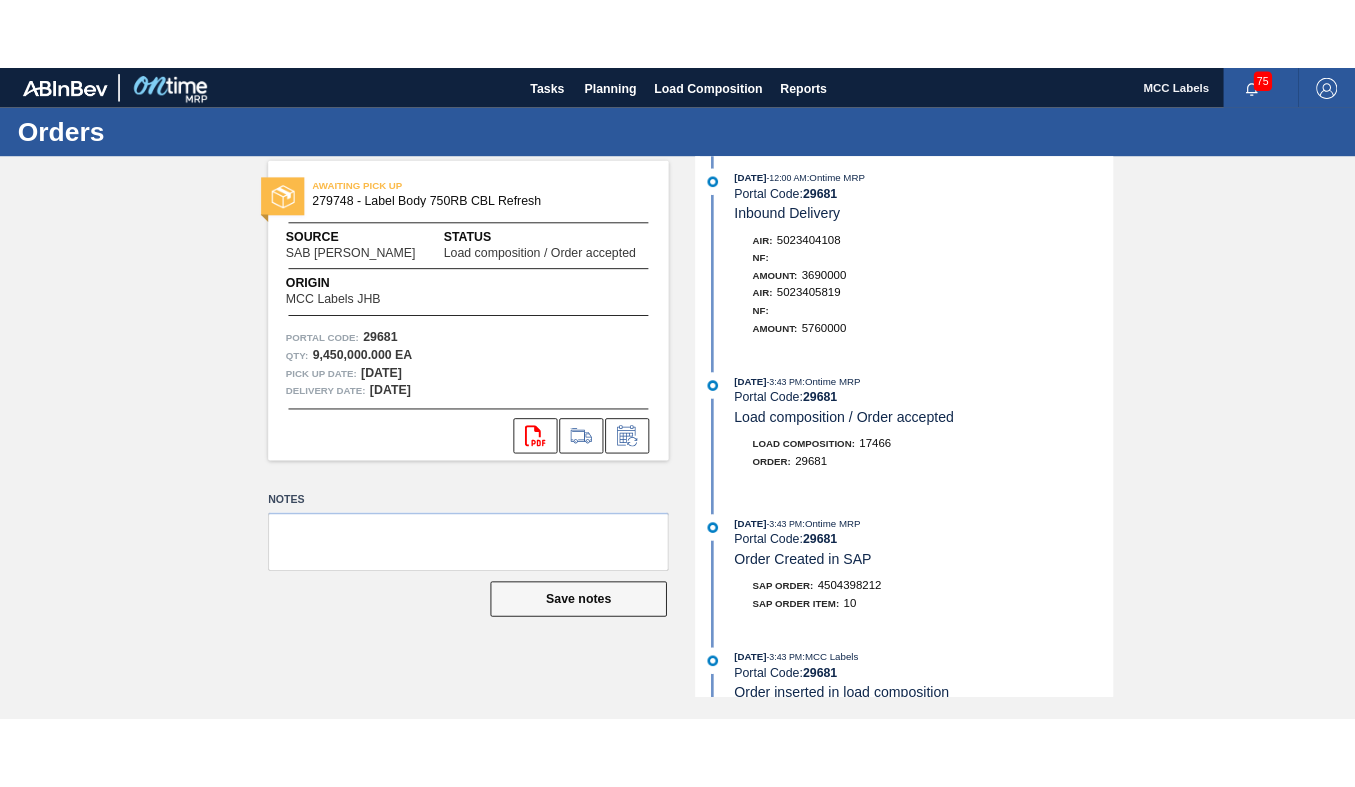 scroll, scrollTop: 500, scrollLeft: 0, axis: vertical 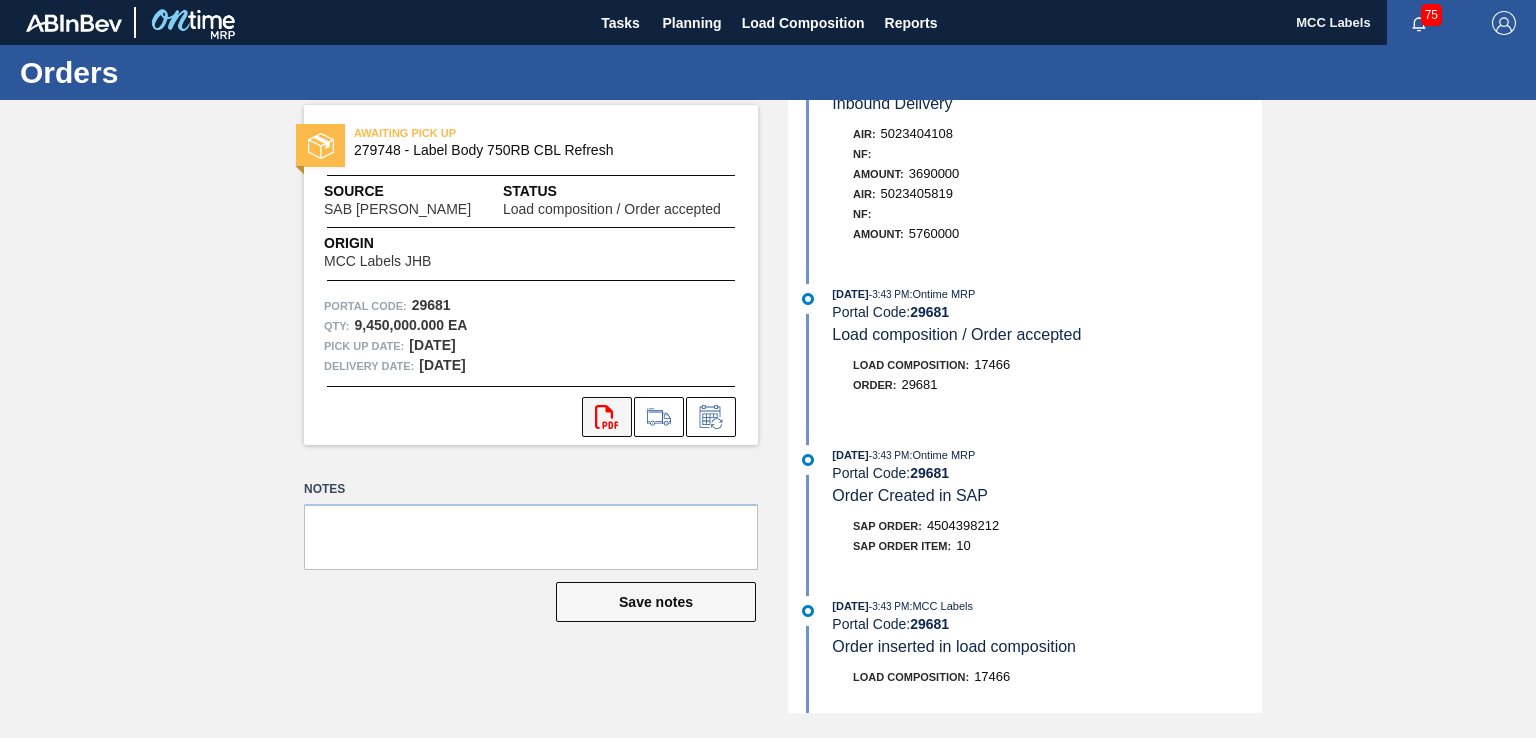 click 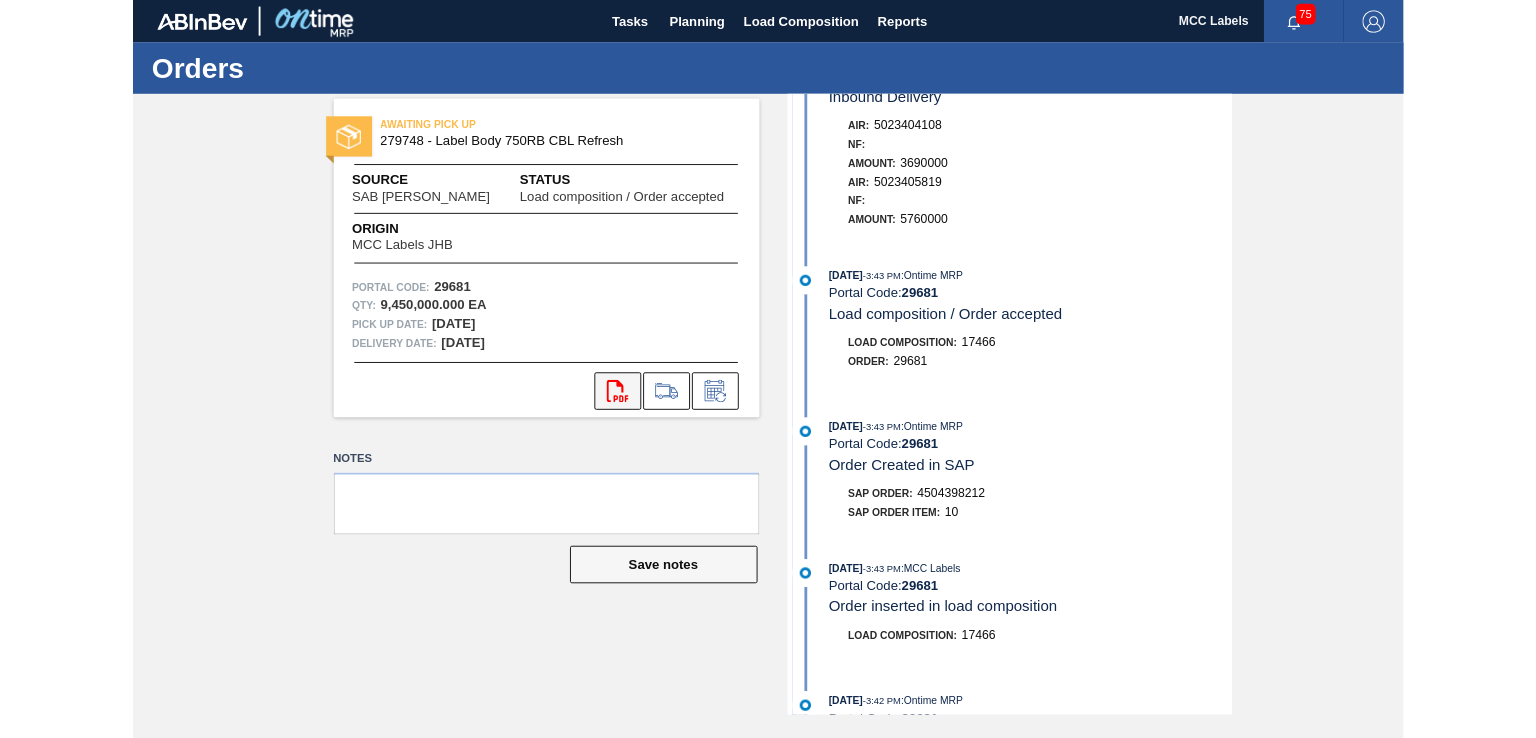 scroll, scrollTop: 500, scrollLeft: 0, axis: vertical 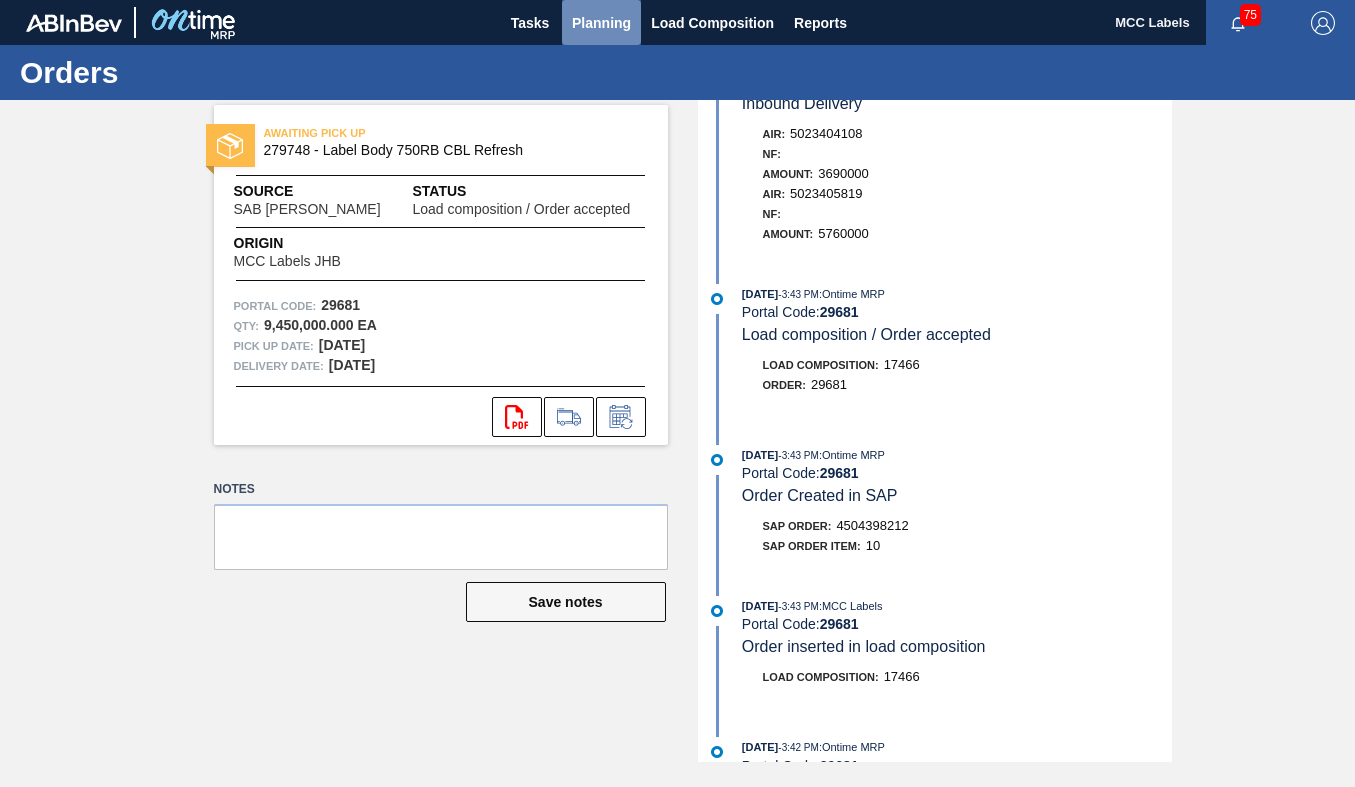 click on "Planning" at bounding box center (601, 23) 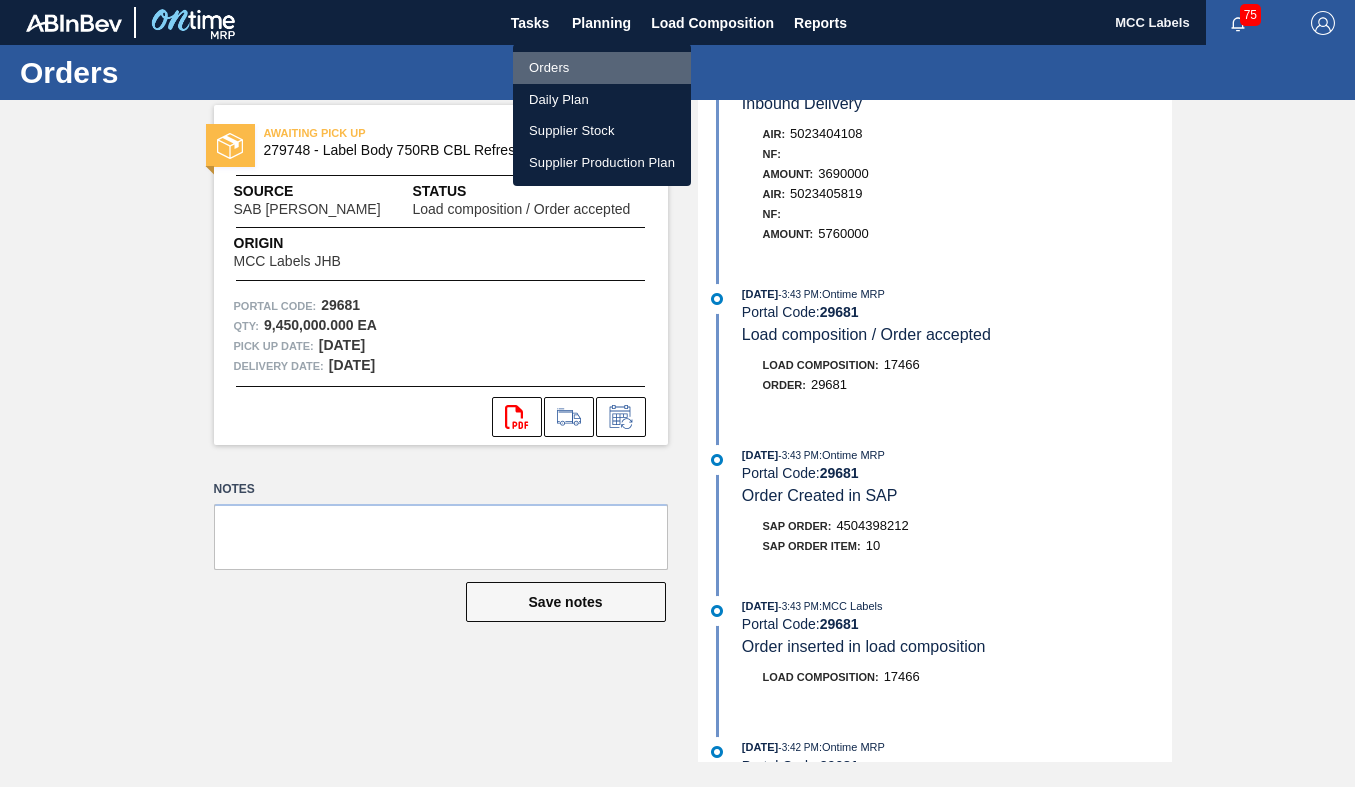 click on "Orders" at bounding box center (602, 68) 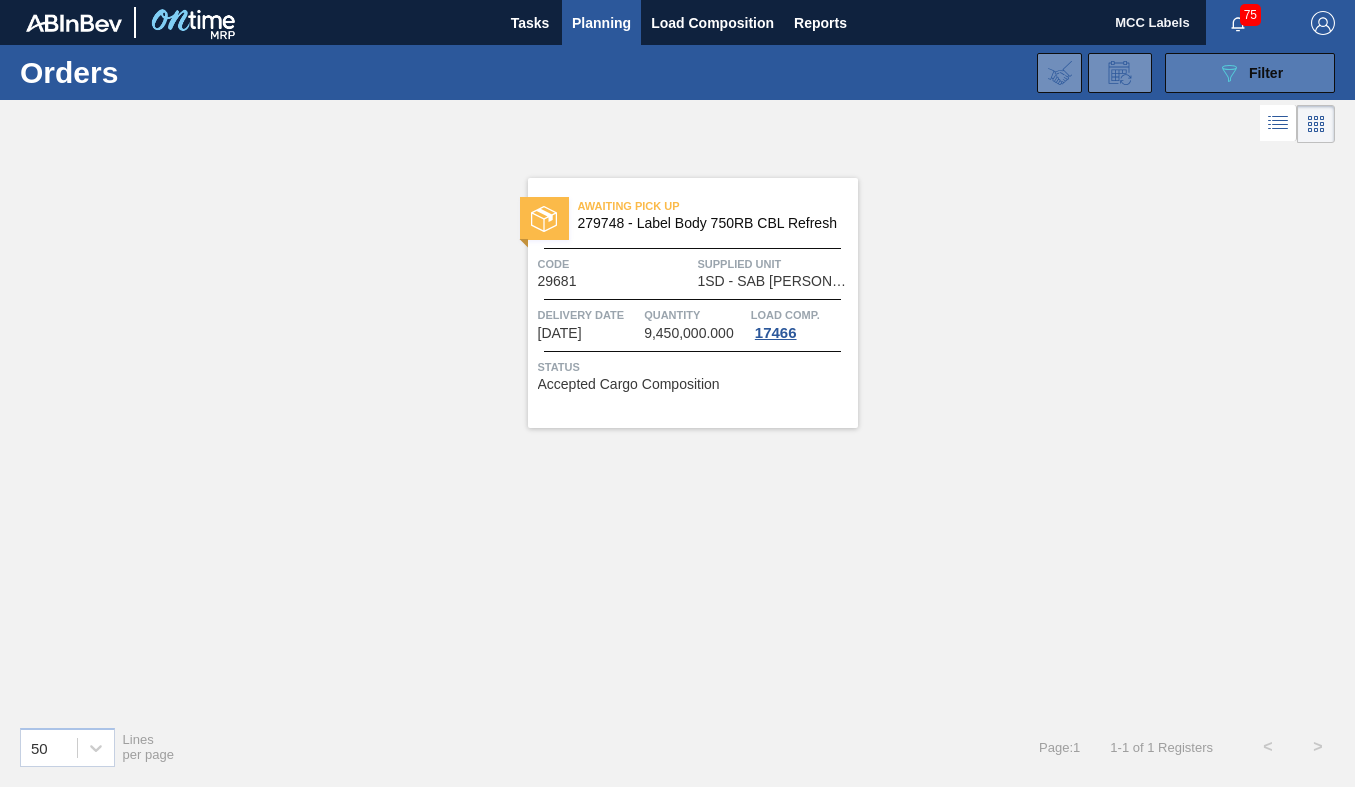 drag, startPoint x: 1211, startPoint y: 66, endPoint x: 1196, endPoint y: 66, distance: 15 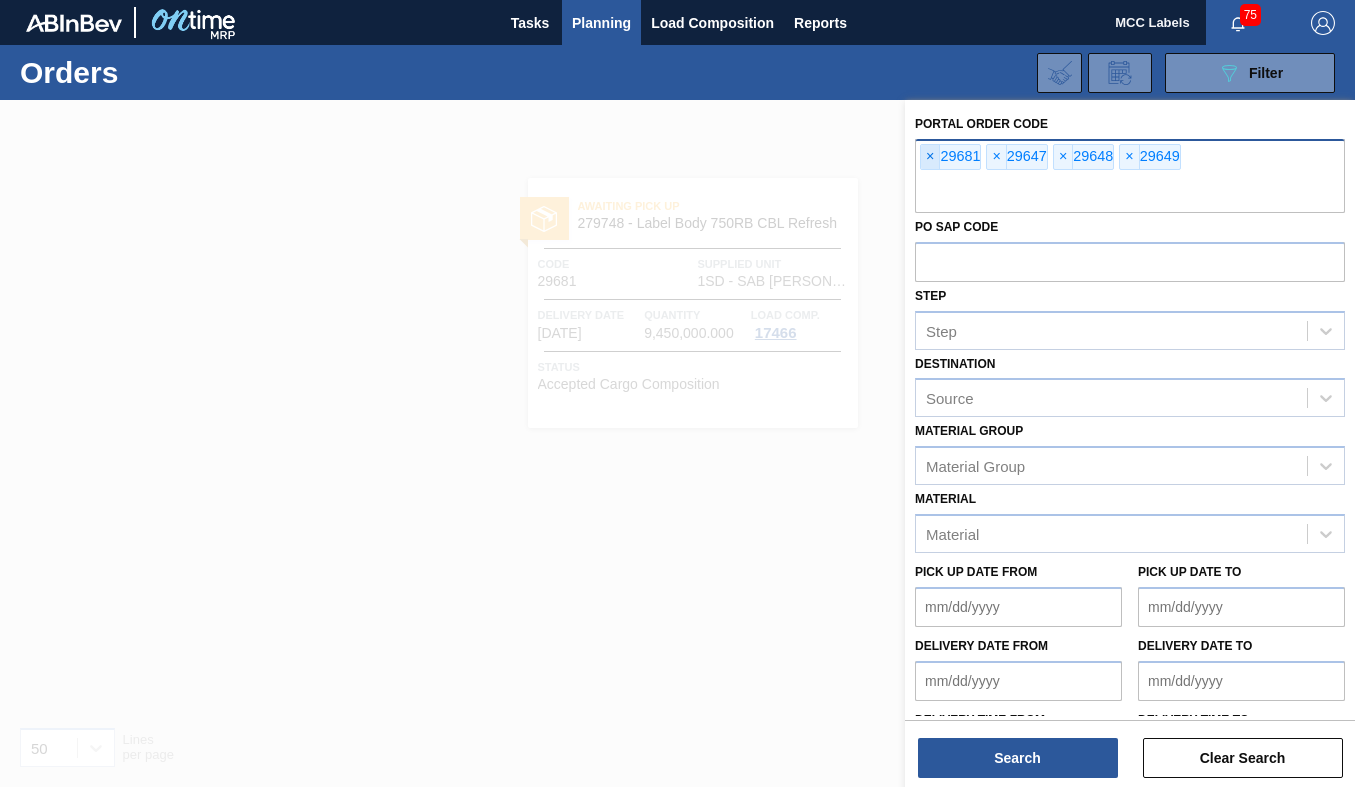 click on "×" at bounding box center [930, 157] 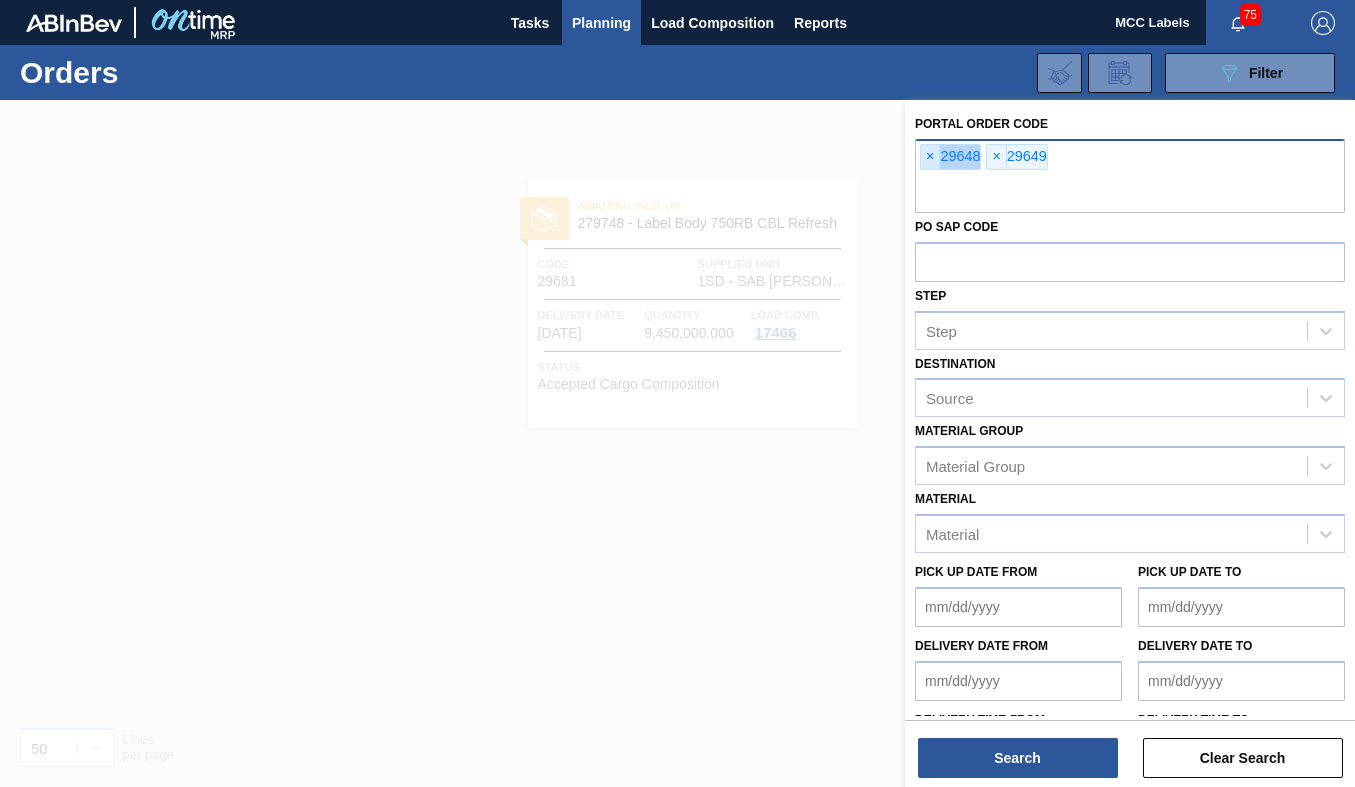 click on "×" at bounding box center (930, 157) 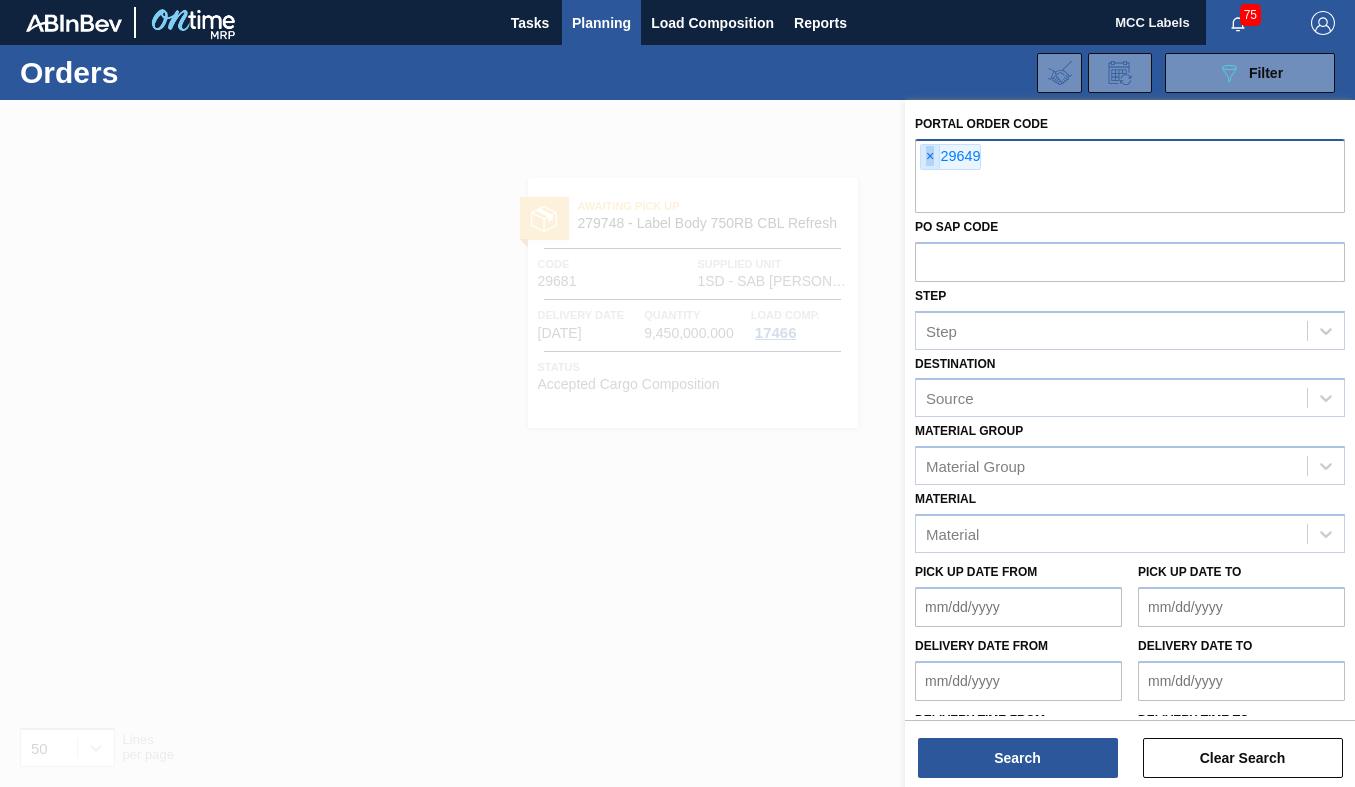 click on "×" at bounding box center [930, 157] 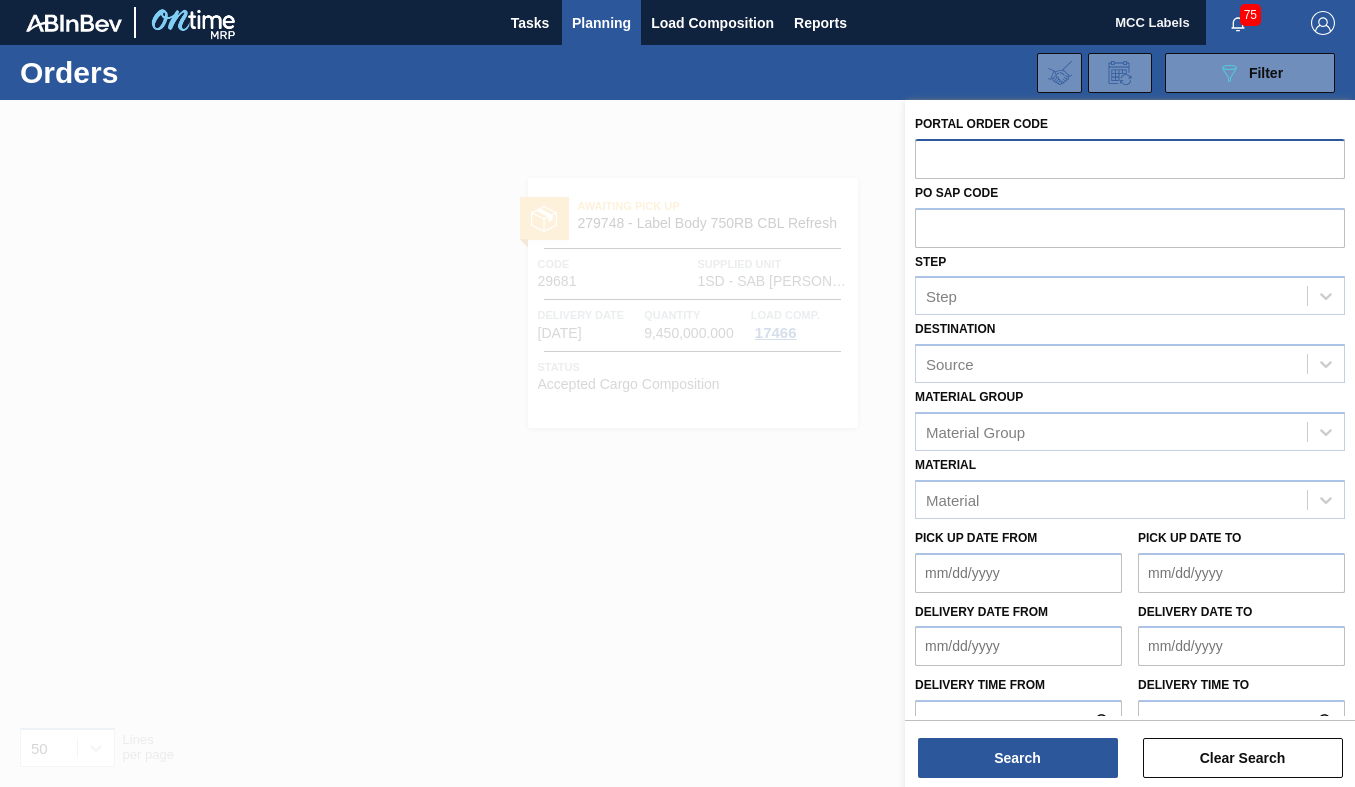 click at bounding box center [1130, 158] 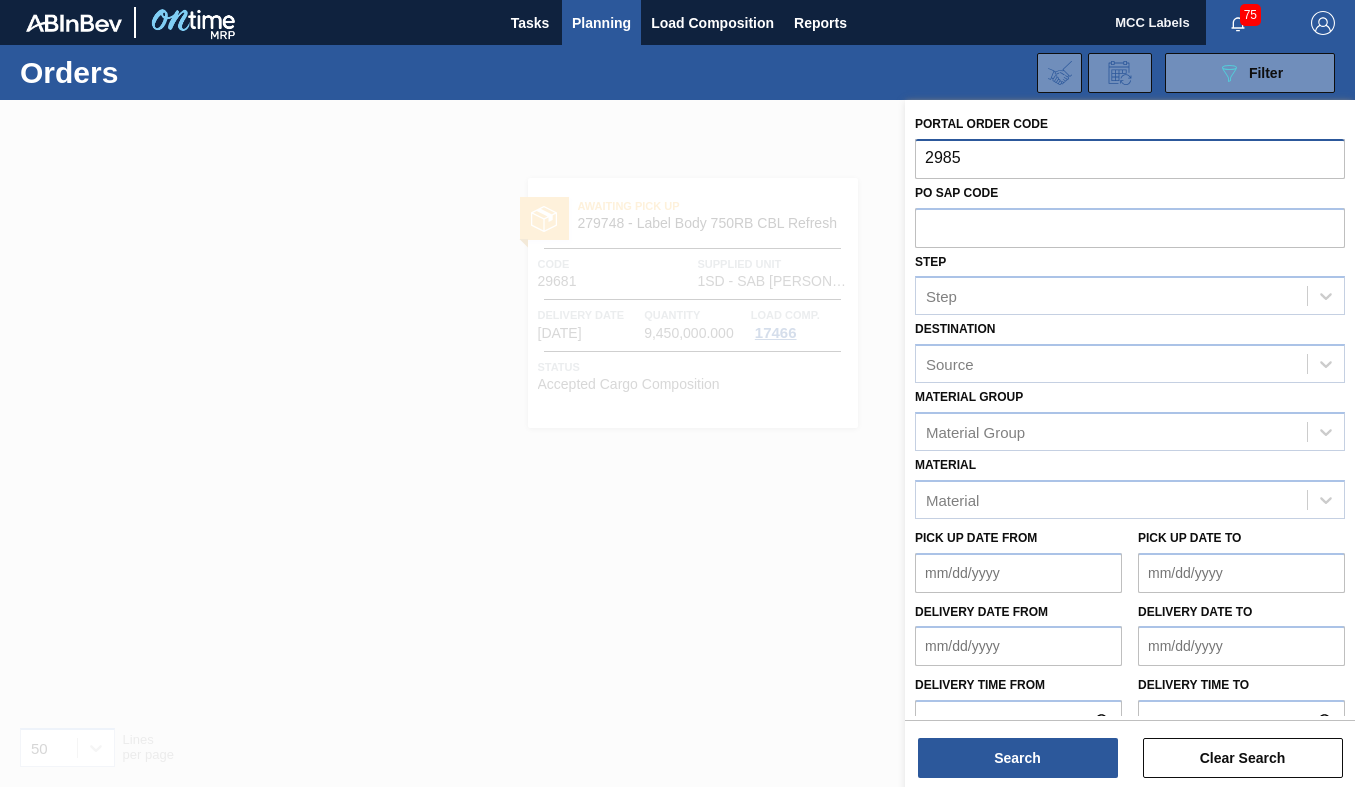 type on "29852" 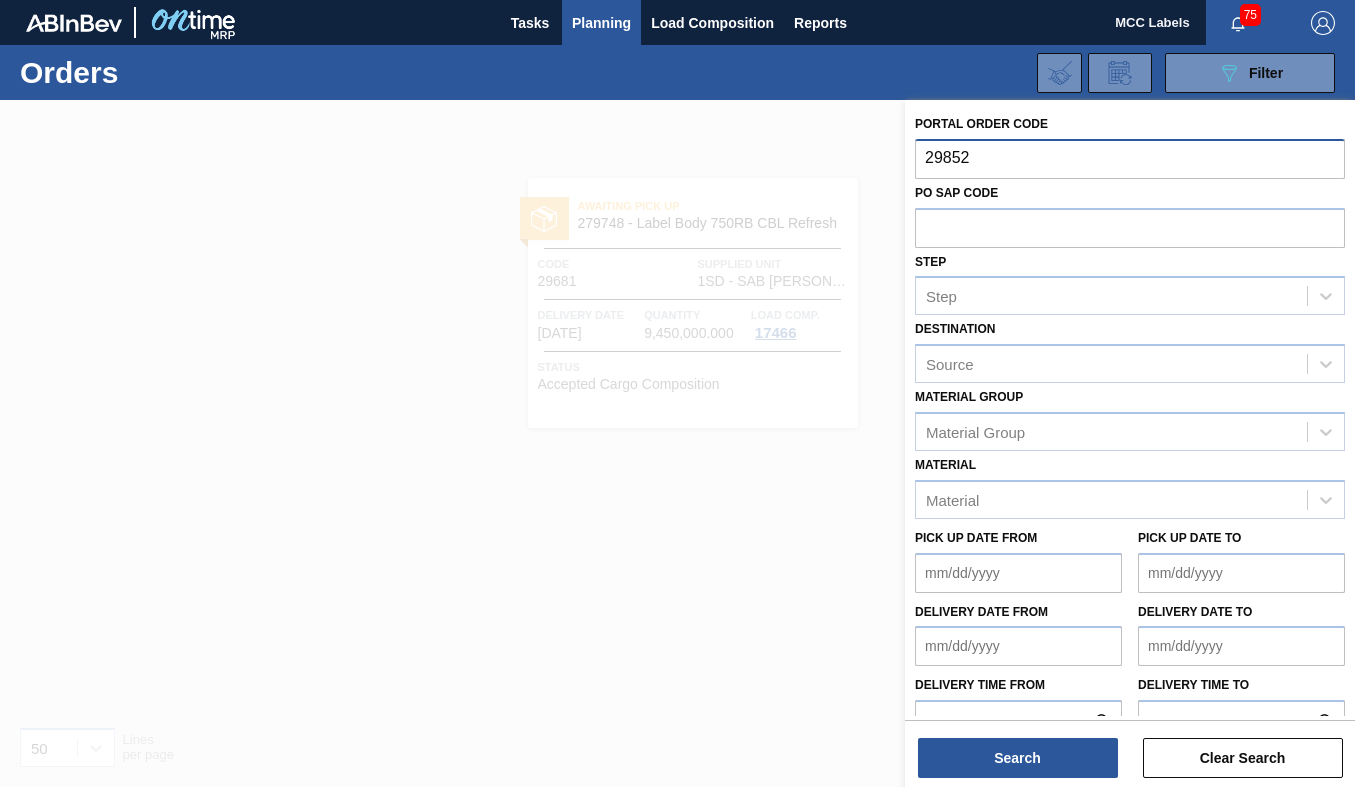 type 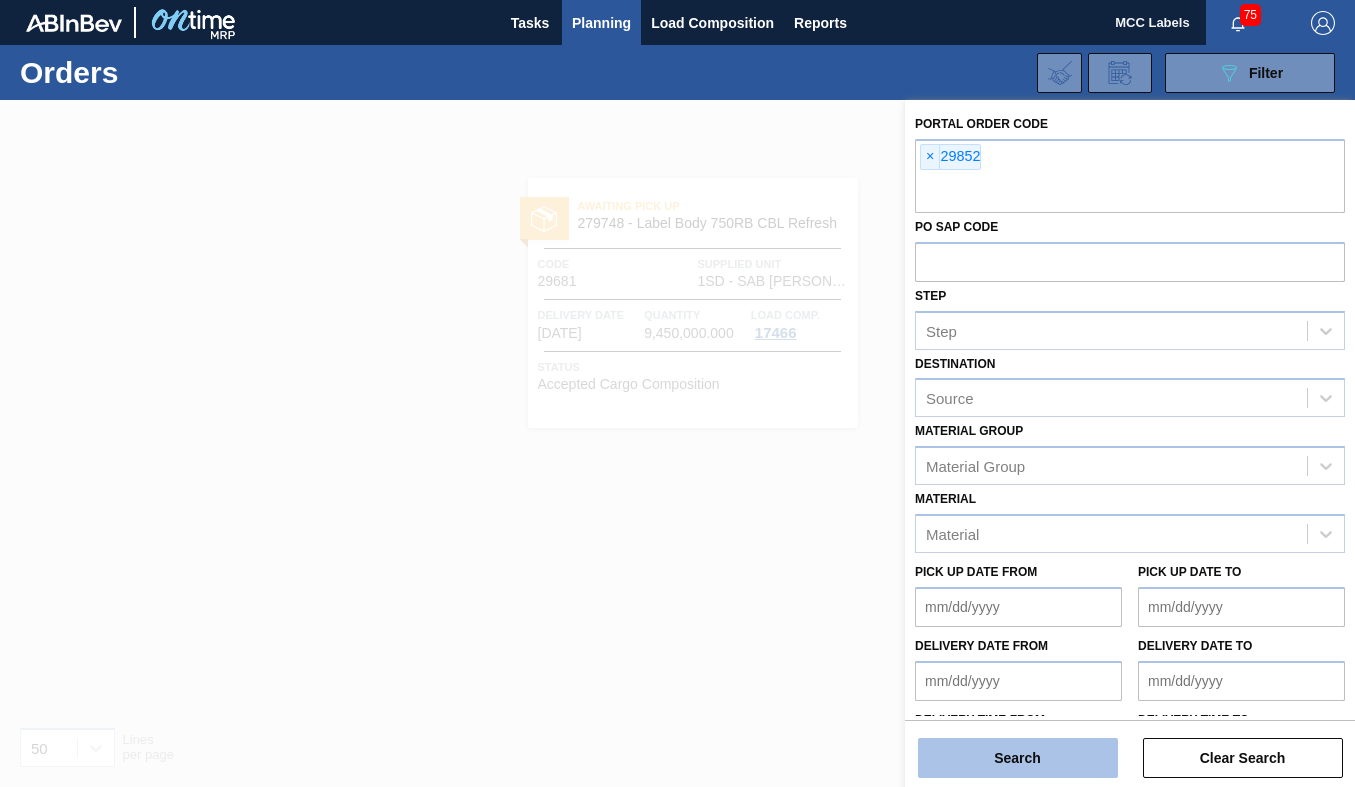 click on "Search" at bounding box center [1018, 758] 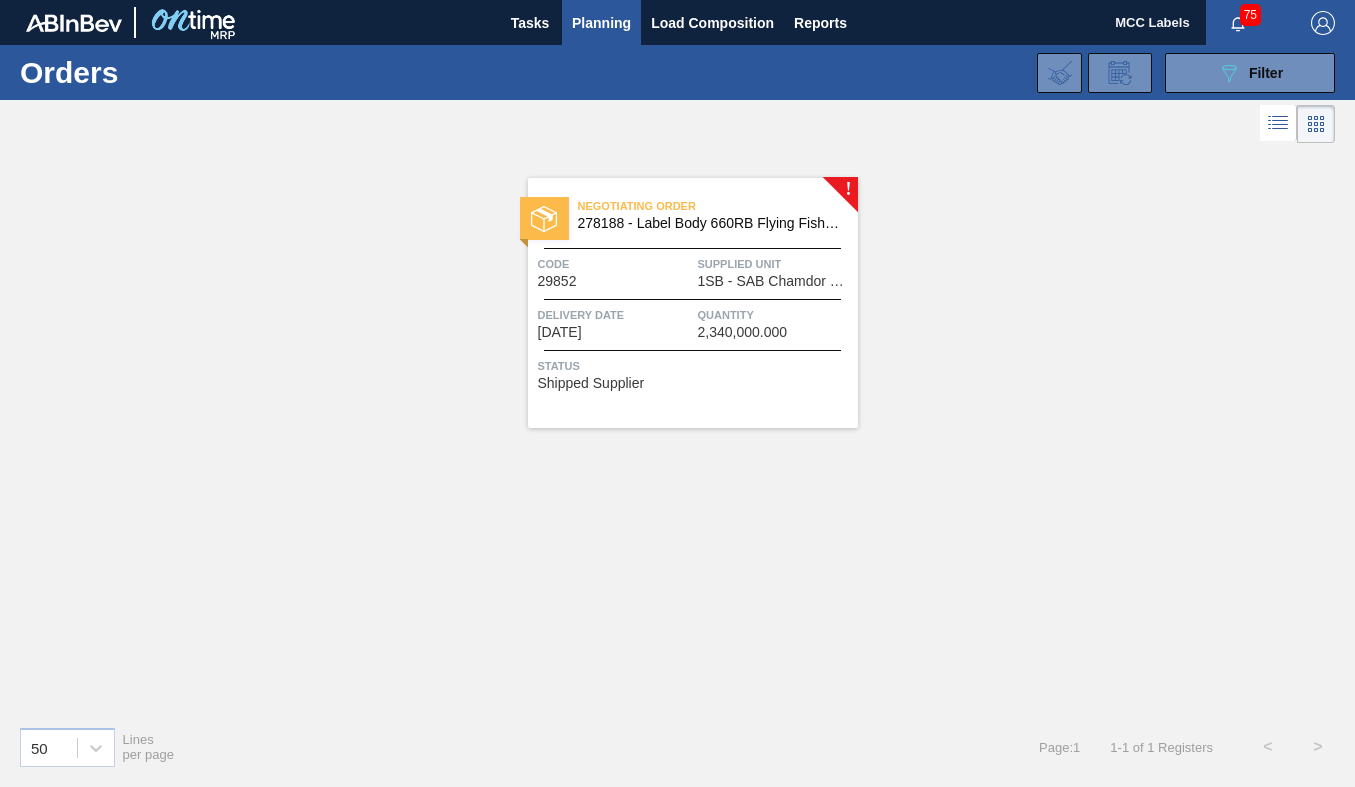 click on "Code" at bounding box center (615, 264) 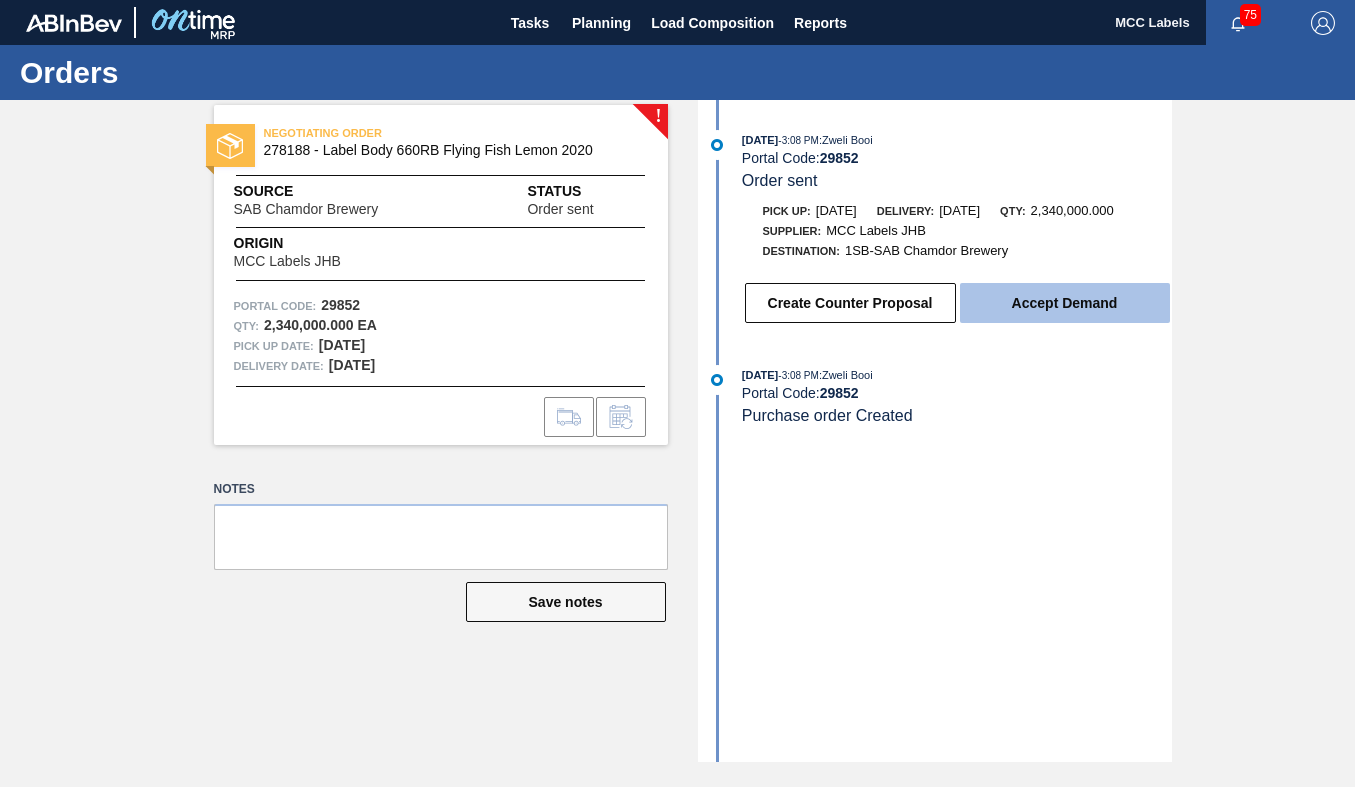click on "Accept Demand" at bounding box center (1065, 303) 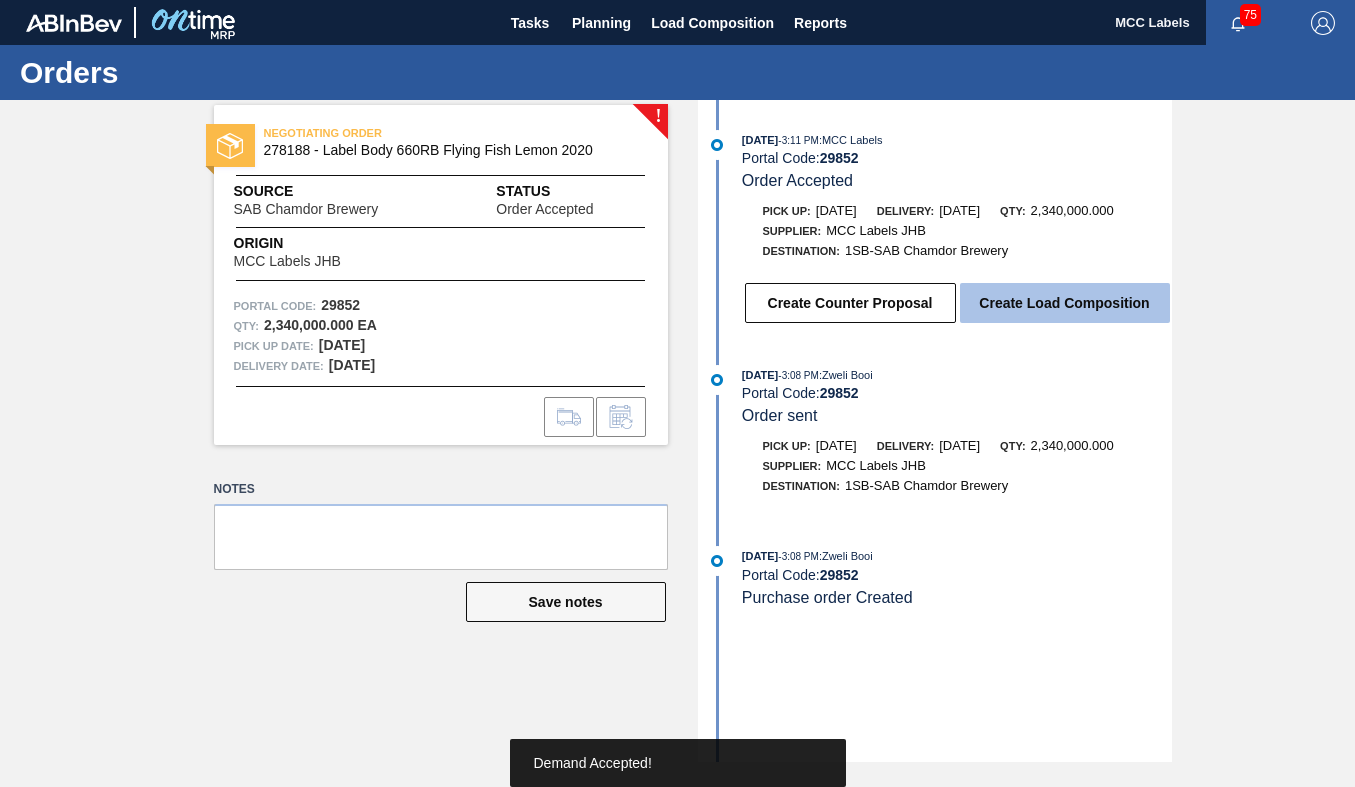 click on "Create Load Composition" at bounding box center [1065, 303] 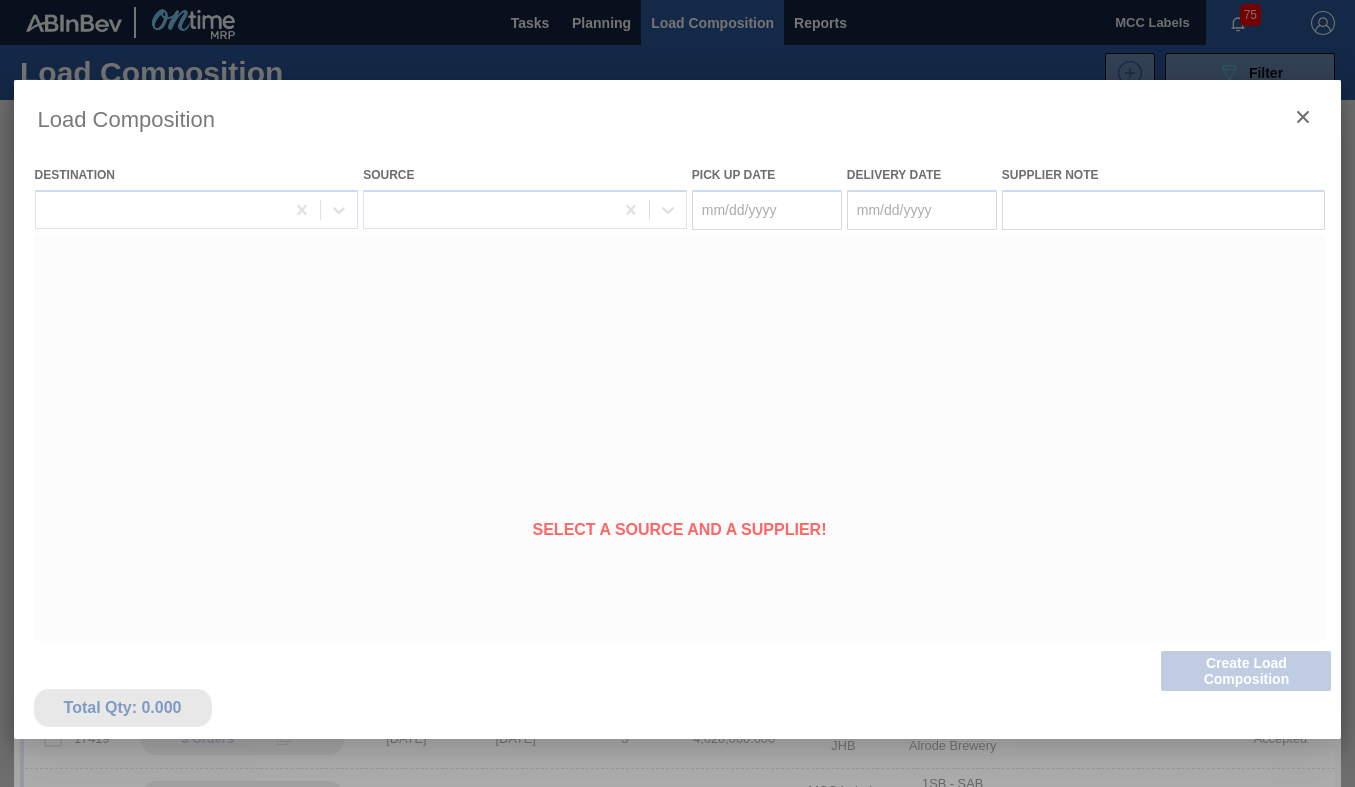 type on "07/15/2025" 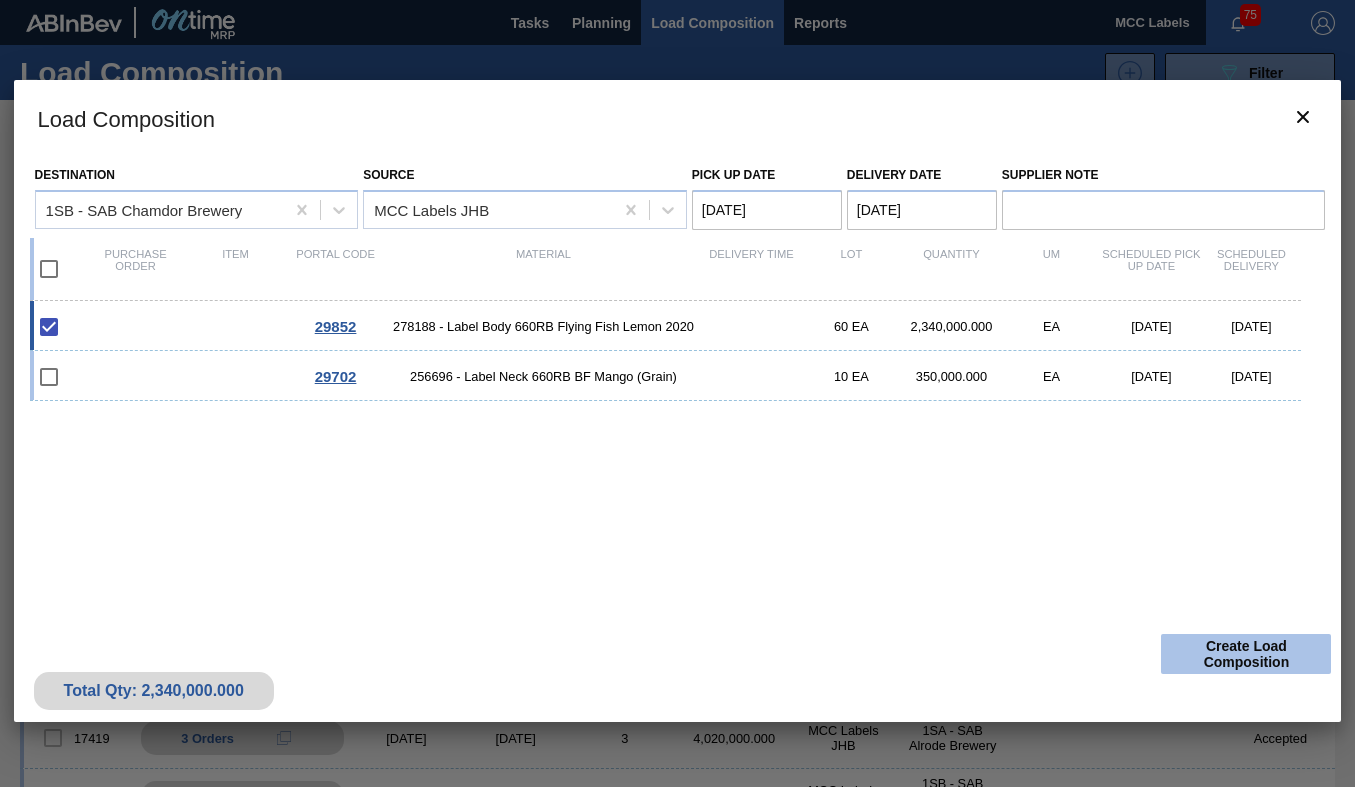 click on "Create Load Composition" at bounding box center [1246, 654] 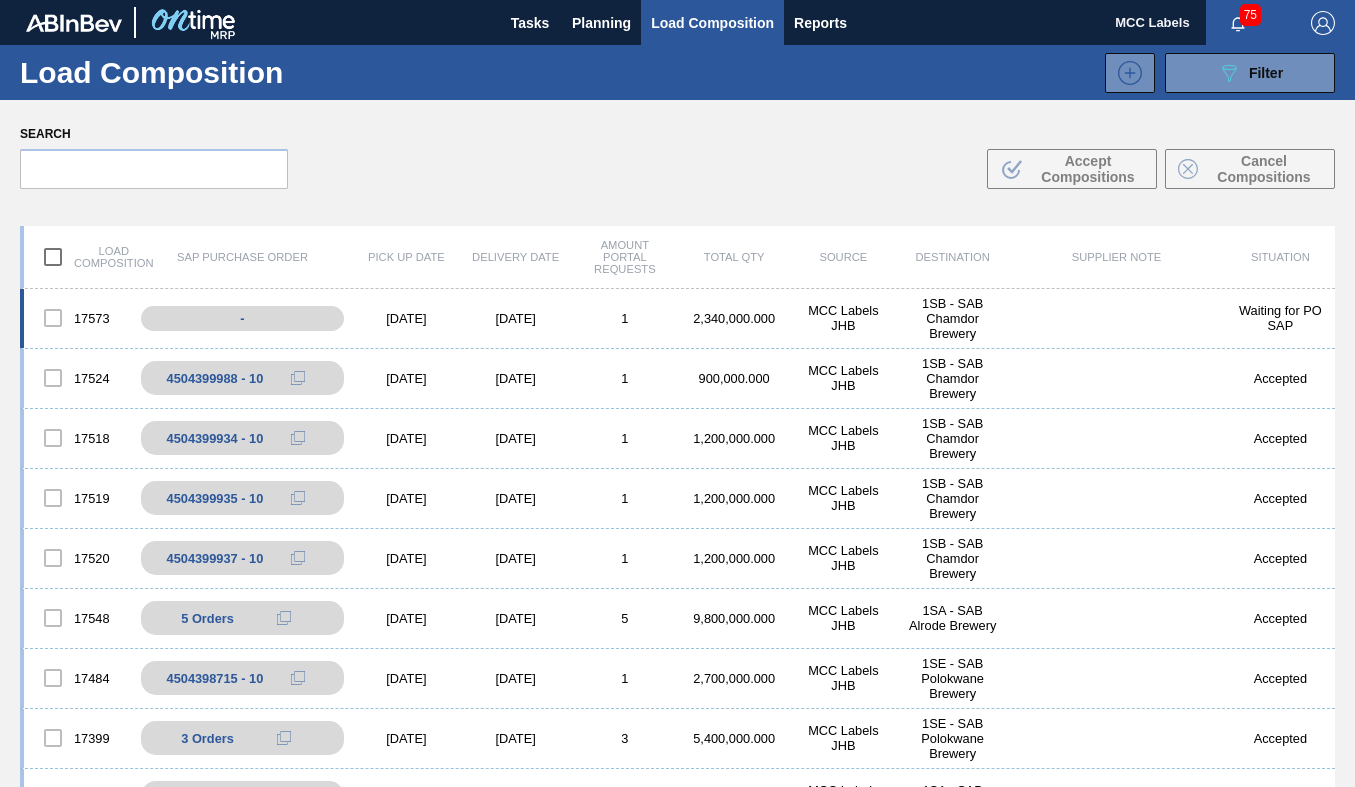 click on "07/15/2025" at bounding box center (406, 318) 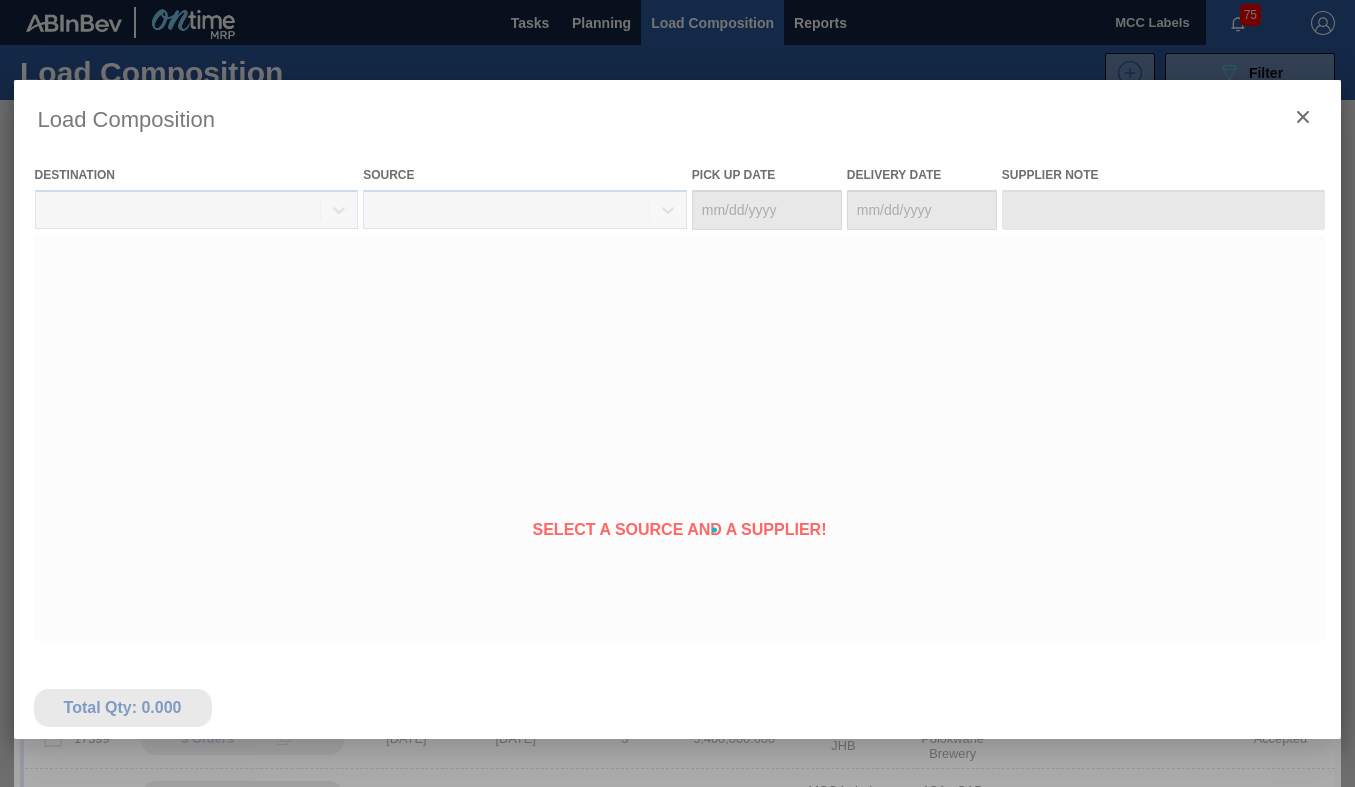 click at bounding box center [678, 530] 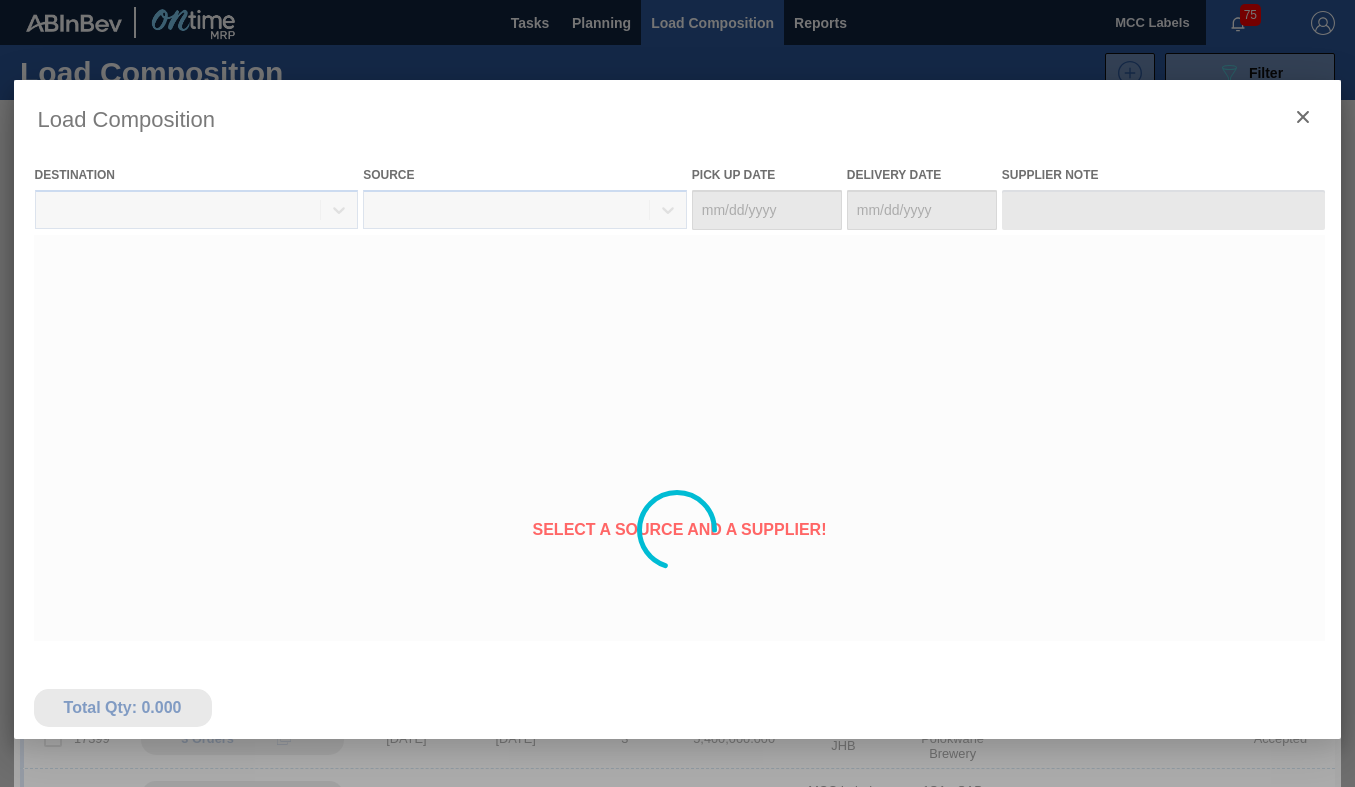 type on "07/15/2025" 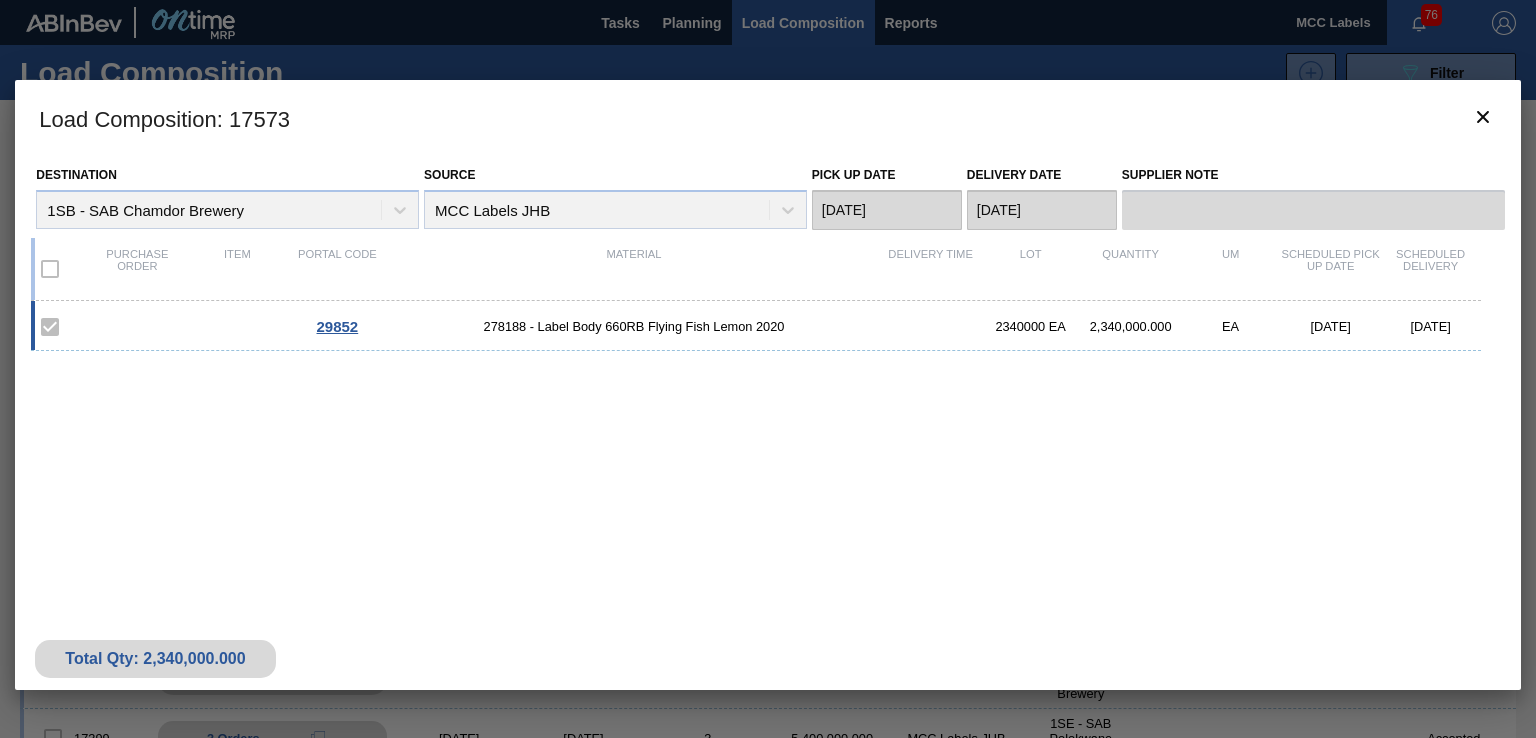 click on "29852 278188 - Label Body 660RB Flying Fish Lemon 2020 2340000 EA 2,340,000.000 EA 07/15/2025 07/16/2025" at bounding box center (755, 326) 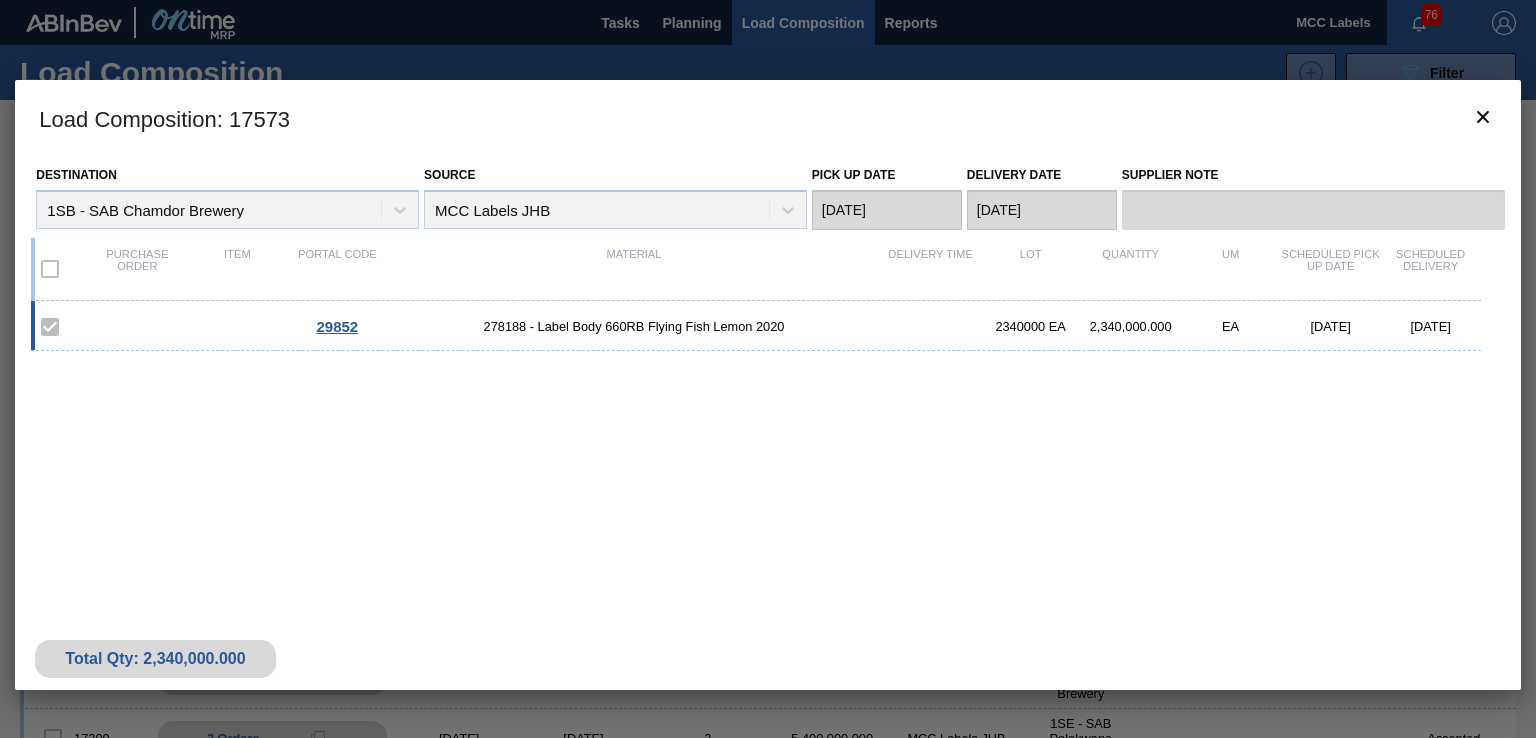 click at bounding box center (768, 369) 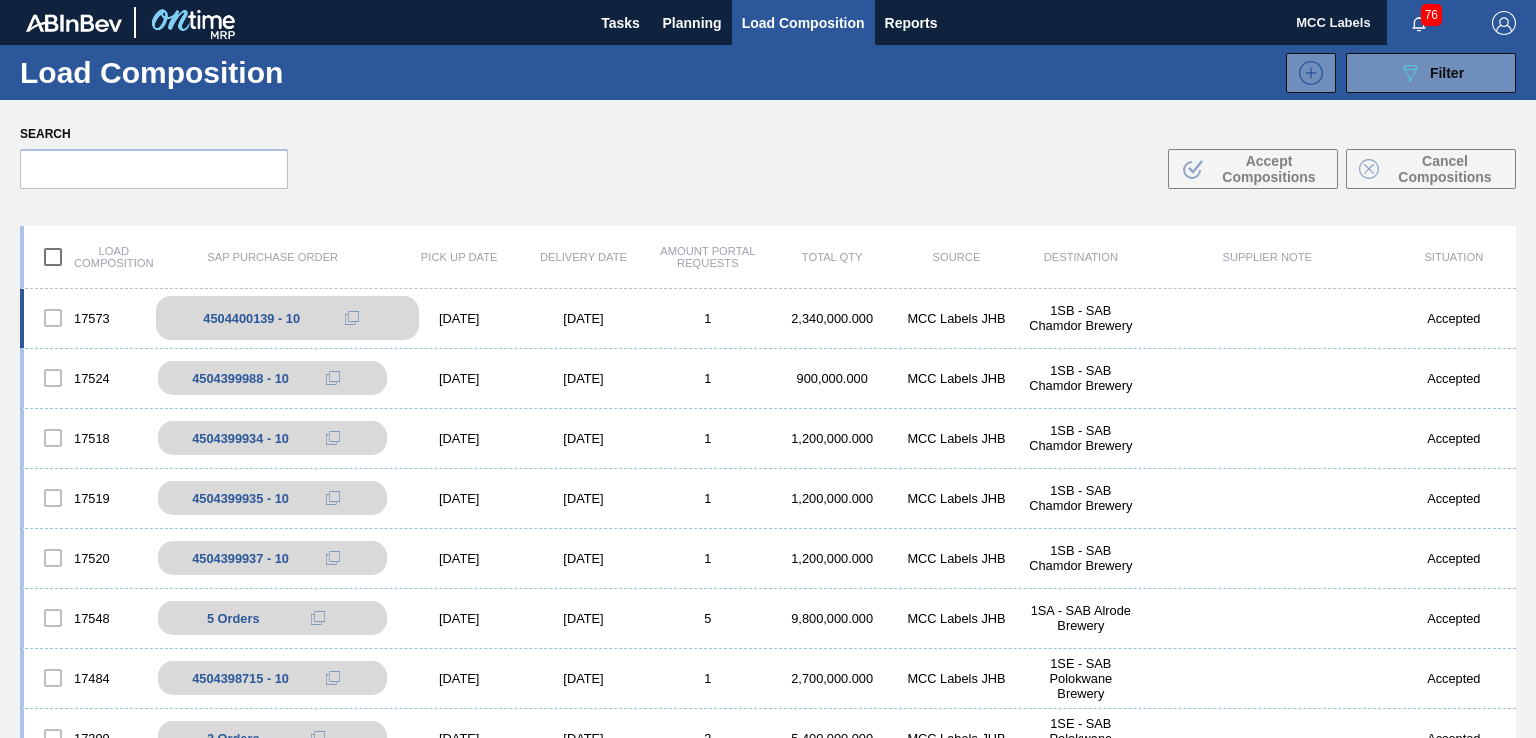 click at bounding box center (352, 318) 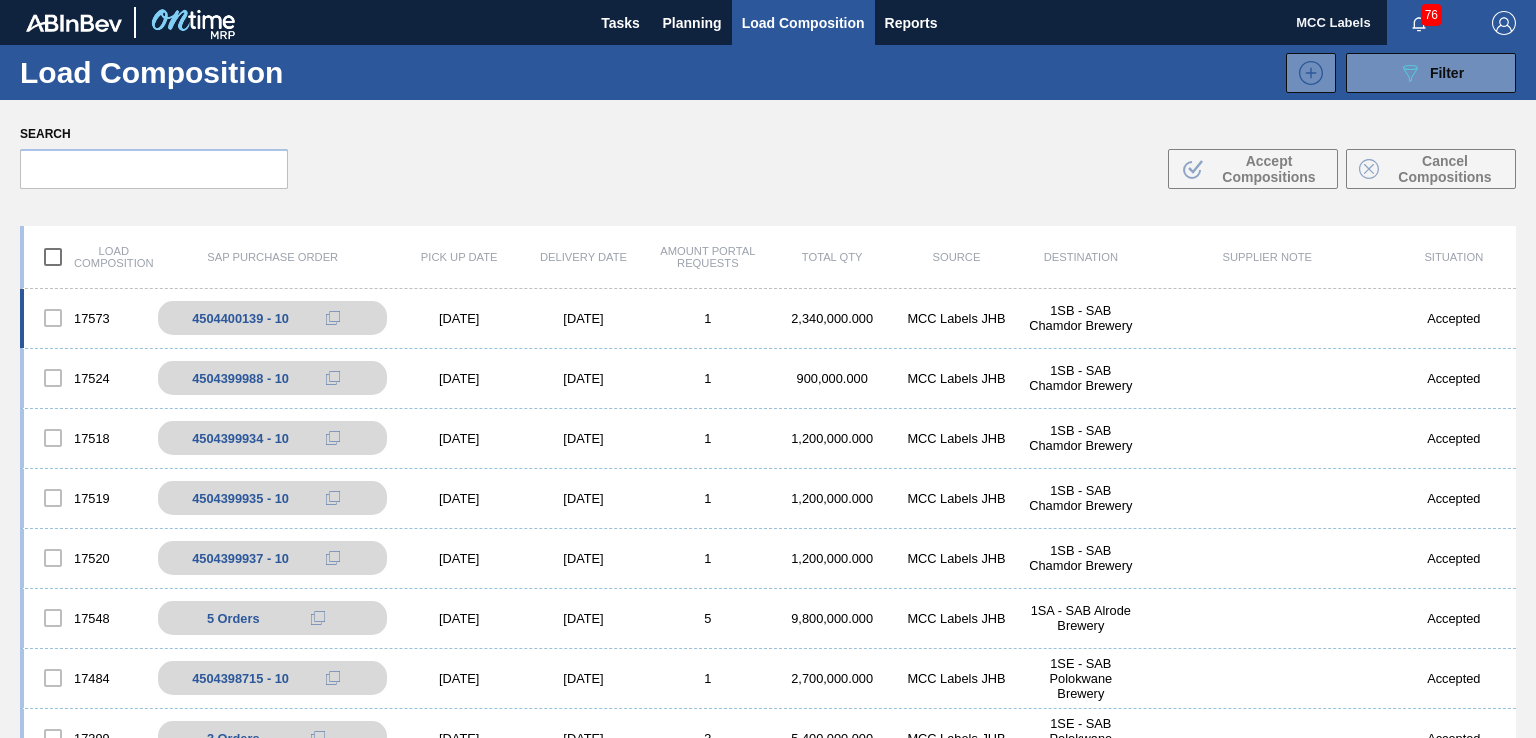 click on "[DATE]" at bounding box center (583, 318) 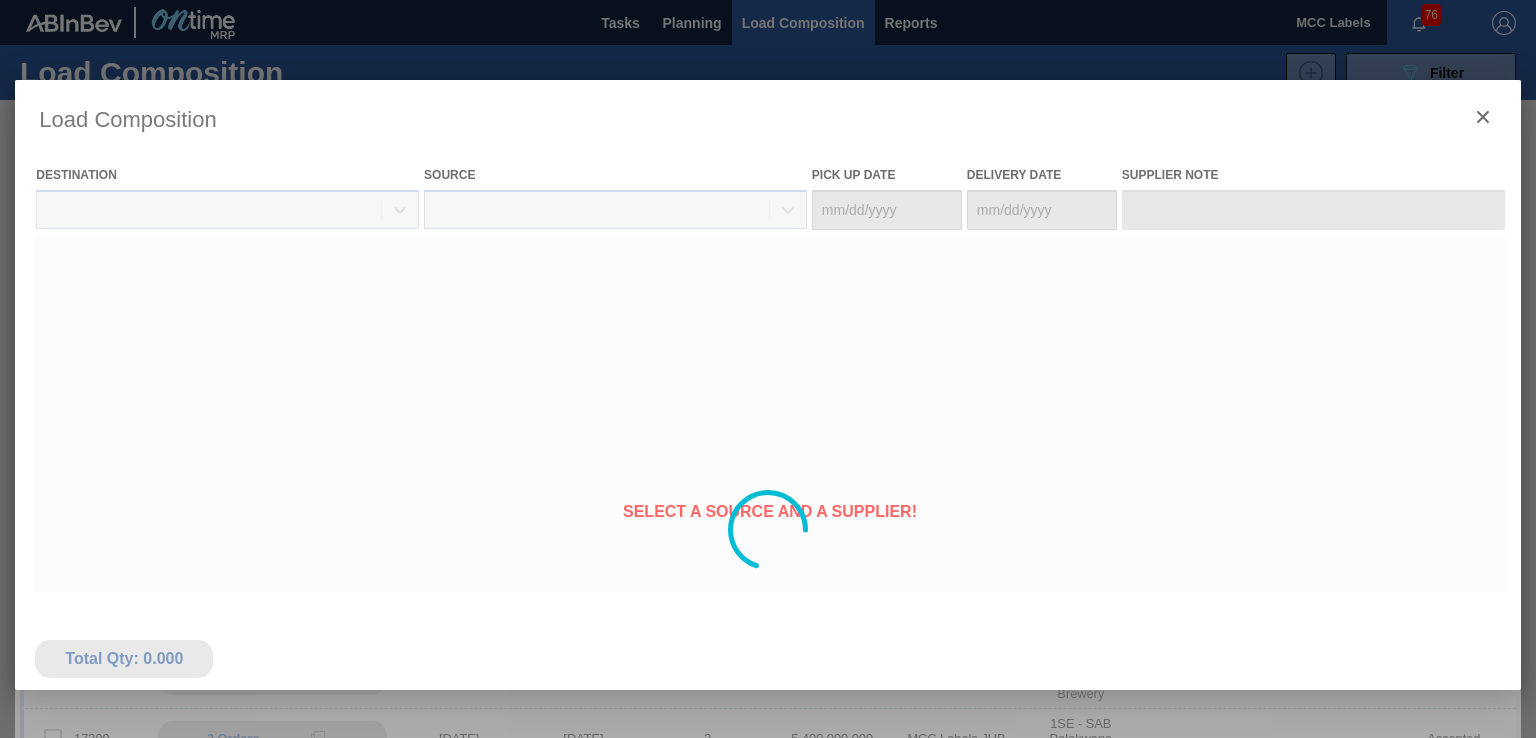 type on "07/15/2025" 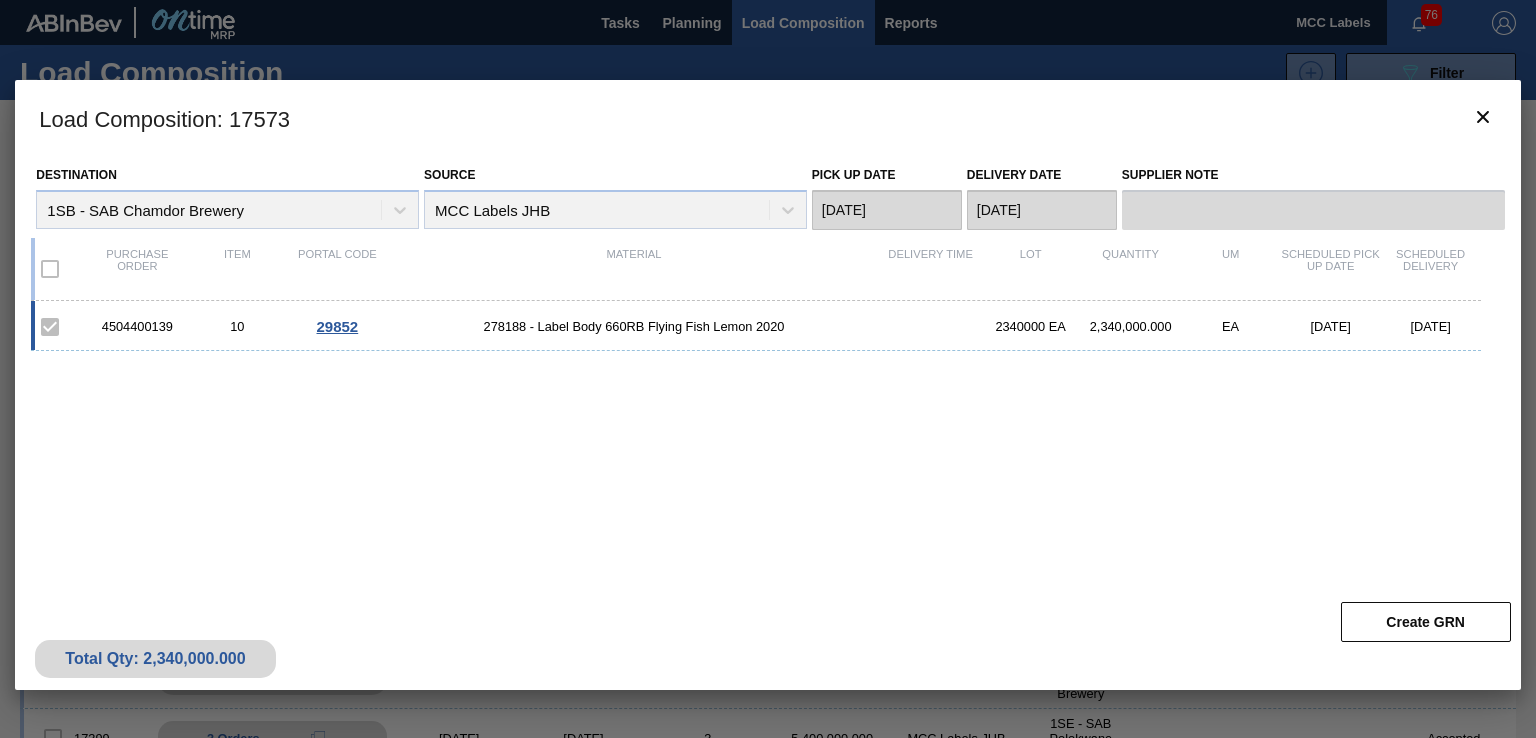 drag, startPoint x: 172, startPoint y: 325, endPoint x: 97, endPoint y: 325, distance: 75 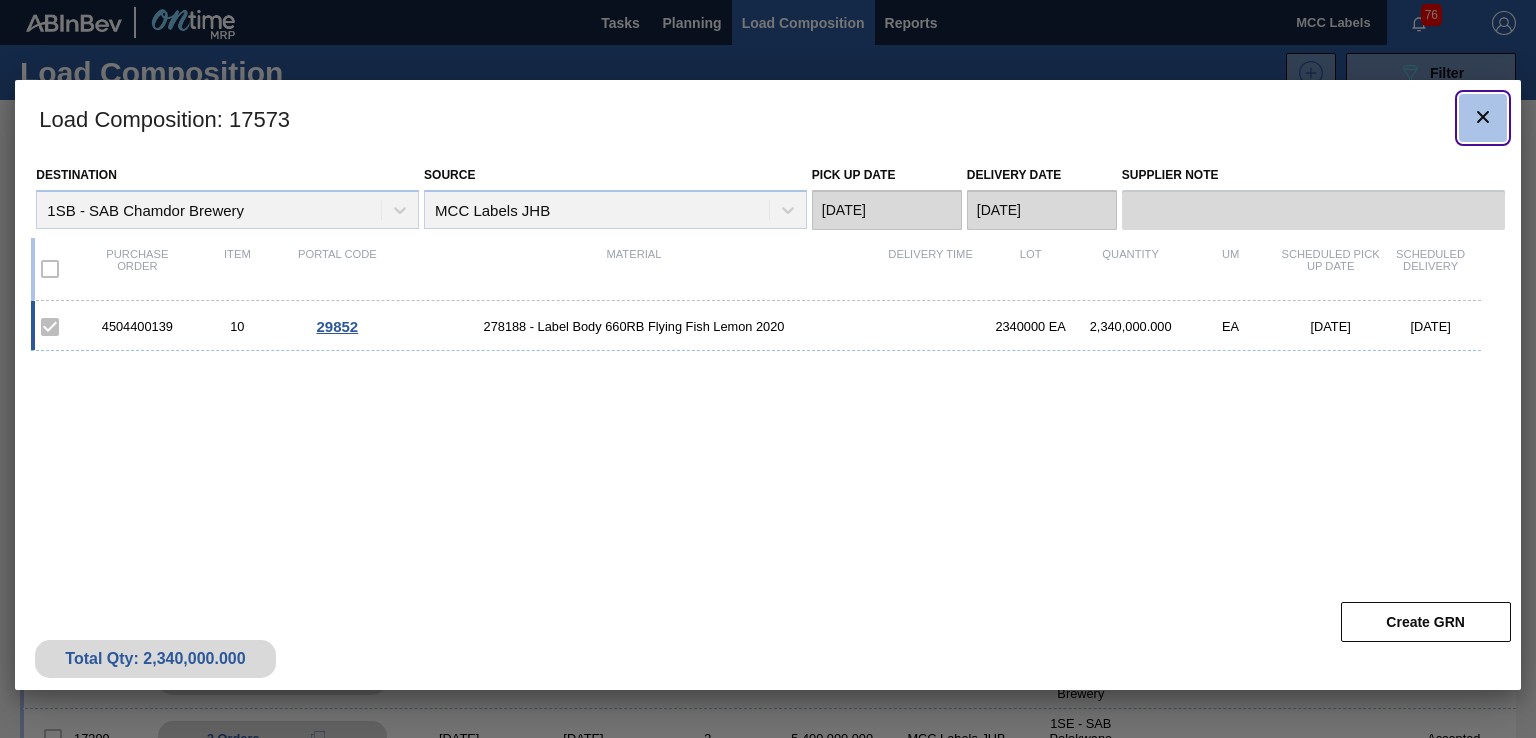 click 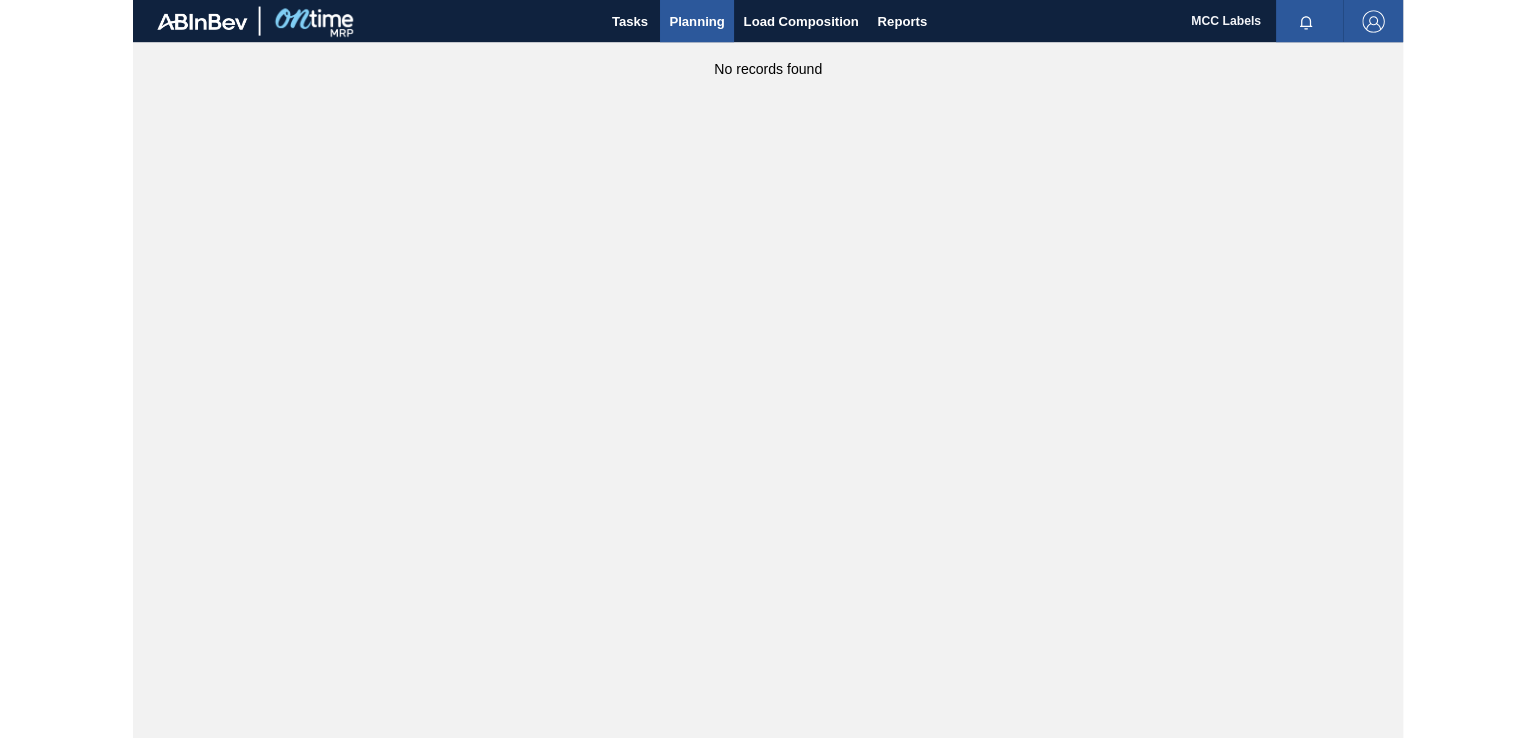 scroll, scrollTop: 0, scrollLeft: 0, axis: both 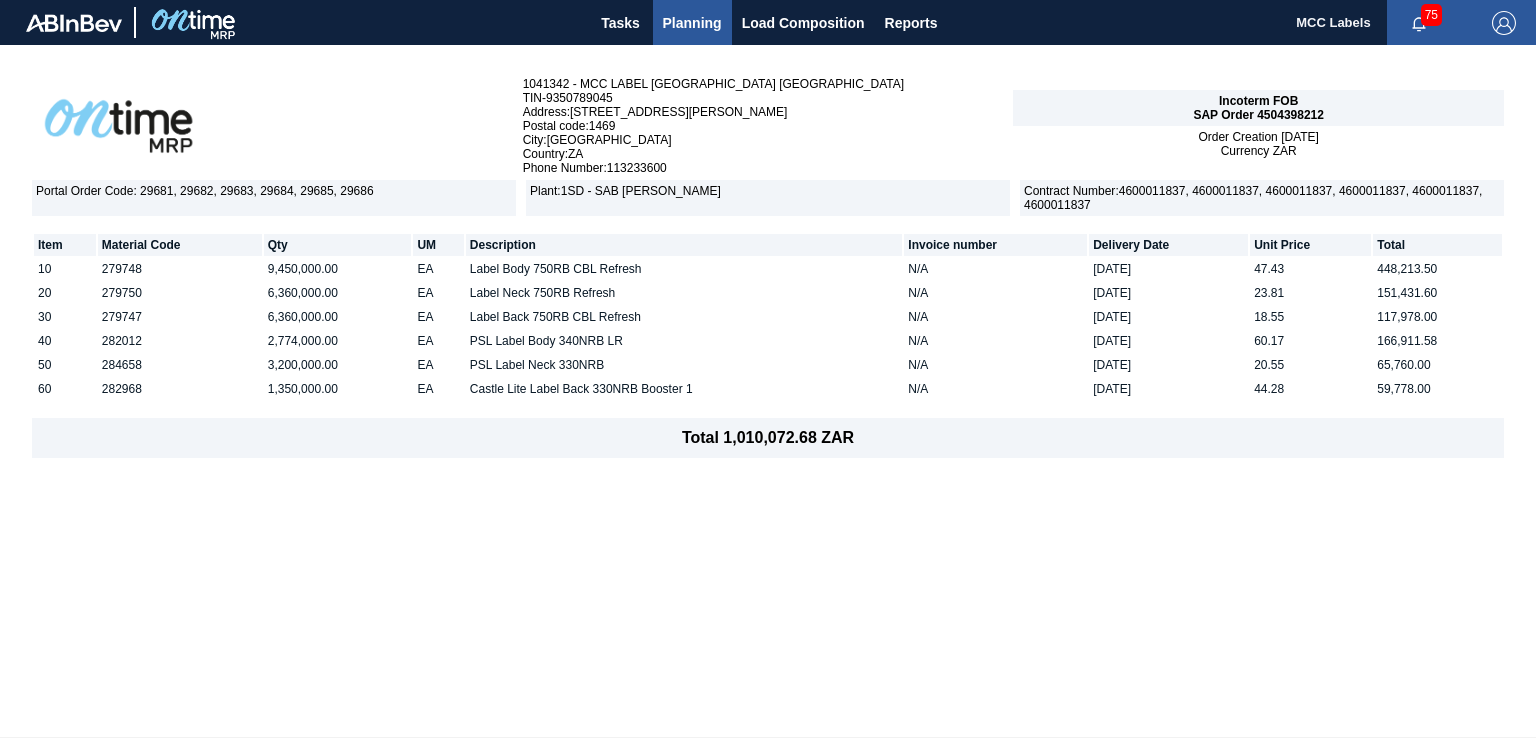 click on "Planning" at bounding box center (692, 23) 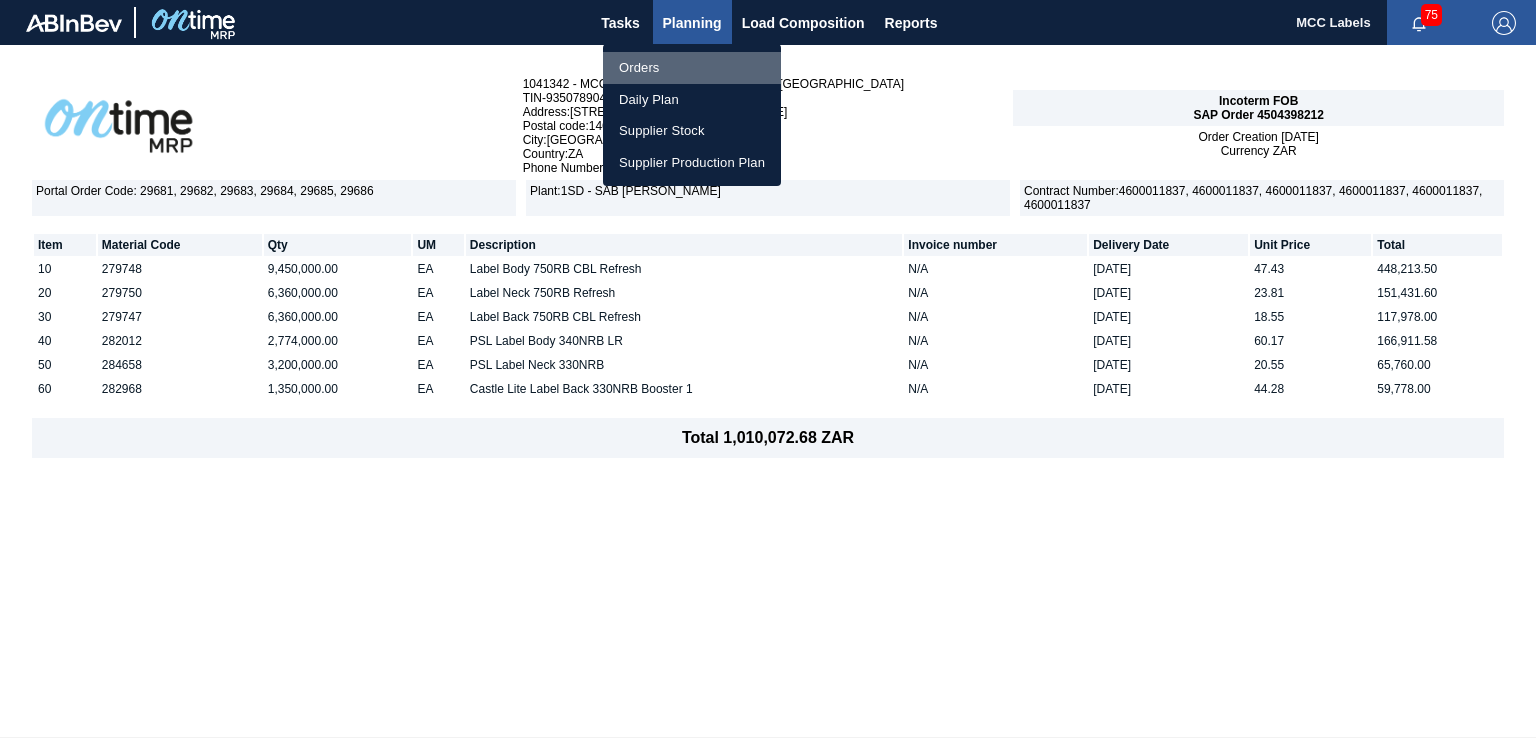 click on "Orders" at bounding box center [692, 68] 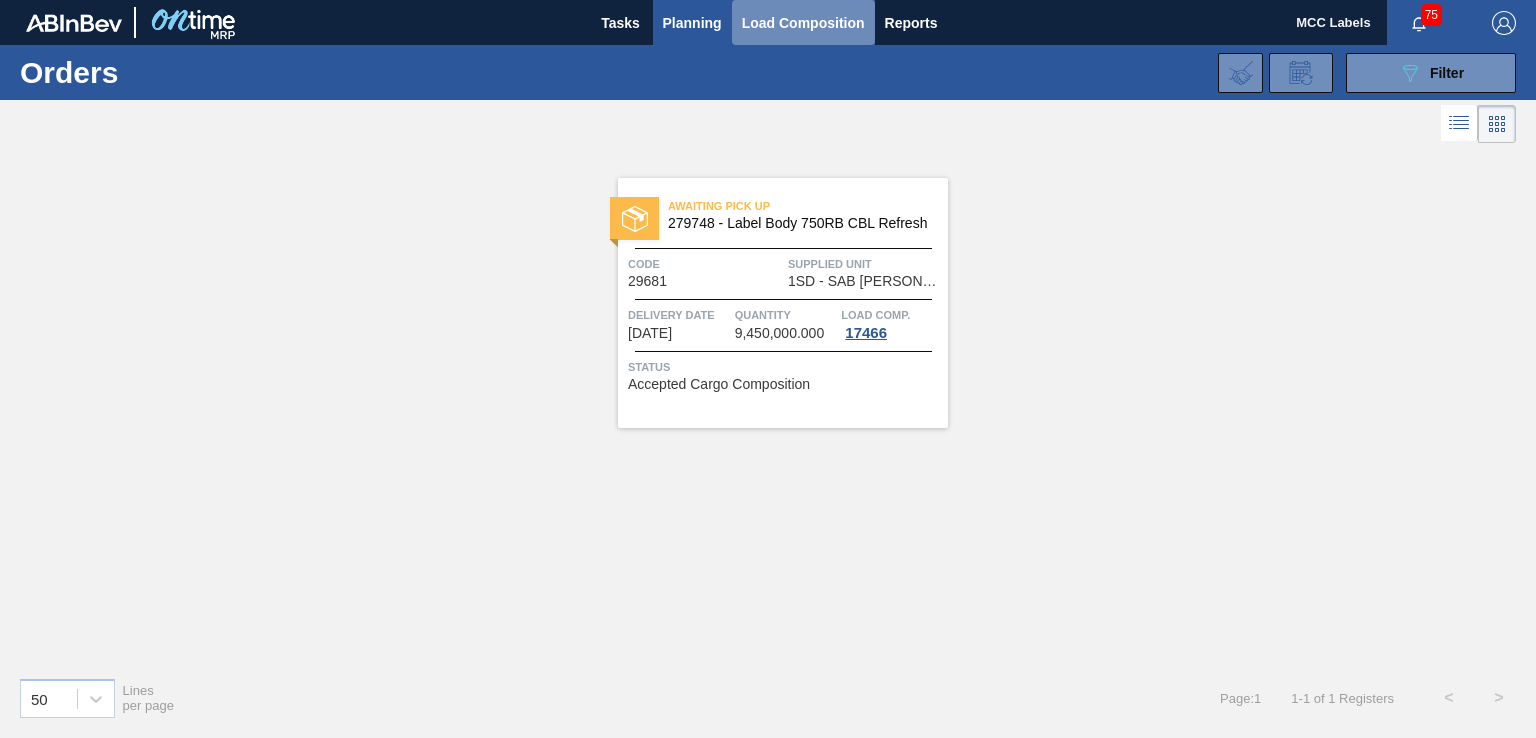 click on "Load Composition" at bounding box center (803, 23) 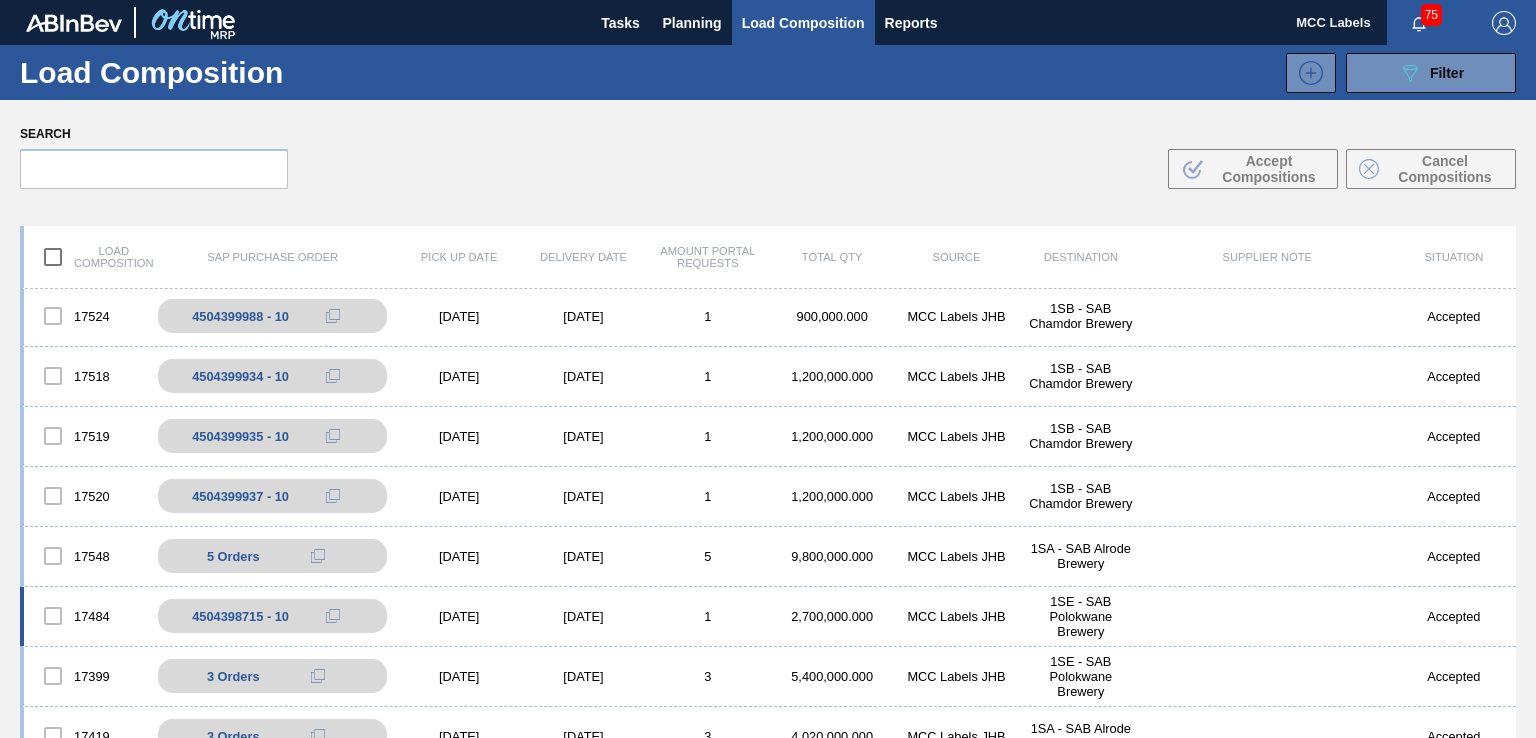 scroll, scrollTop: 0, scrollLeft: 0, axis: both 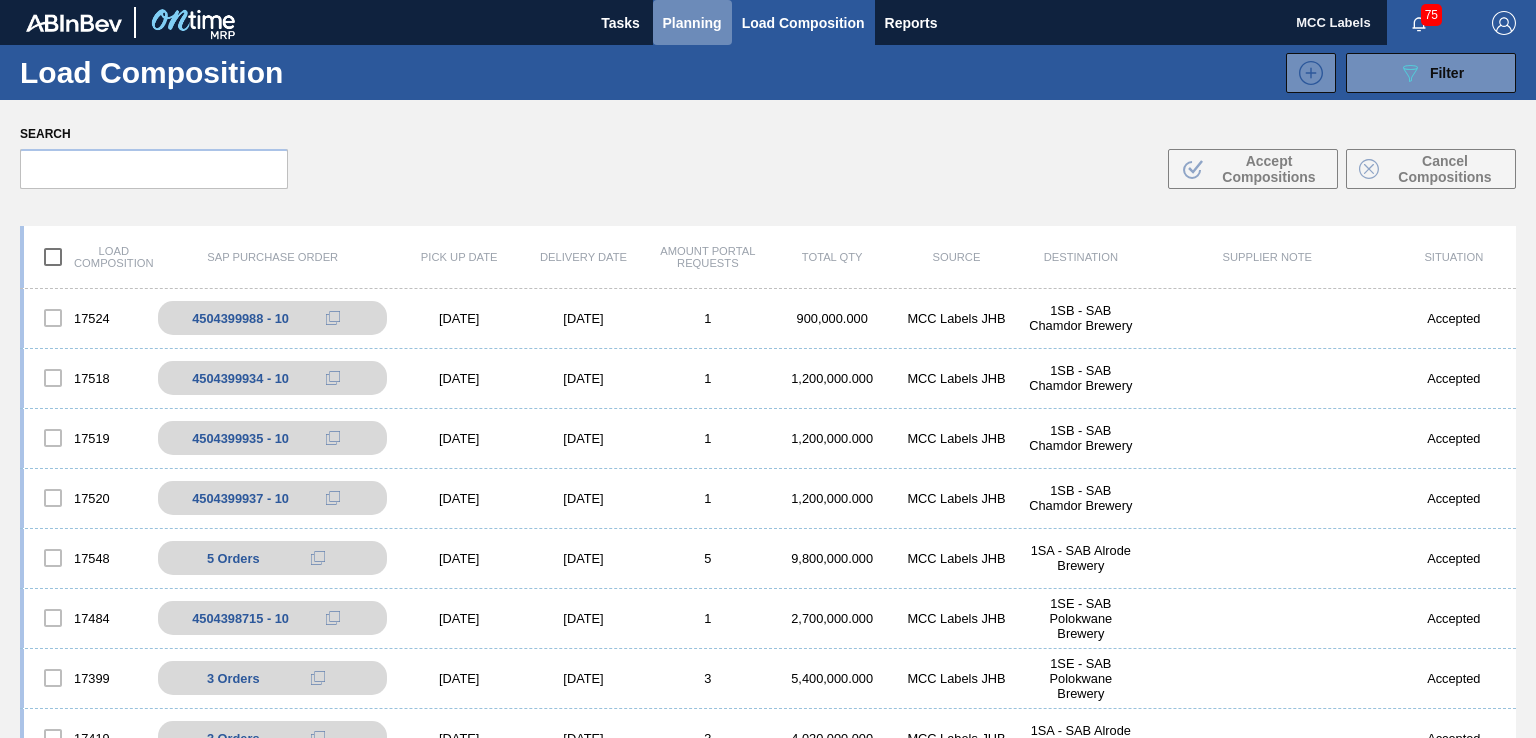 click on "Planning" at bounding box center (692, 23) 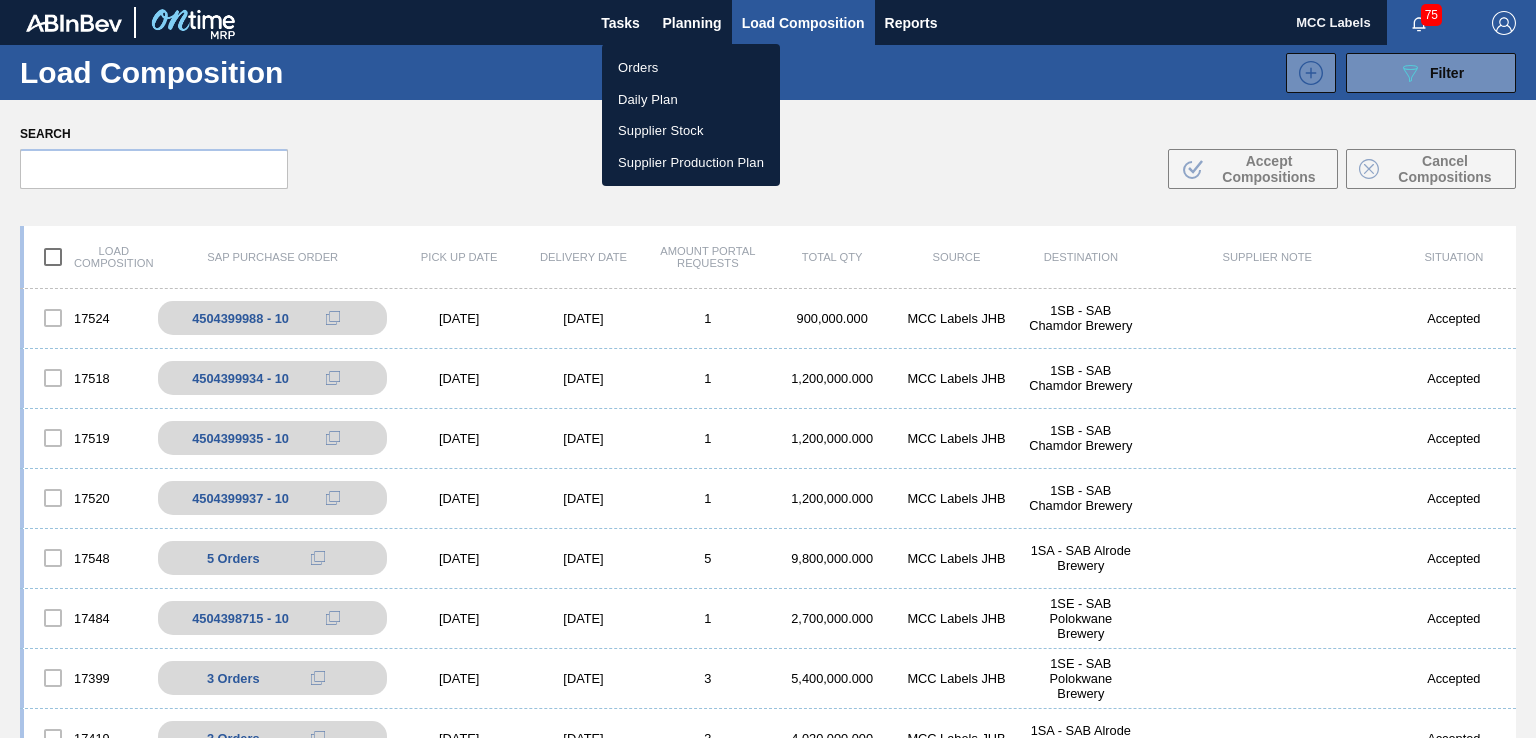 click on "Orders" at bounding box center (691, 68) 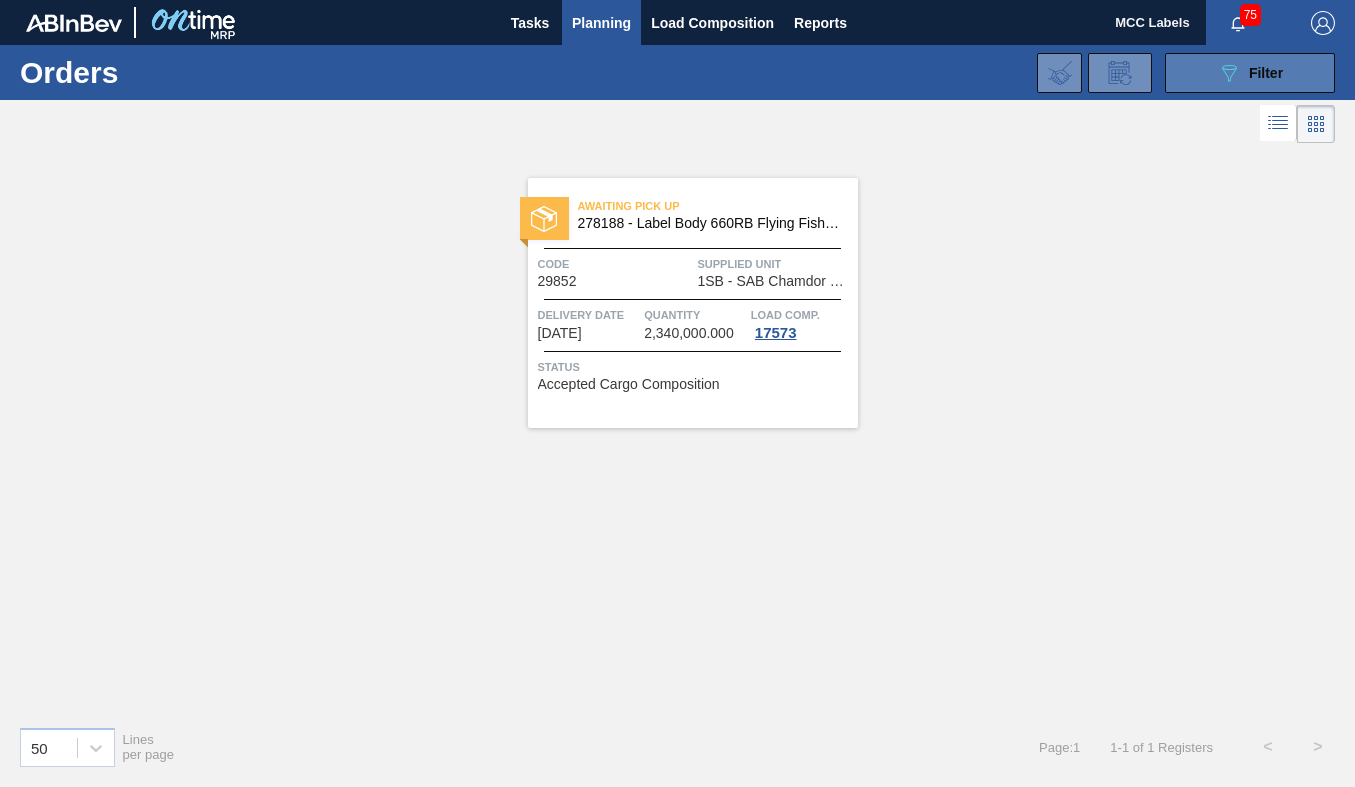 drag, startPoint x: 1217, startPoint y: 67, endPoint x: 1176, endPoint y: 85, distance: 44.777225 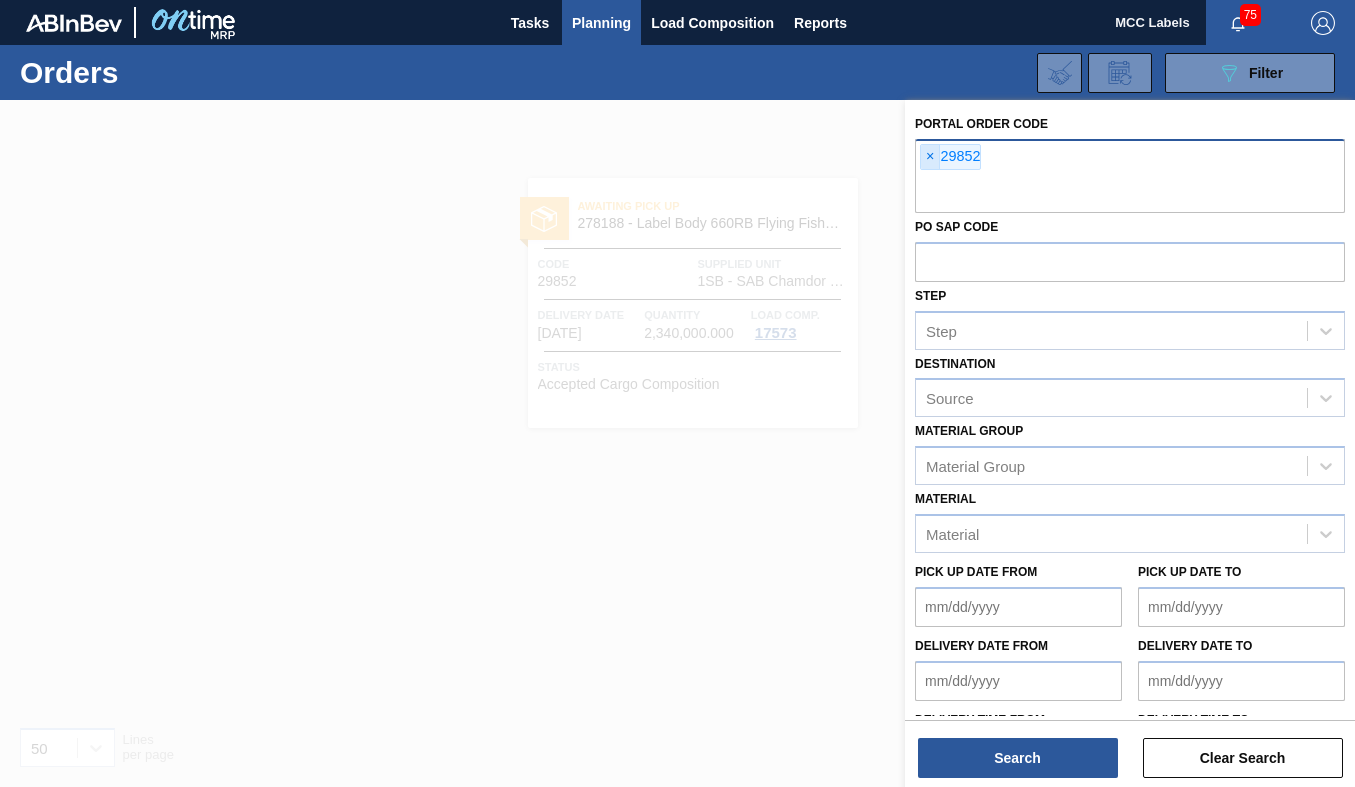 click on "×" at bounding box center (930, 157) 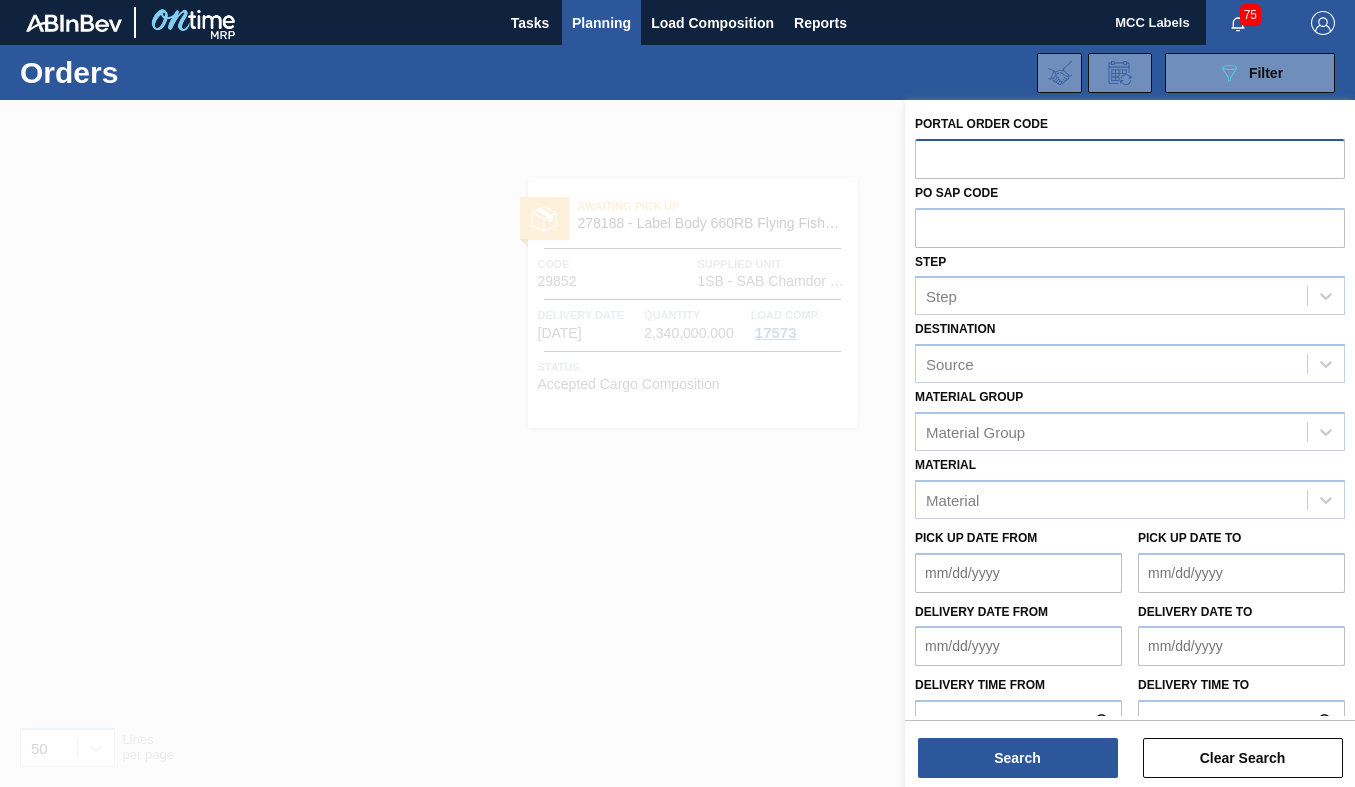 click at bounding box center (1130, 158) 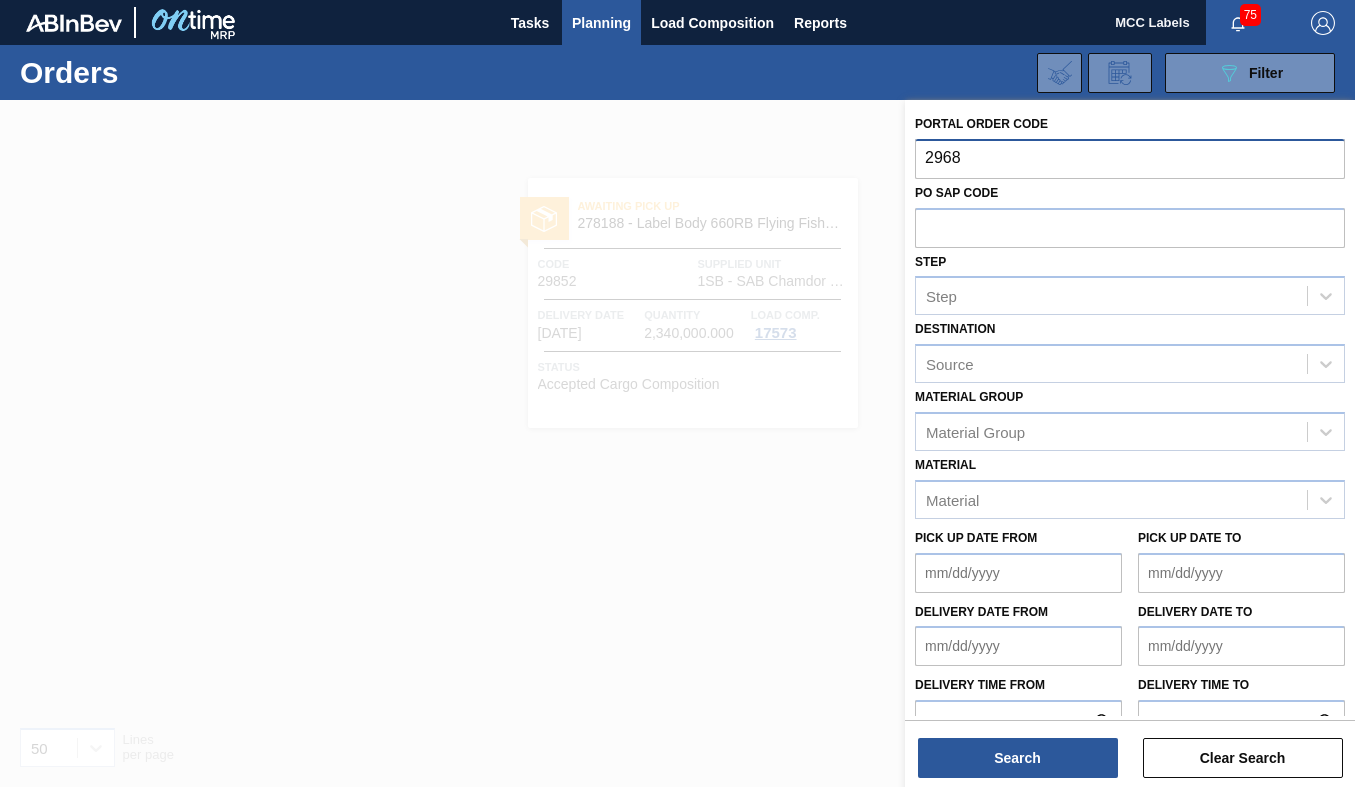 type on "29681" 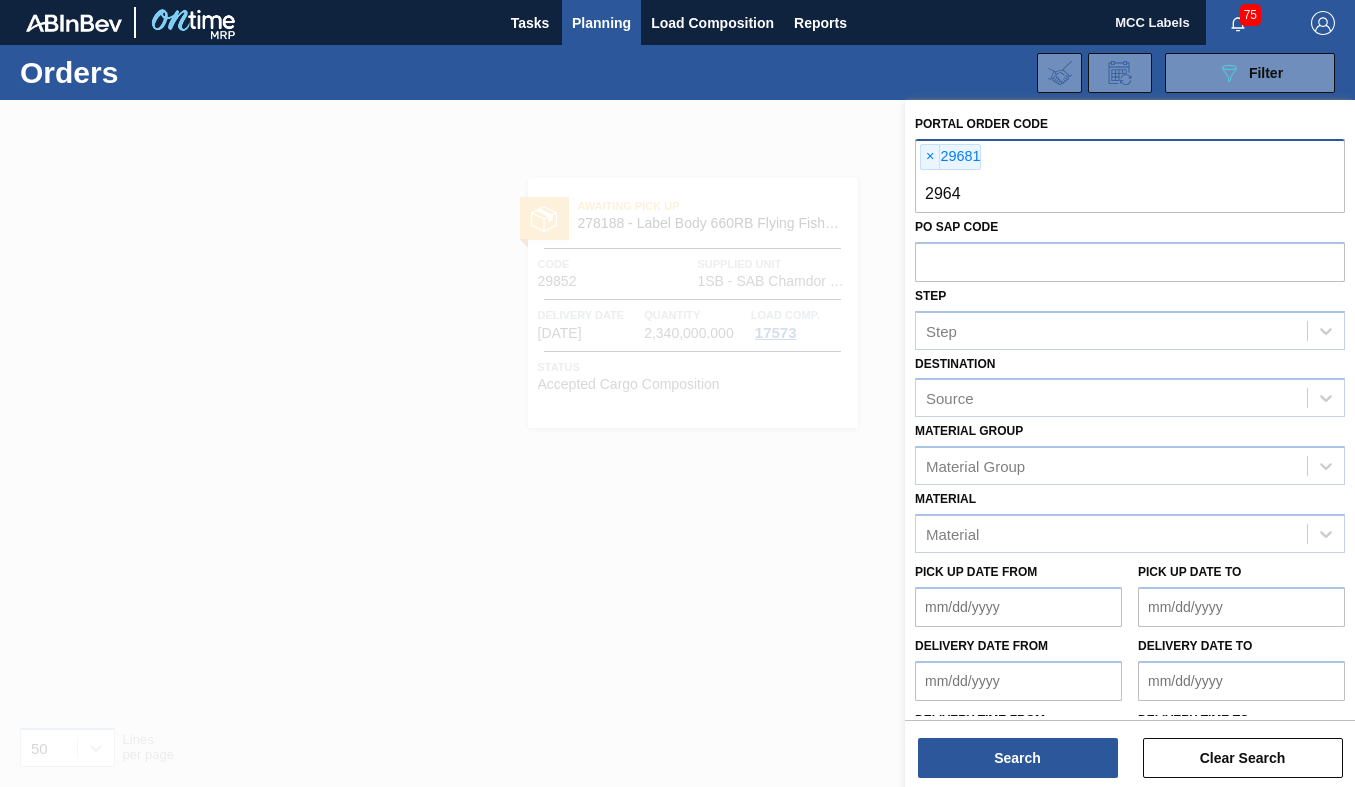 type on "29647" 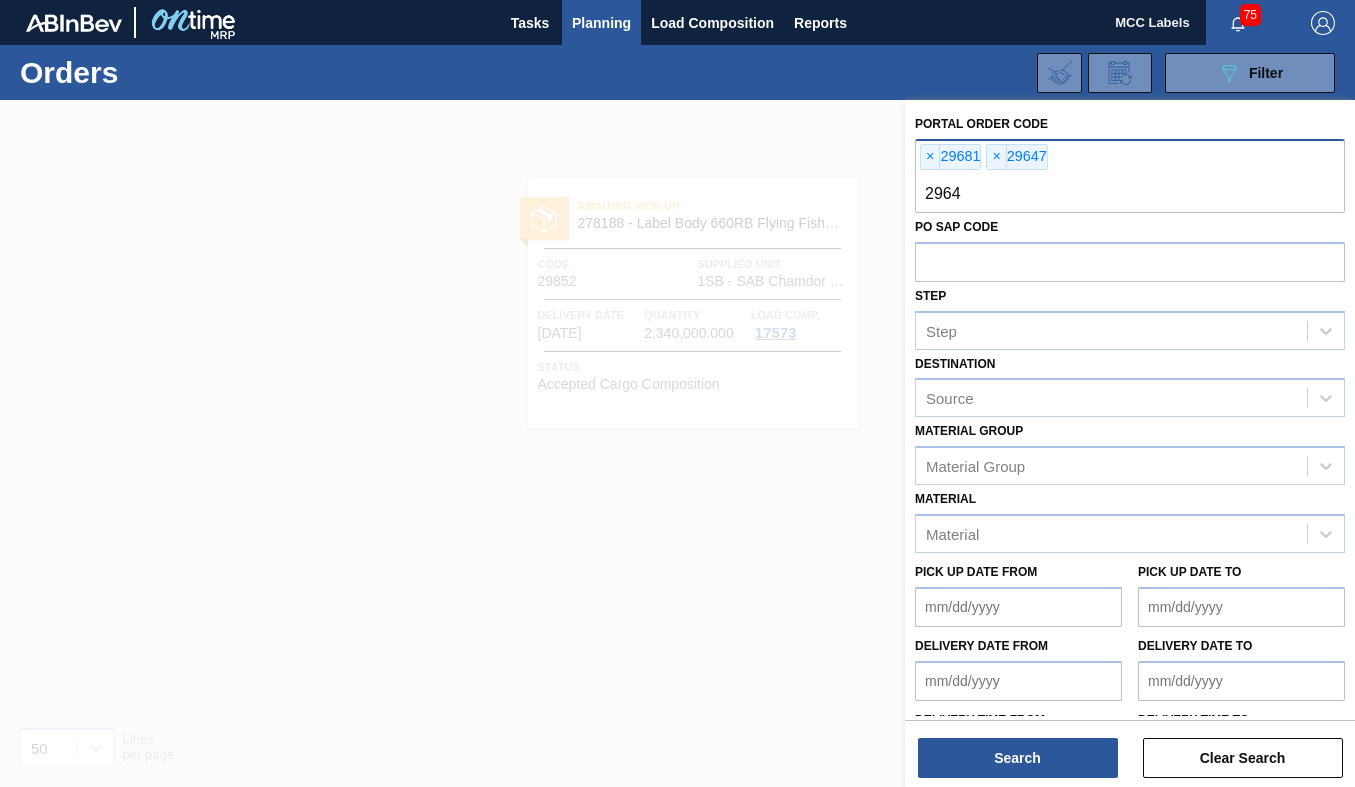 type on "29648" 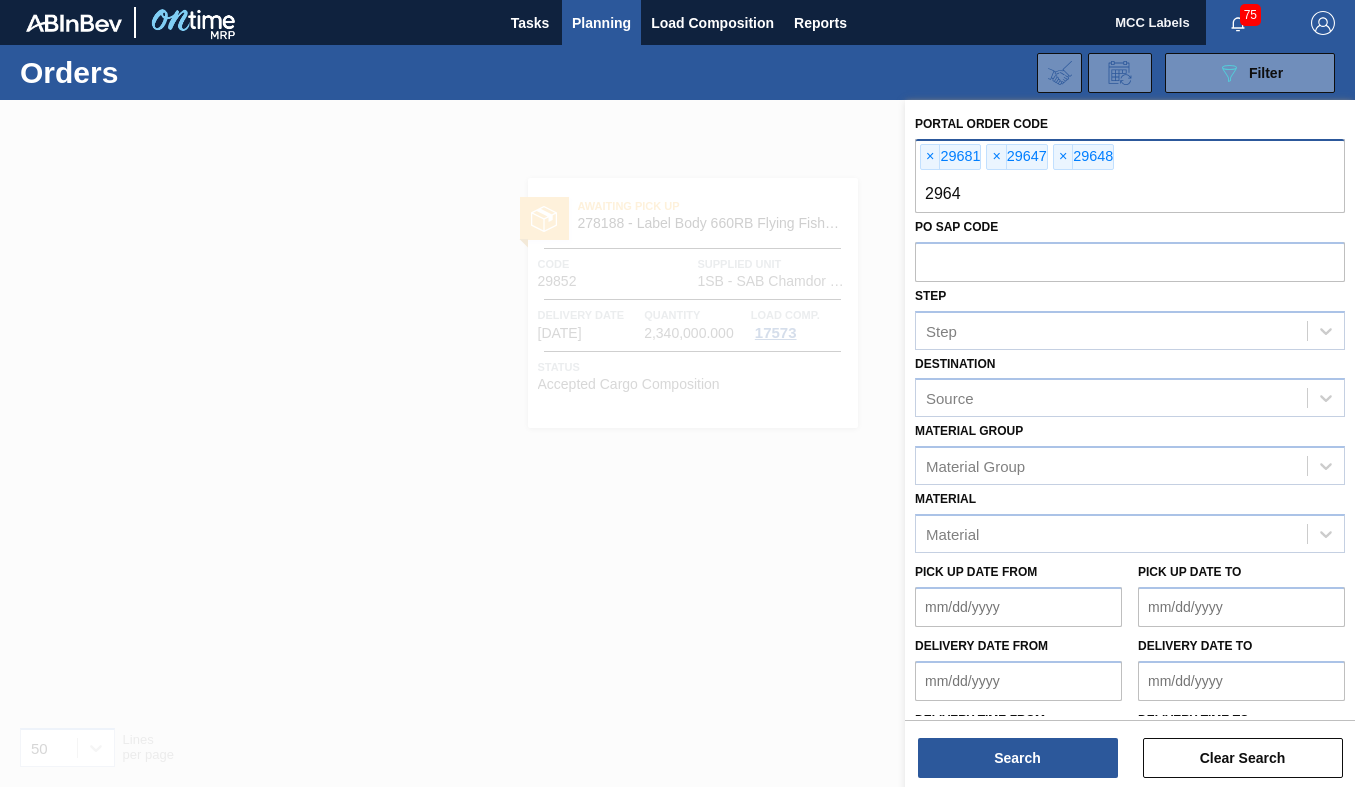 type on "29649" 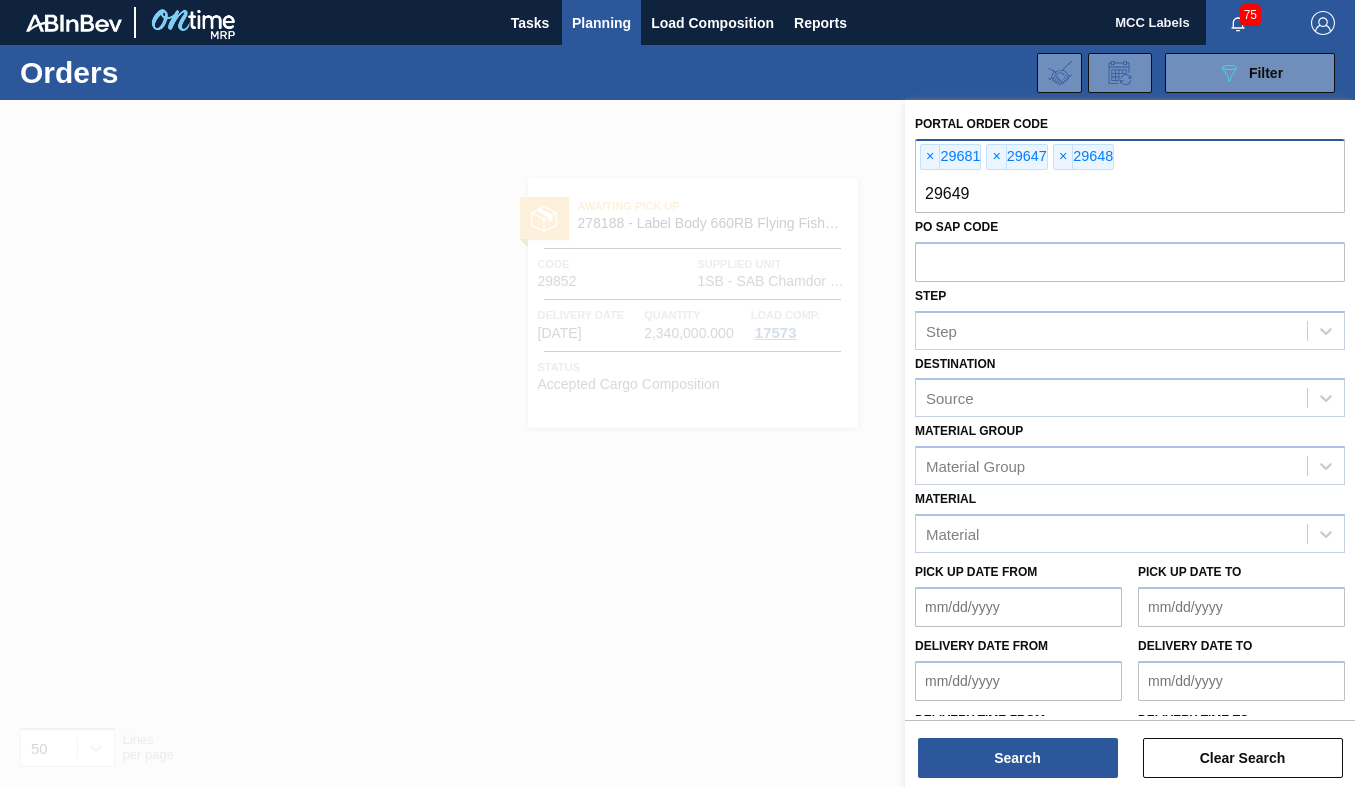 type 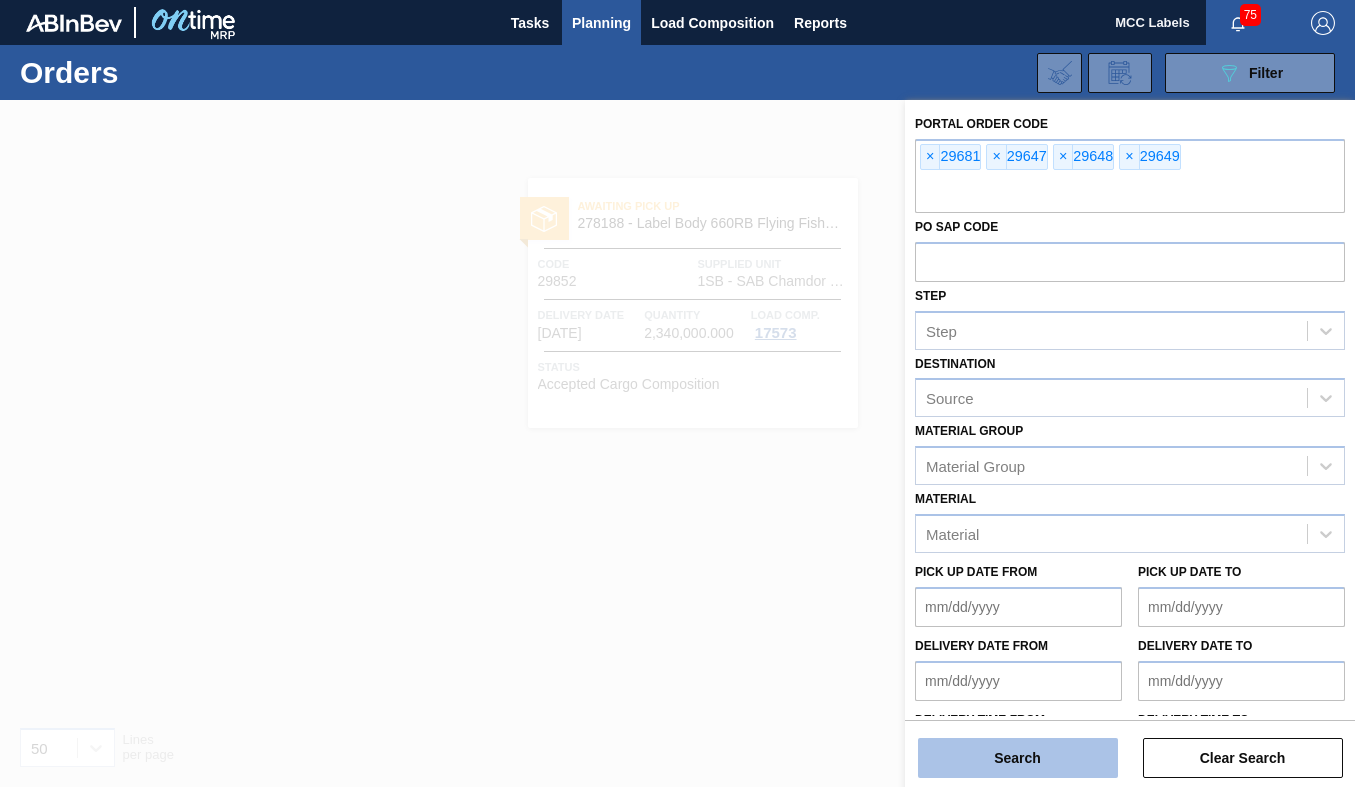 click on "Search" at bounding box center [1018, 758] 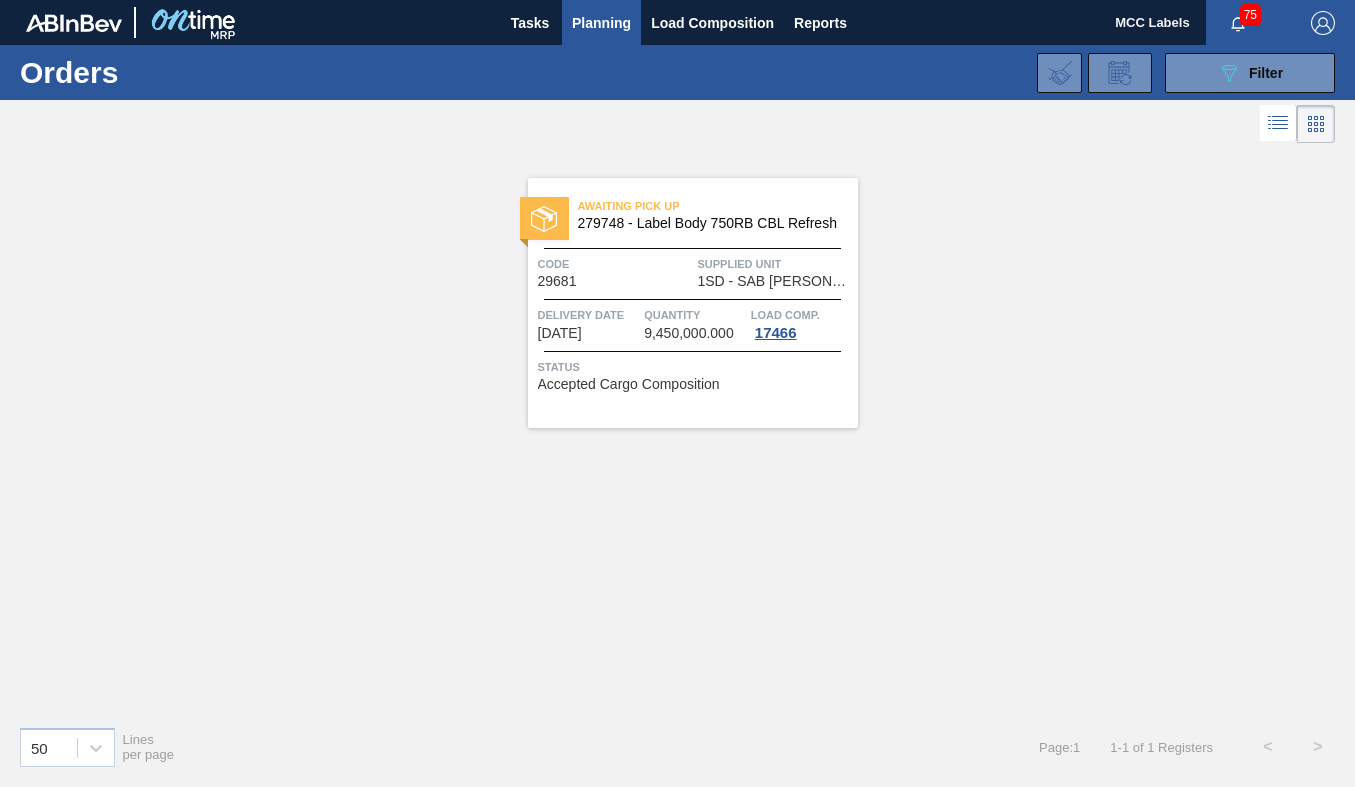 click at bounding box center (692, 351) 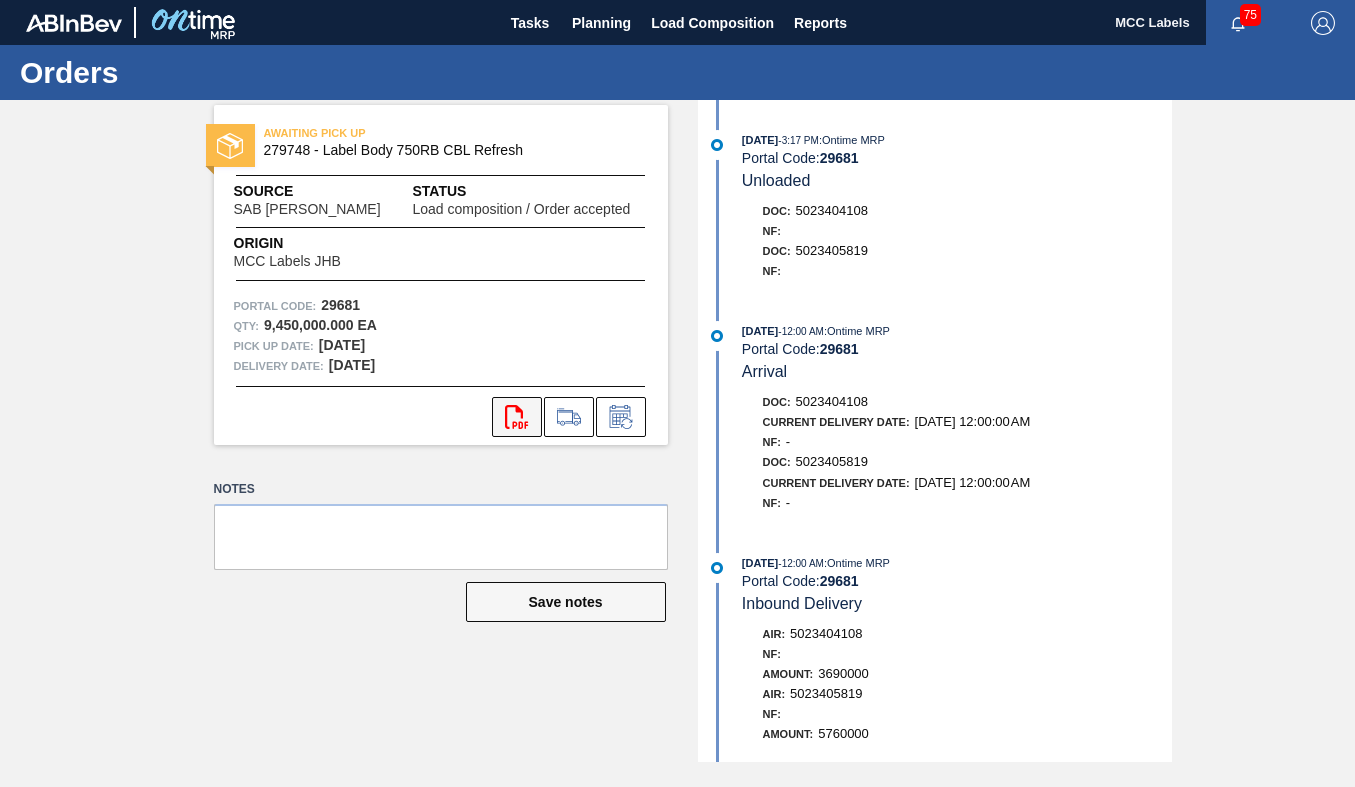 click 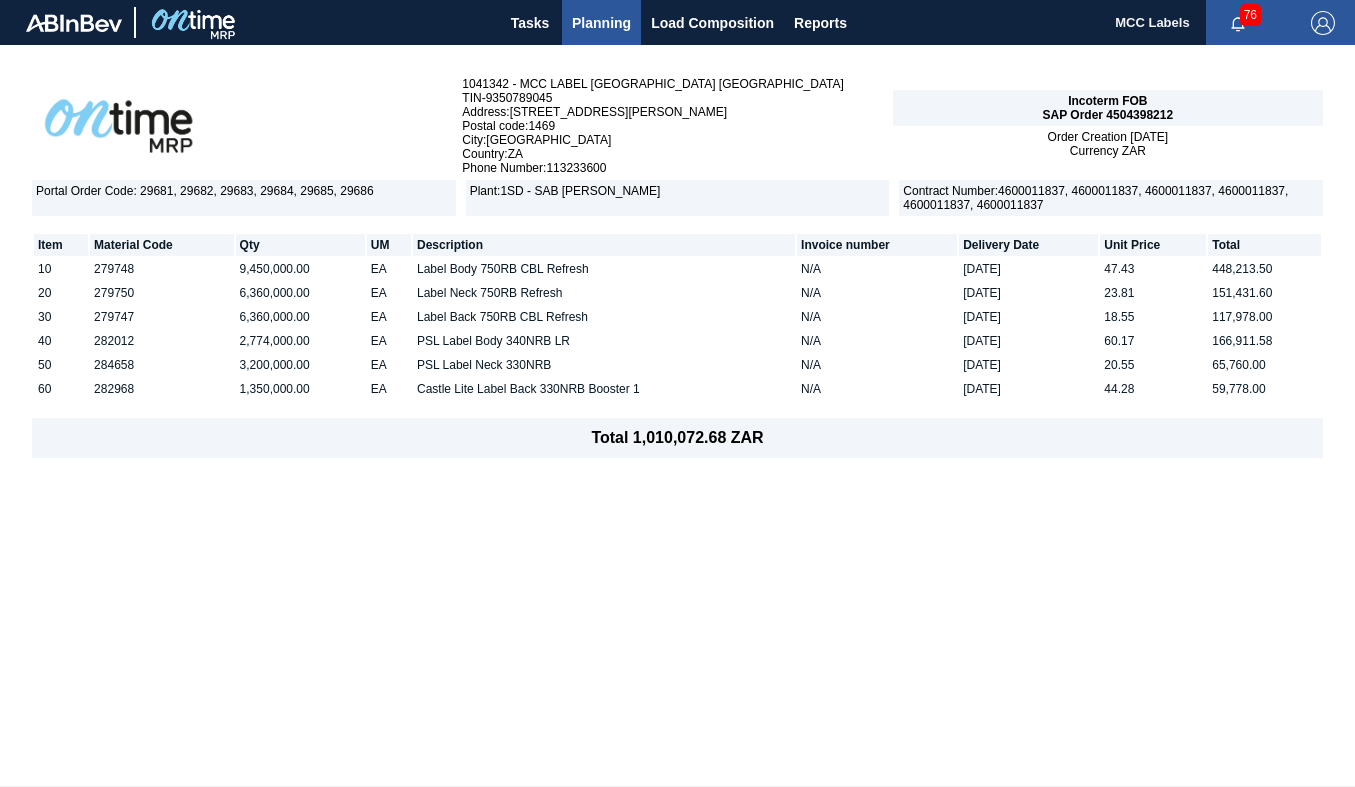 scroll, scrollTop: 0, scrollLeft: 0, axis: both 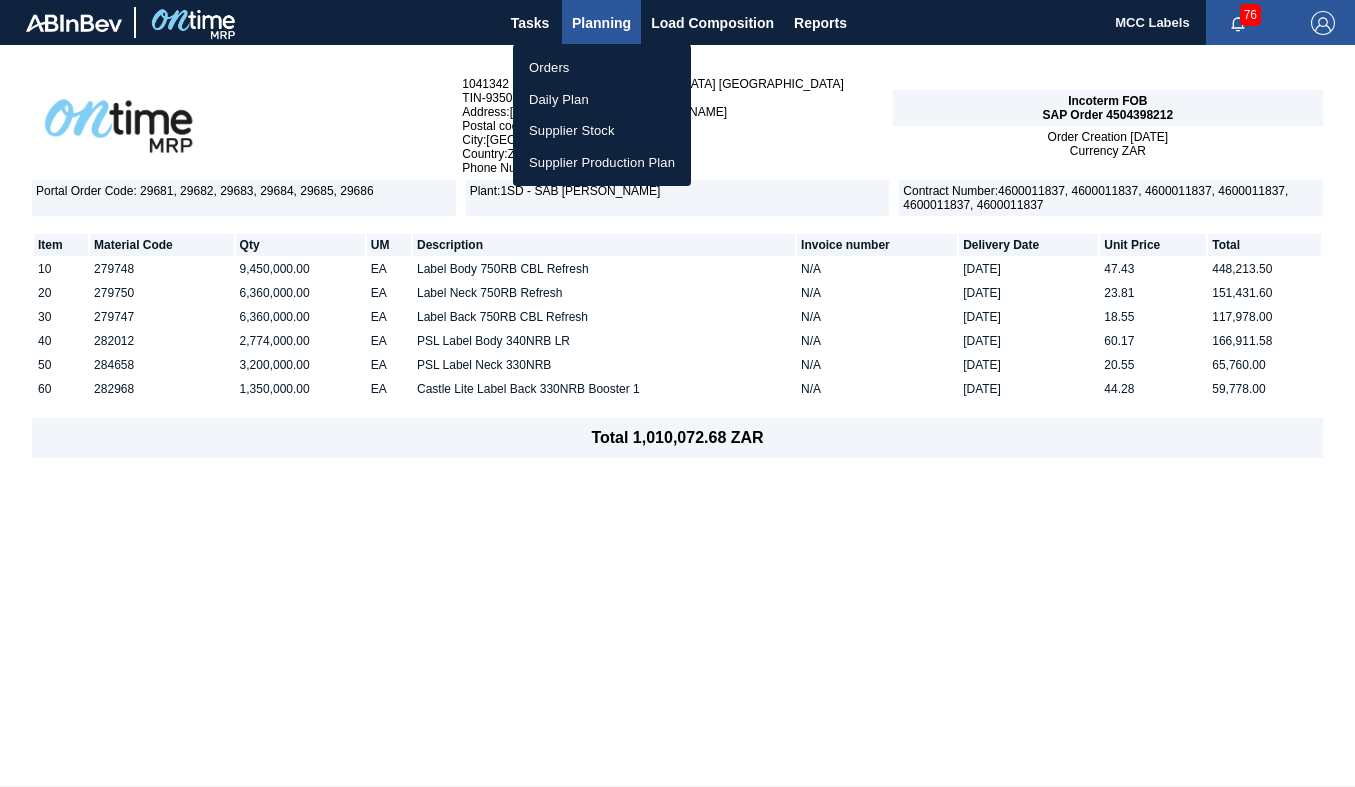 click on "Orders" at bounding box center [602, 68] 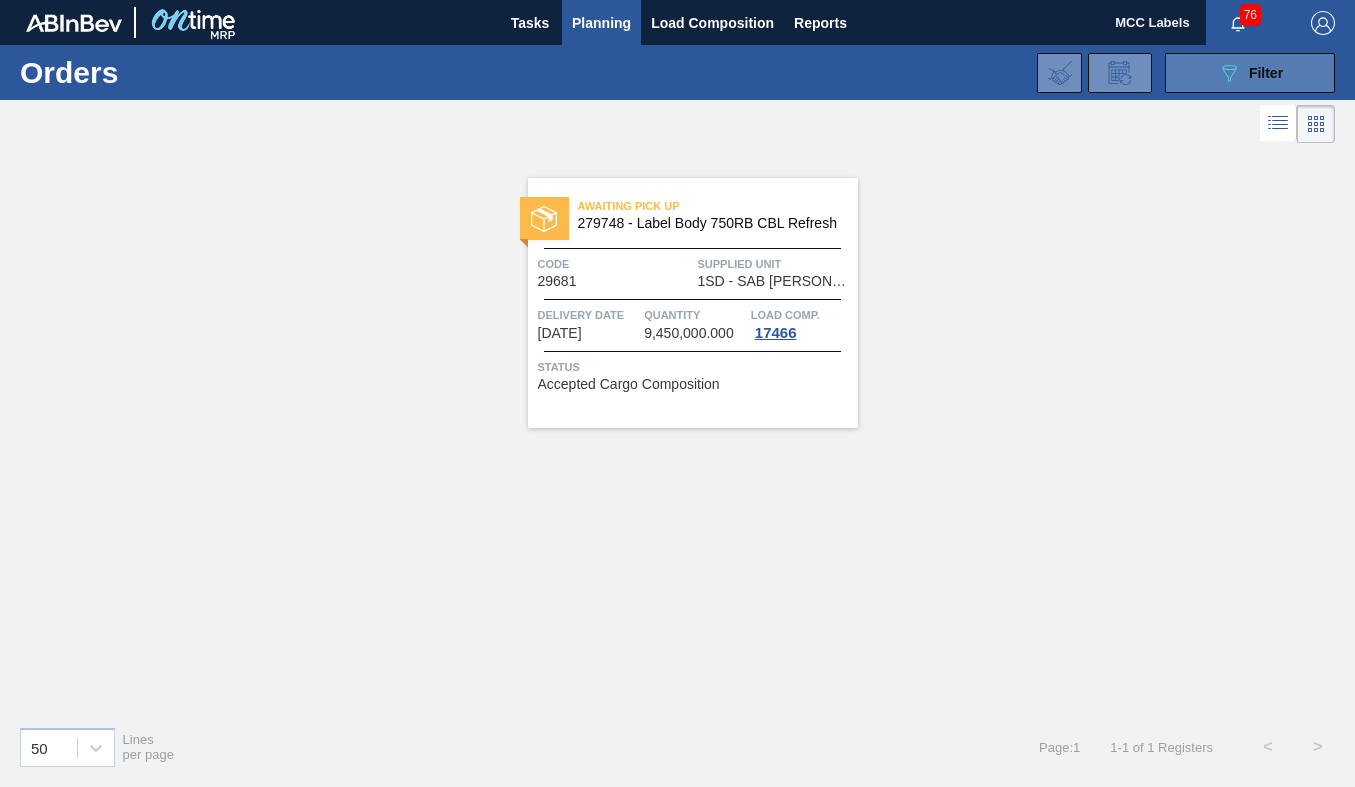 click on "089F7B8B-B2A5-4AFE-B5C0-19BA573D28AC Filter" at bounding box center (1250, 73) 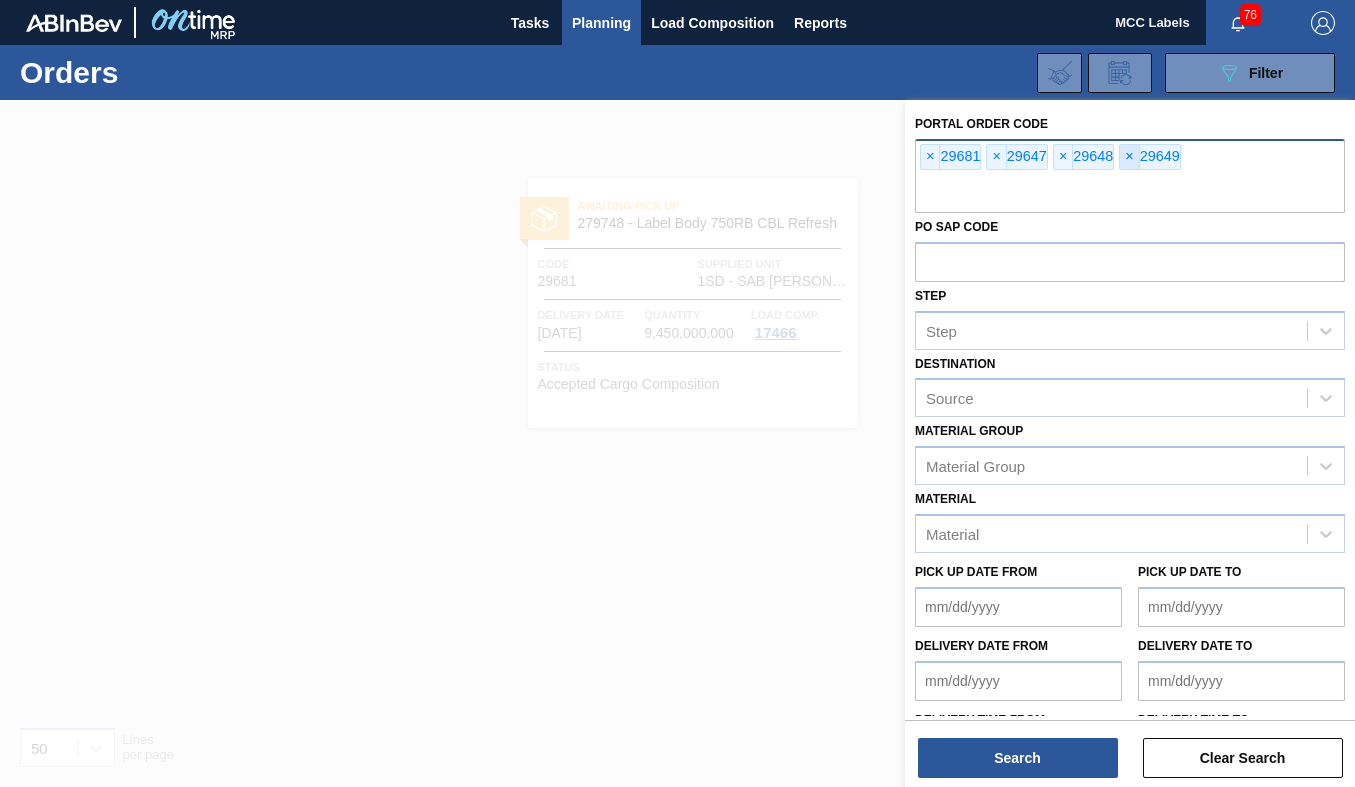 click on "×" at bounding box center (1129, 157) 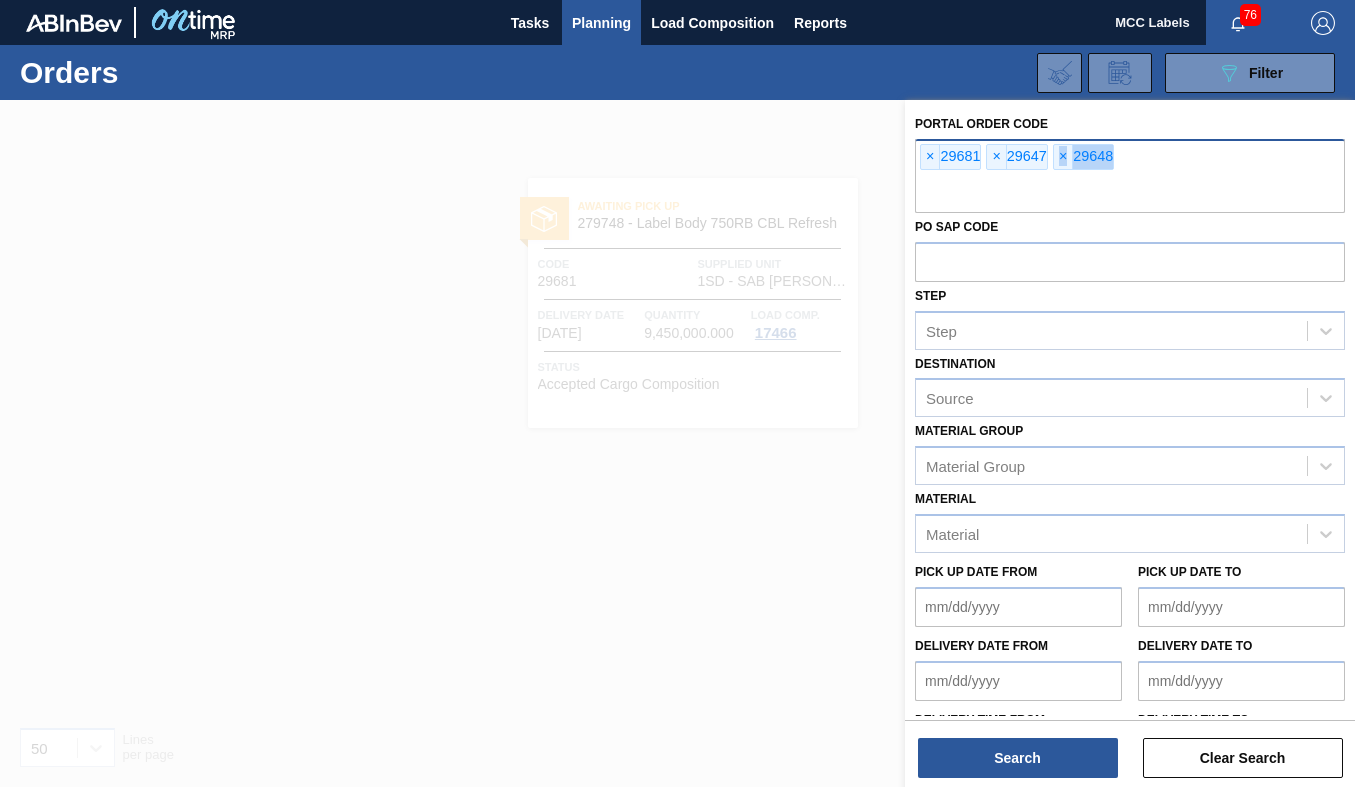 click on "×  29681  ×  29647  ×  29648" at bounding box center [1130, 176] 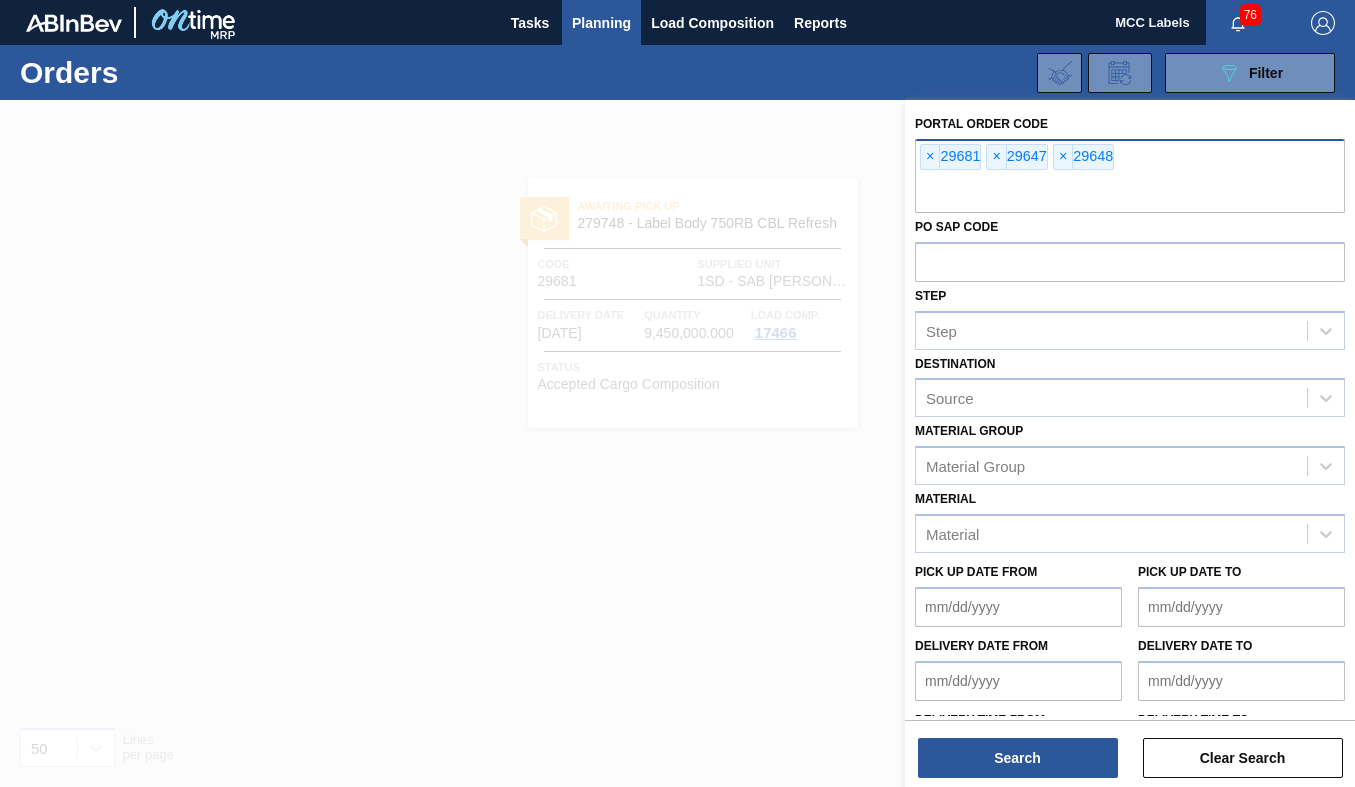drag, startPoint x: 1062, startPoint y: 158, endPoint x: 1048, endPoint y: 158, distance: 14 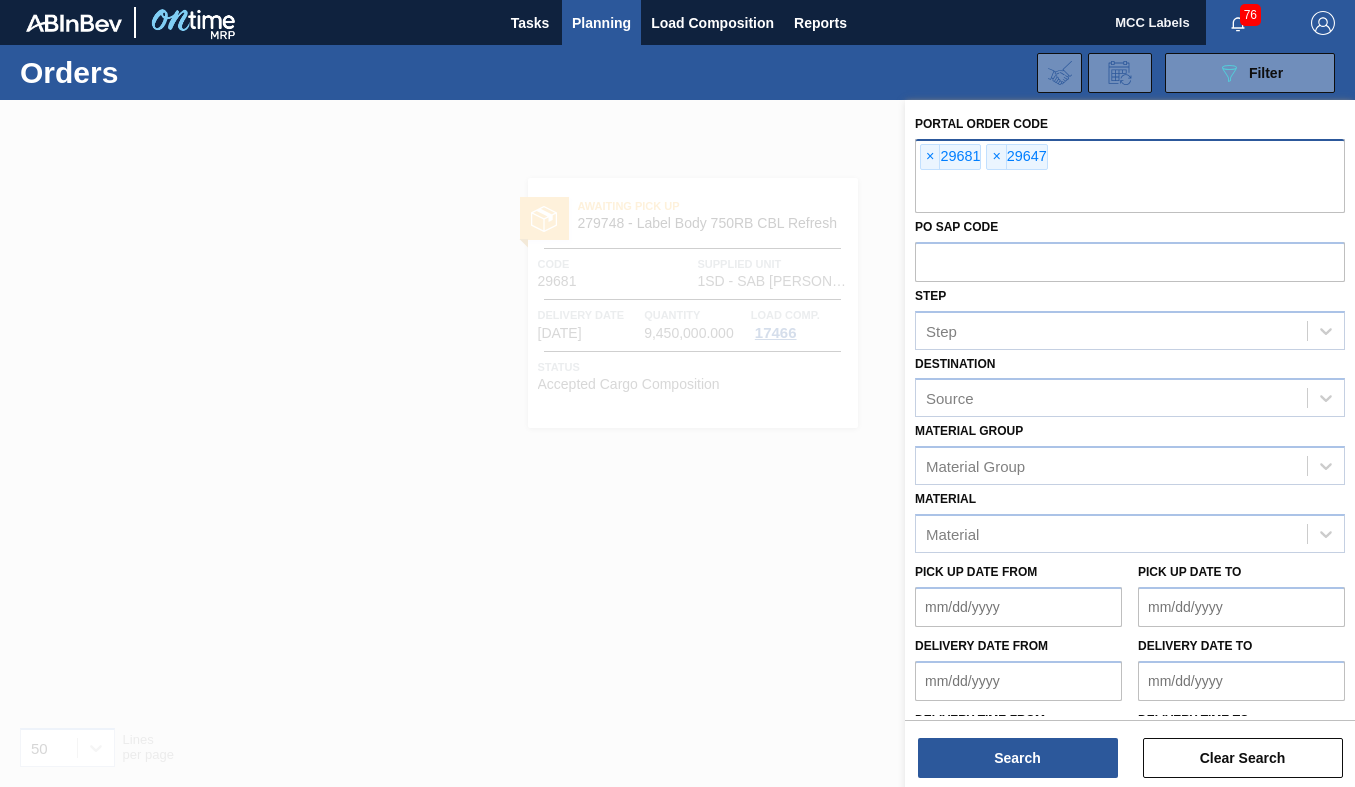 drag, startPoint x: 1000, startPoint y: 156, endPoint x: 975, endPoint y: 156, distance: 25 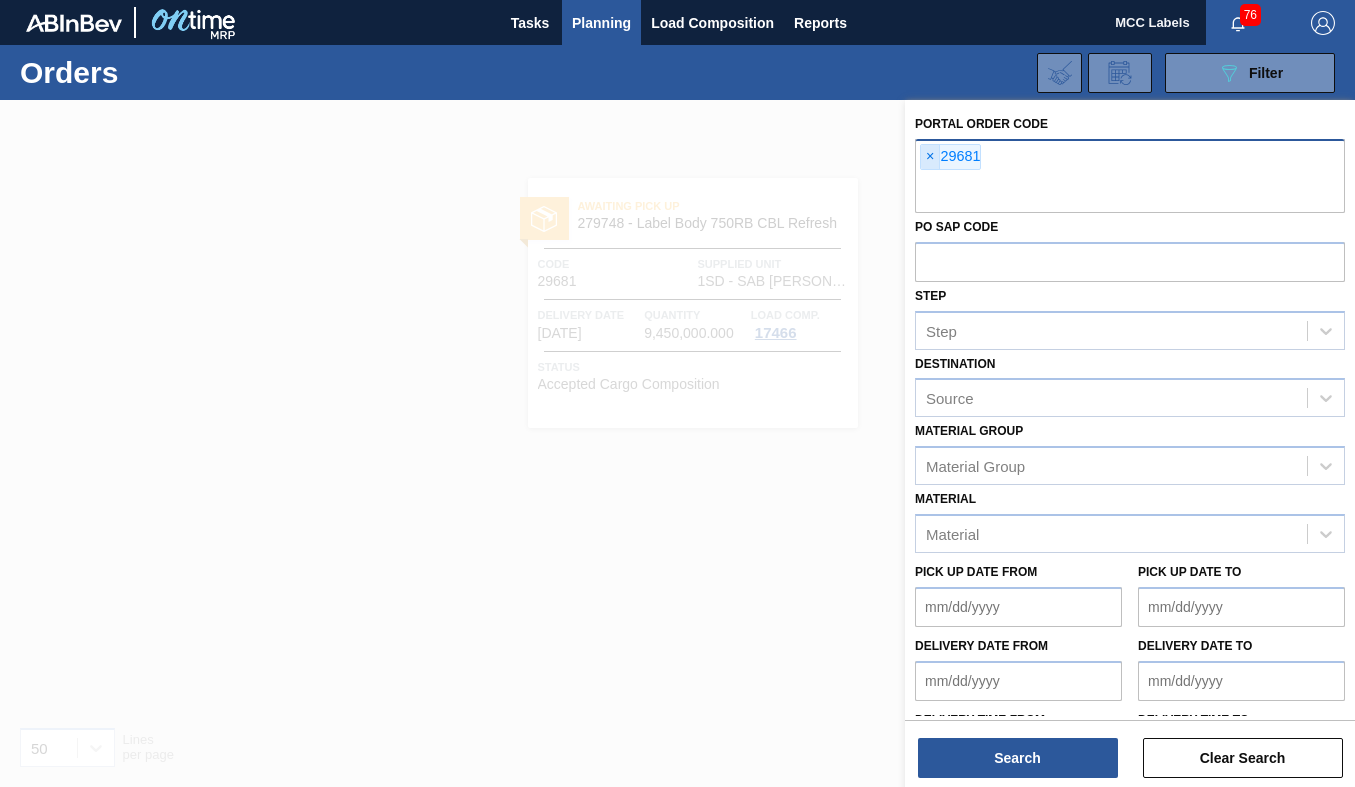 click on "×" at bounding box center [930, 157] 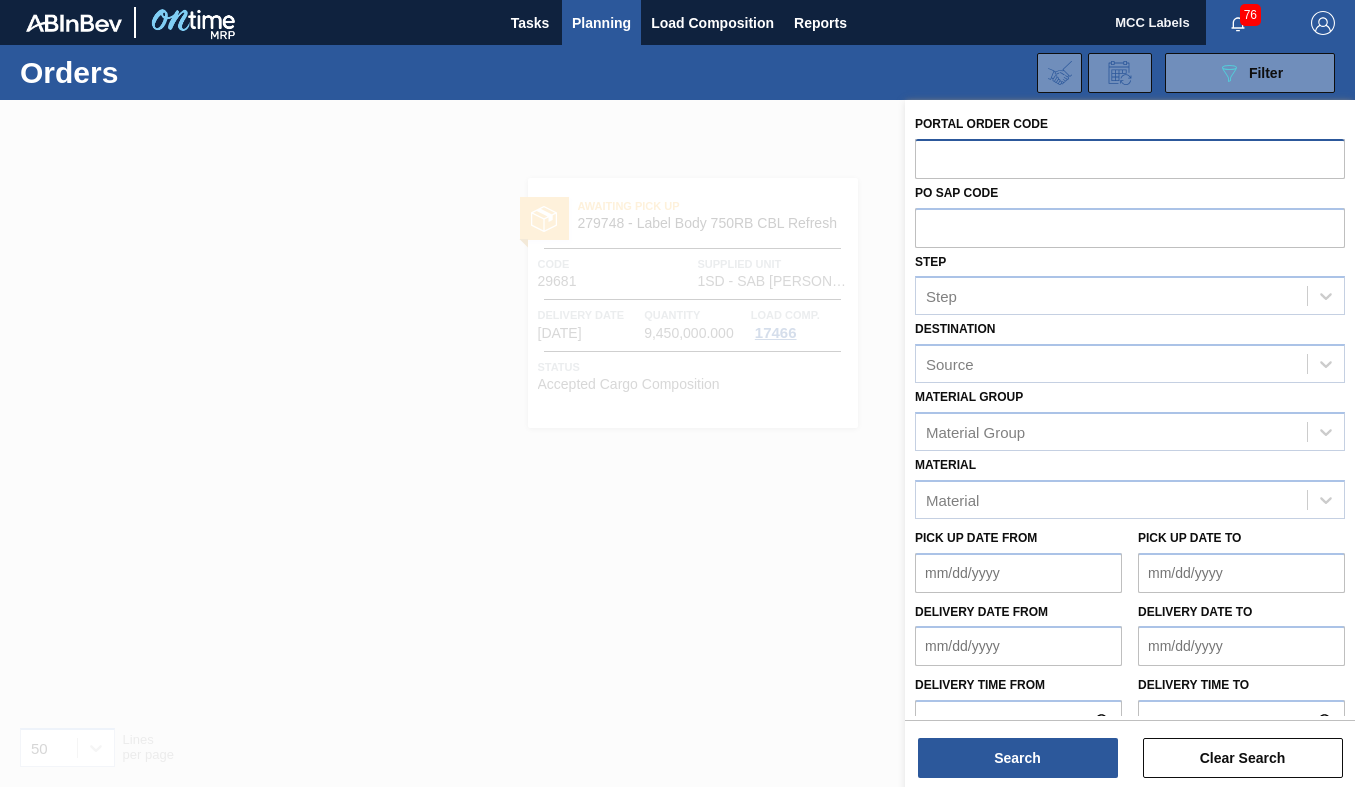click at bounding box center [1130, 158] 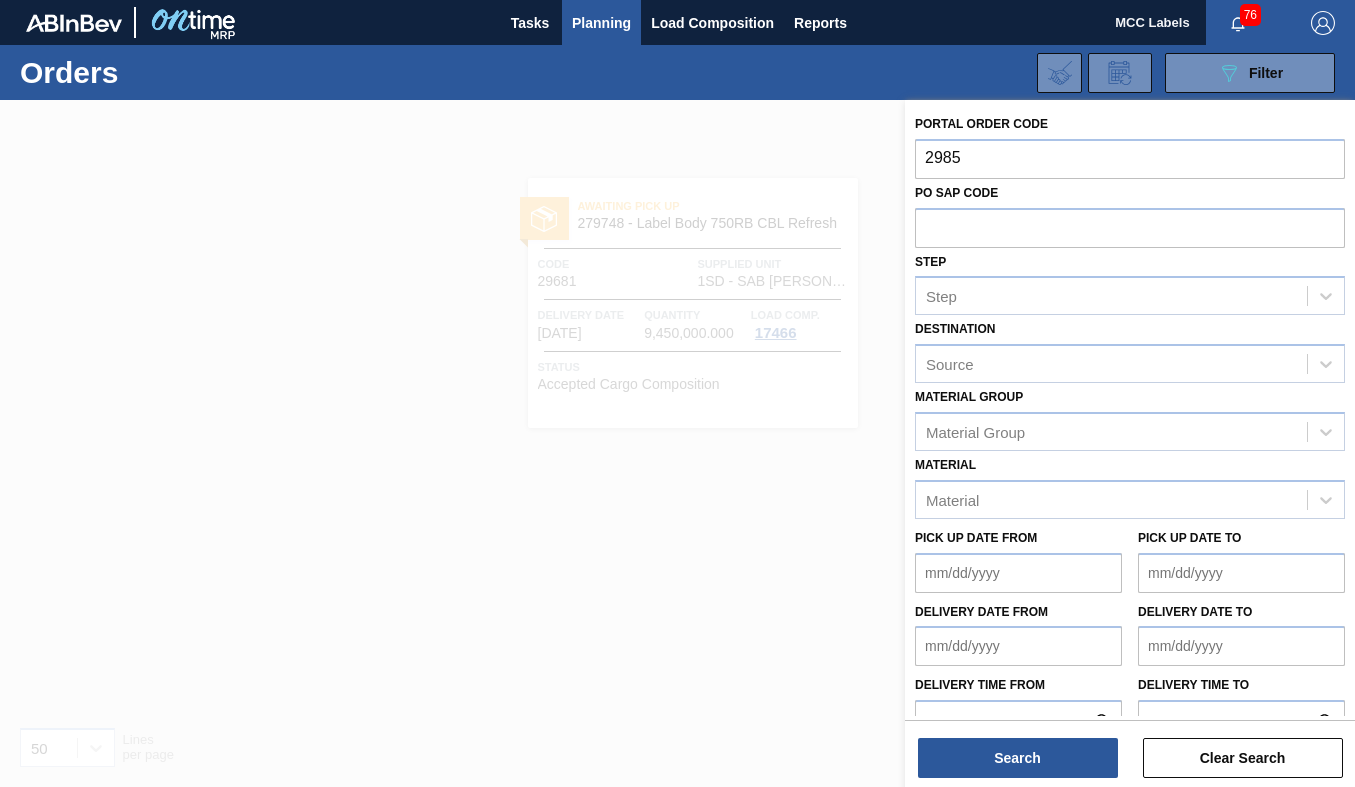 type on "29852" 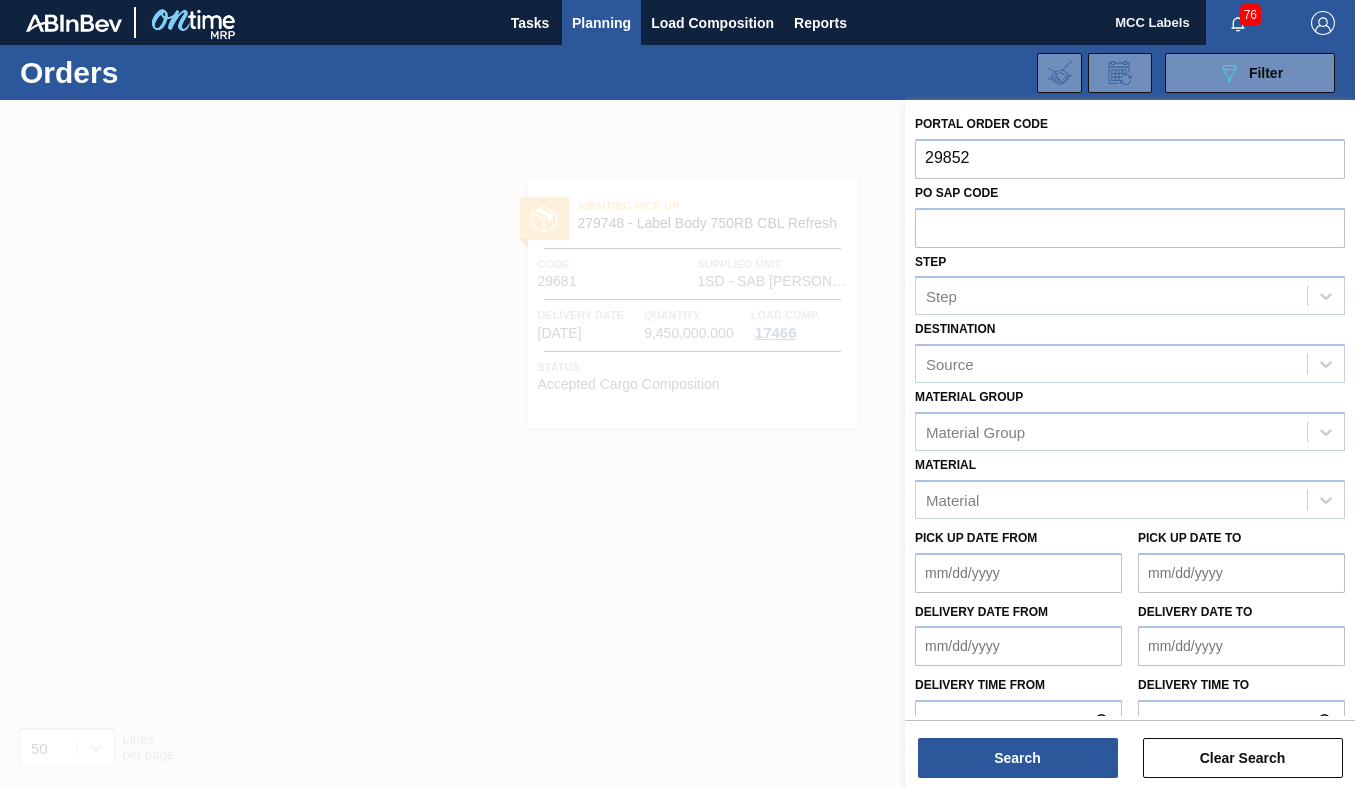 type 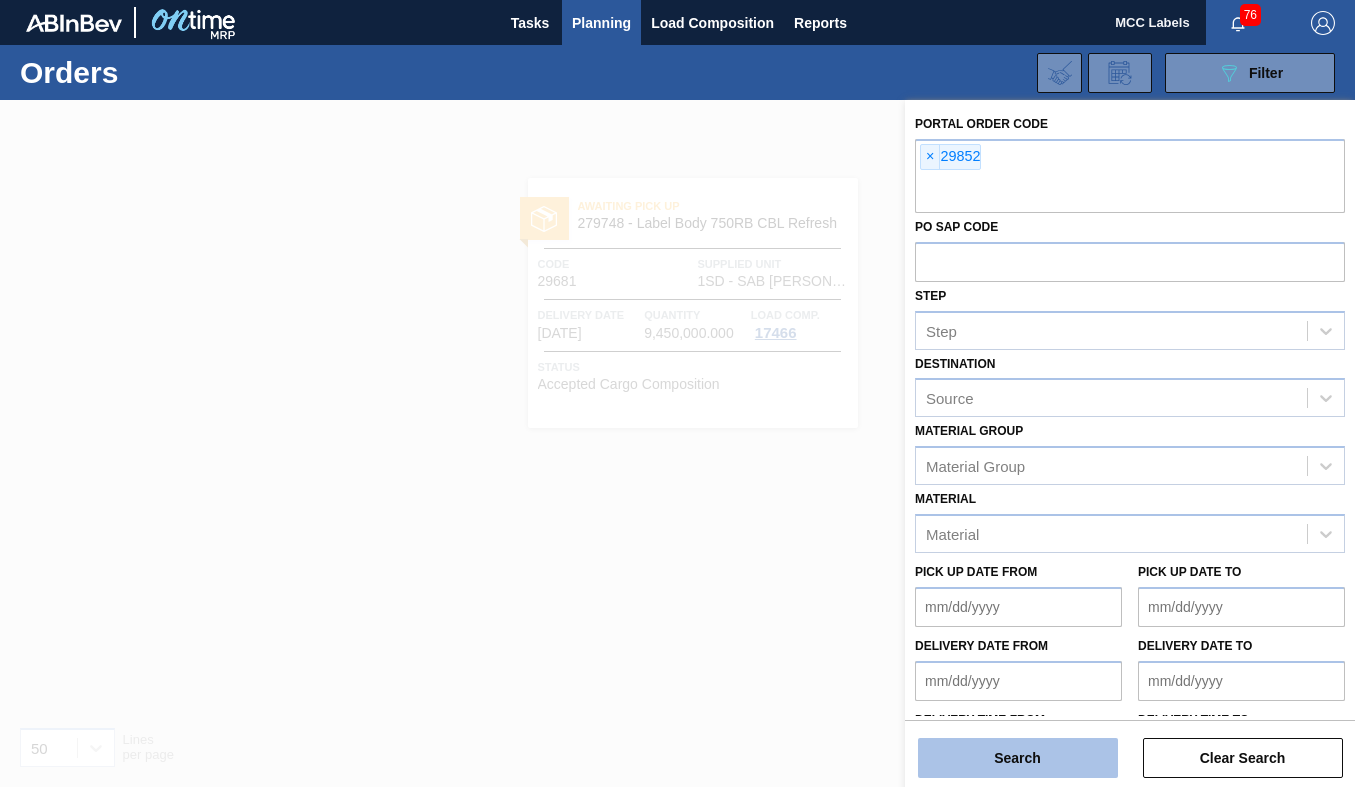 click on "Search" at bounding box center (1018, 758) 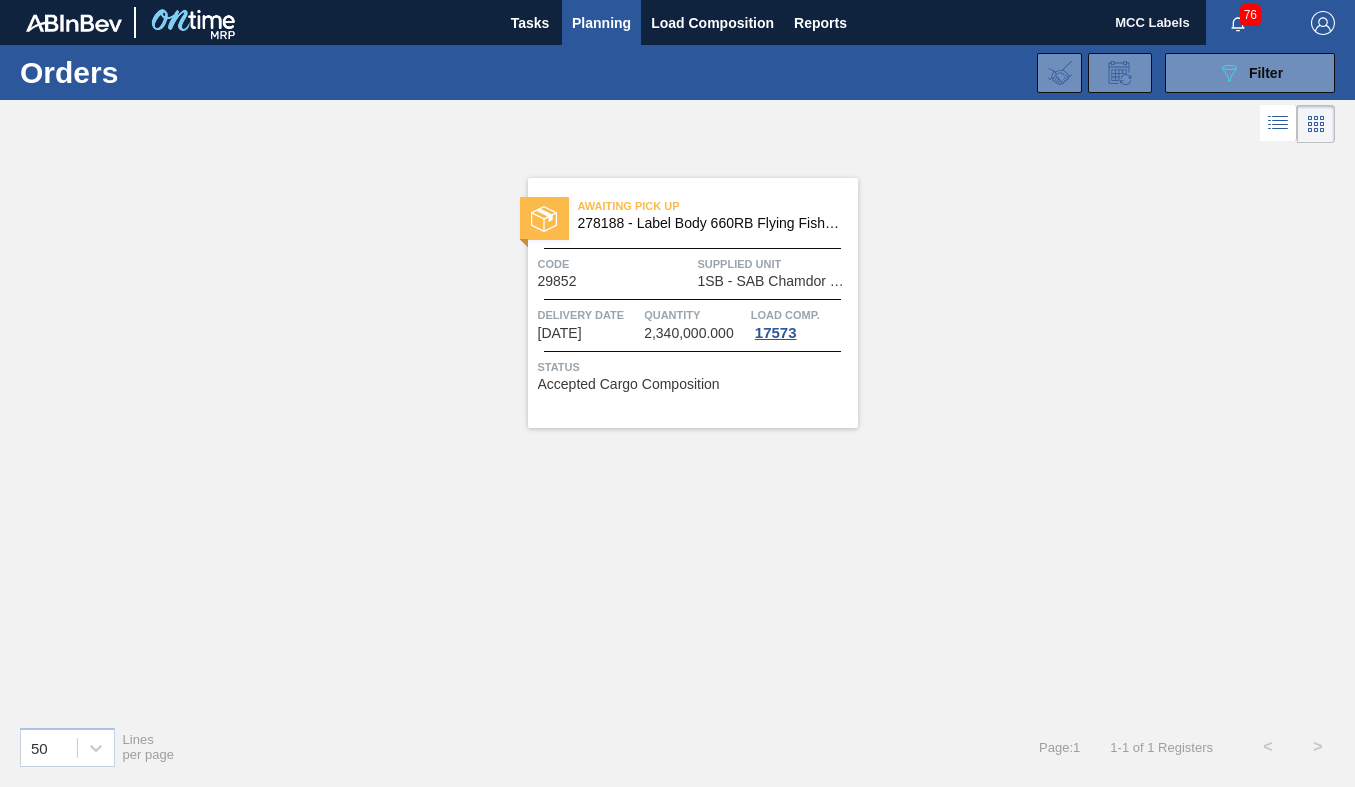 click on "Awaiting Pick Up 278188 - Label Body 660RB Flying Fish Lemon 2020 Code 29852 Supplied Unit 1SB - SAB Chamdor Brewery Delivery Date 07/16/2025 Quantity 2,340,000.000 Load Comp. 17573 Status Accepted Cargo Composition" at bounding box center [693, 303] 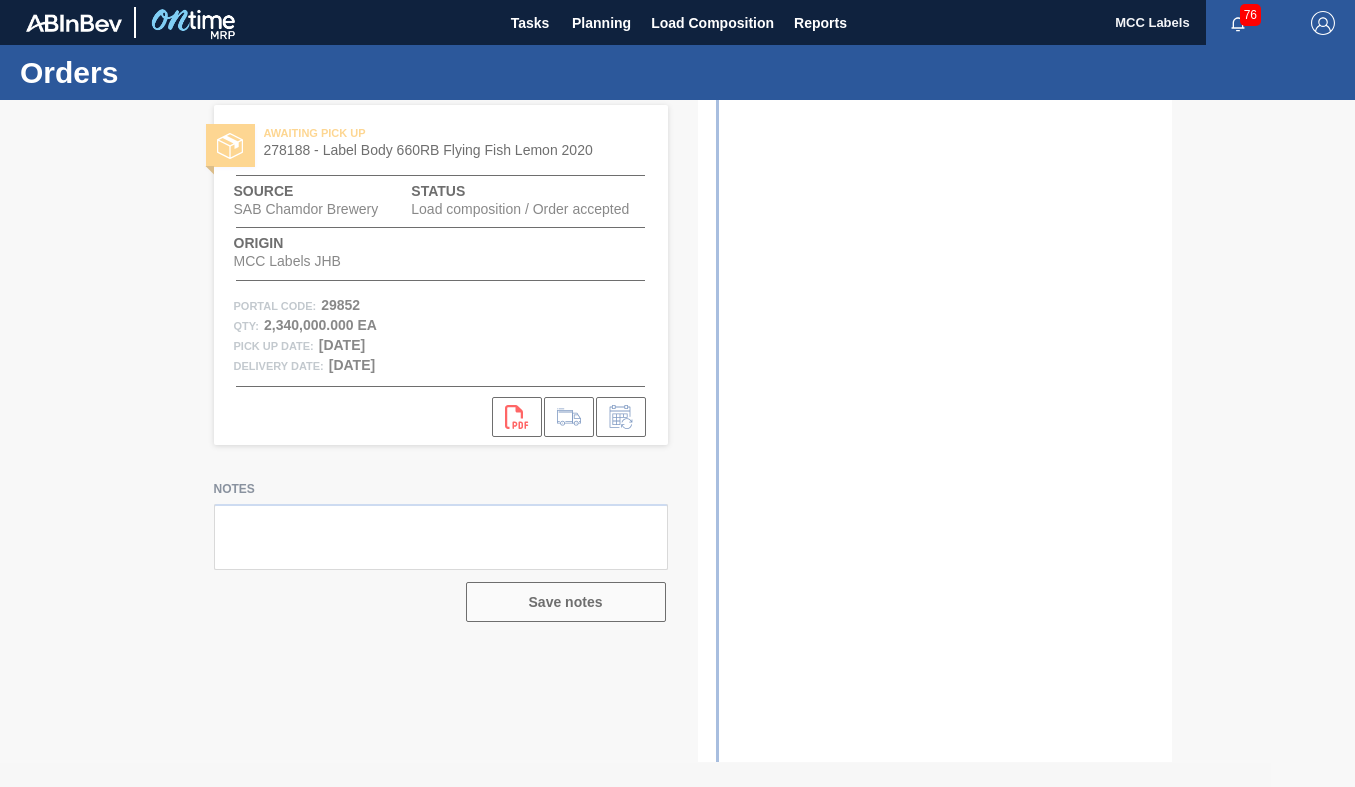 click at bounding box center (677, 443) 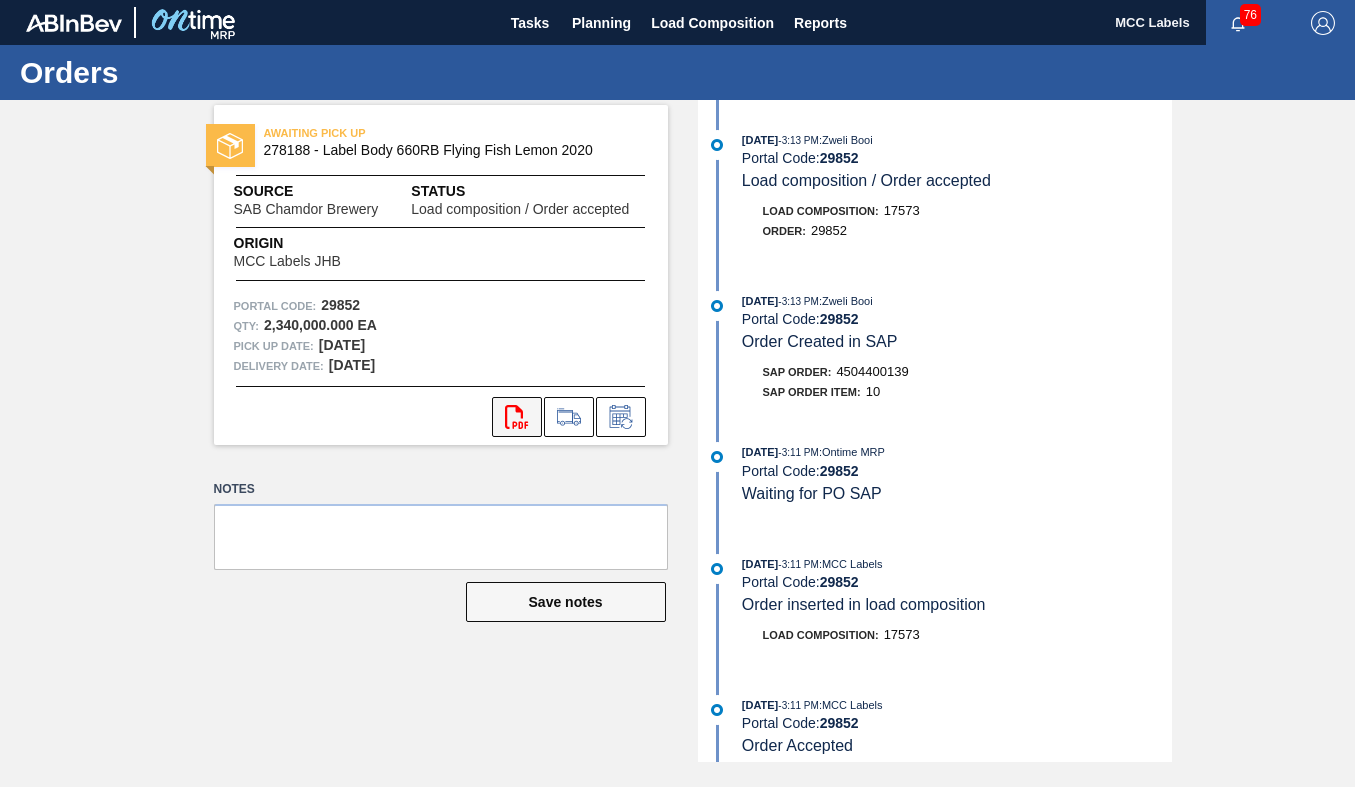 click on "svg{fill:#ff0000}" 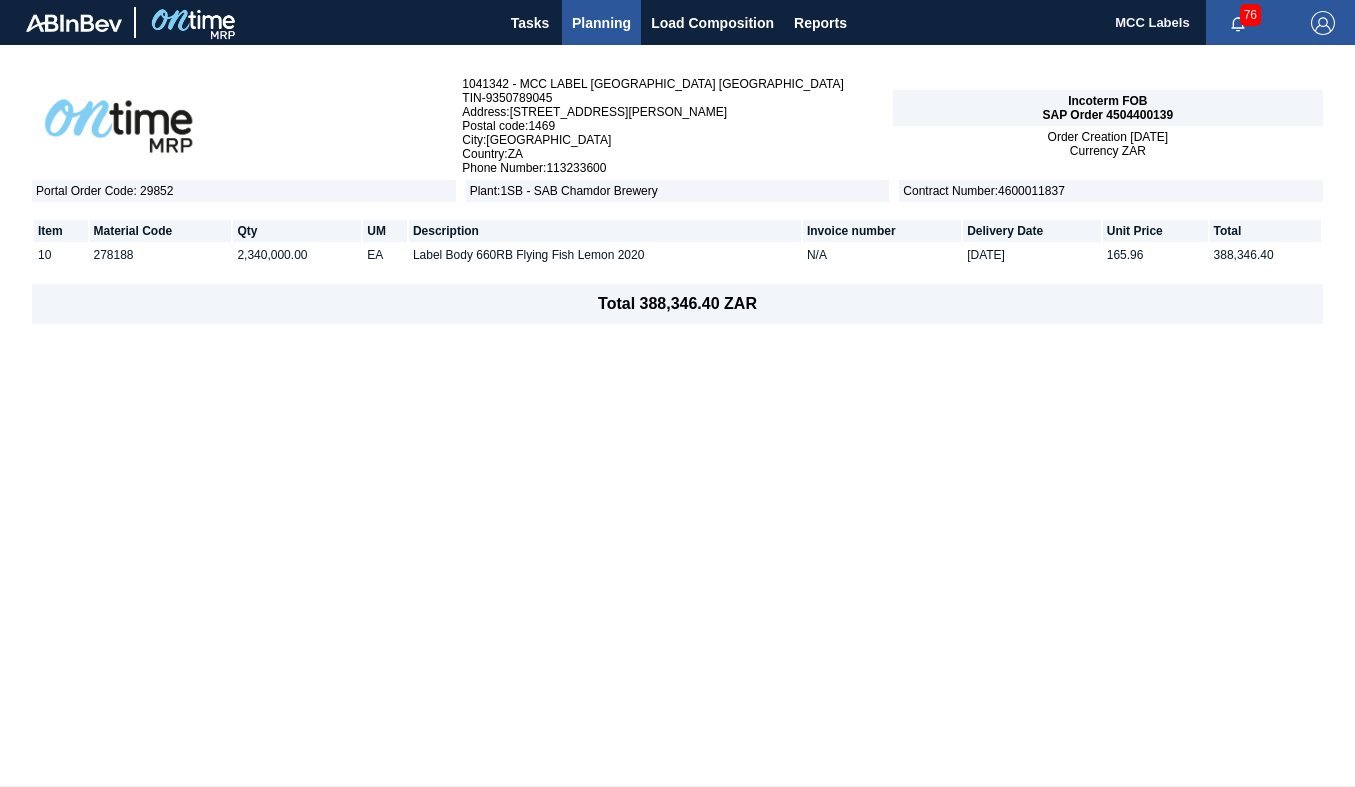 scroll, scrollTop: 0, scrollLeft: 0, axis: both 